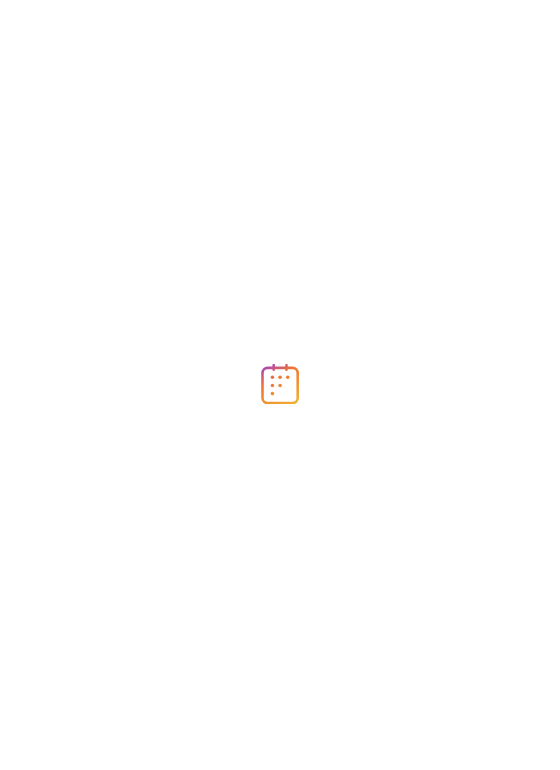 scroll, scrollTop: 0, scrollLeft: 0, axis: both 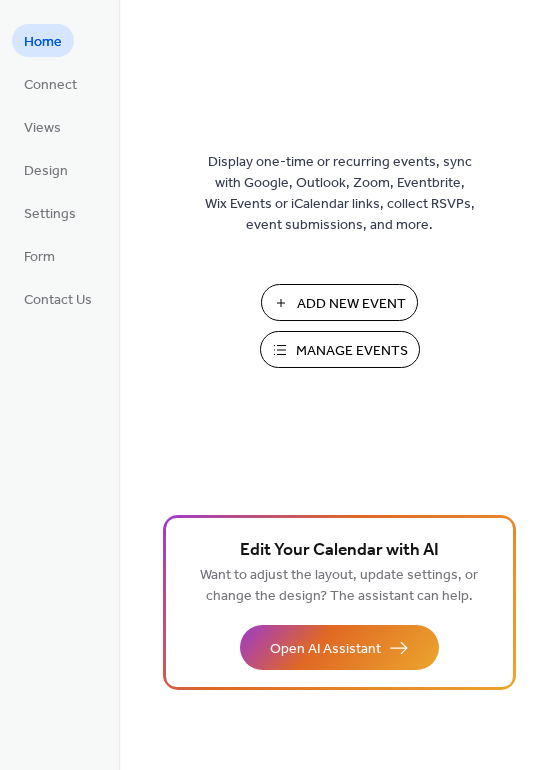 click on "Add New Event" at bounding box center [351, 304] 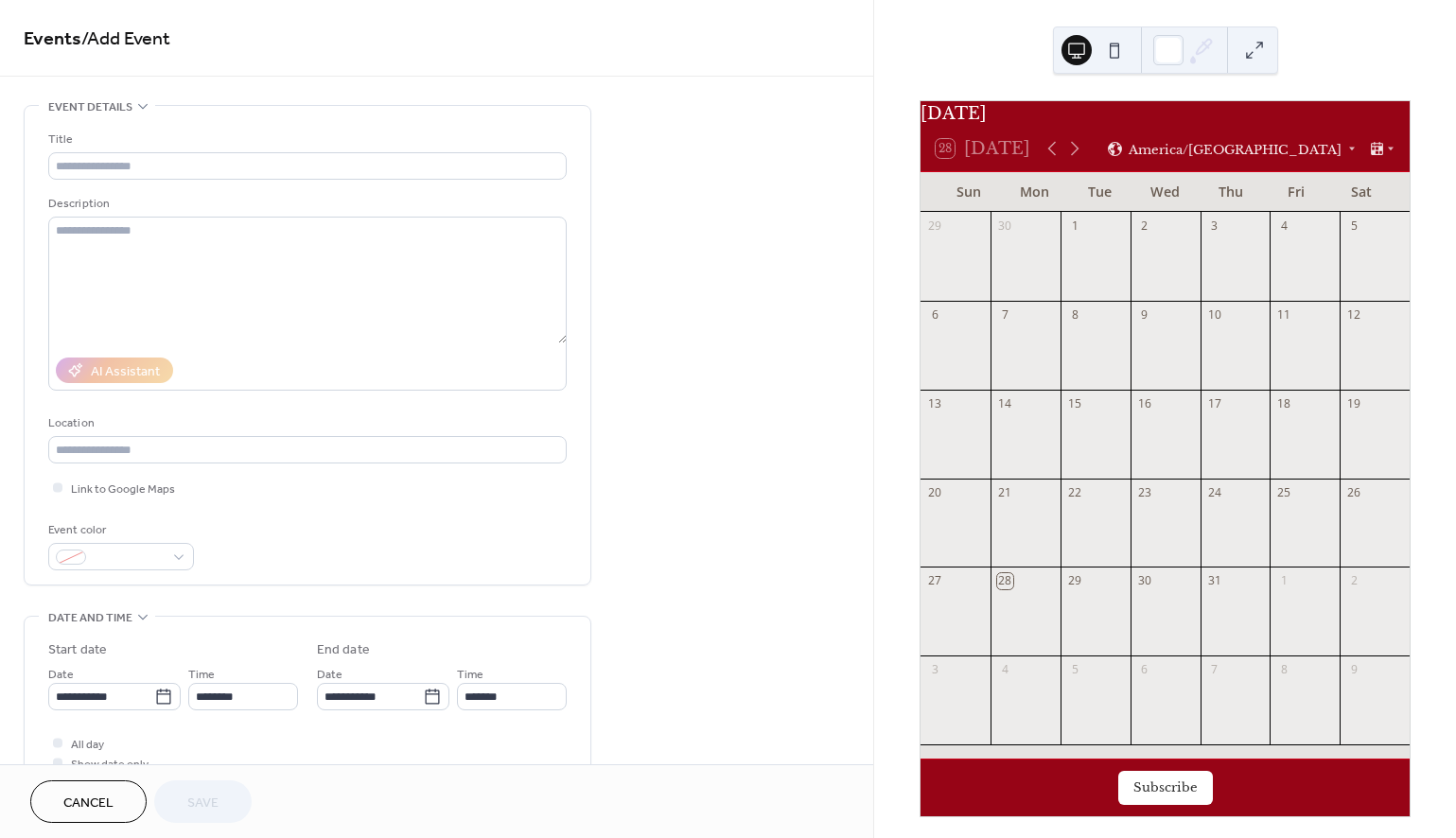 scroll, scrollTop: 0, scrollLeft: 0, axis: both 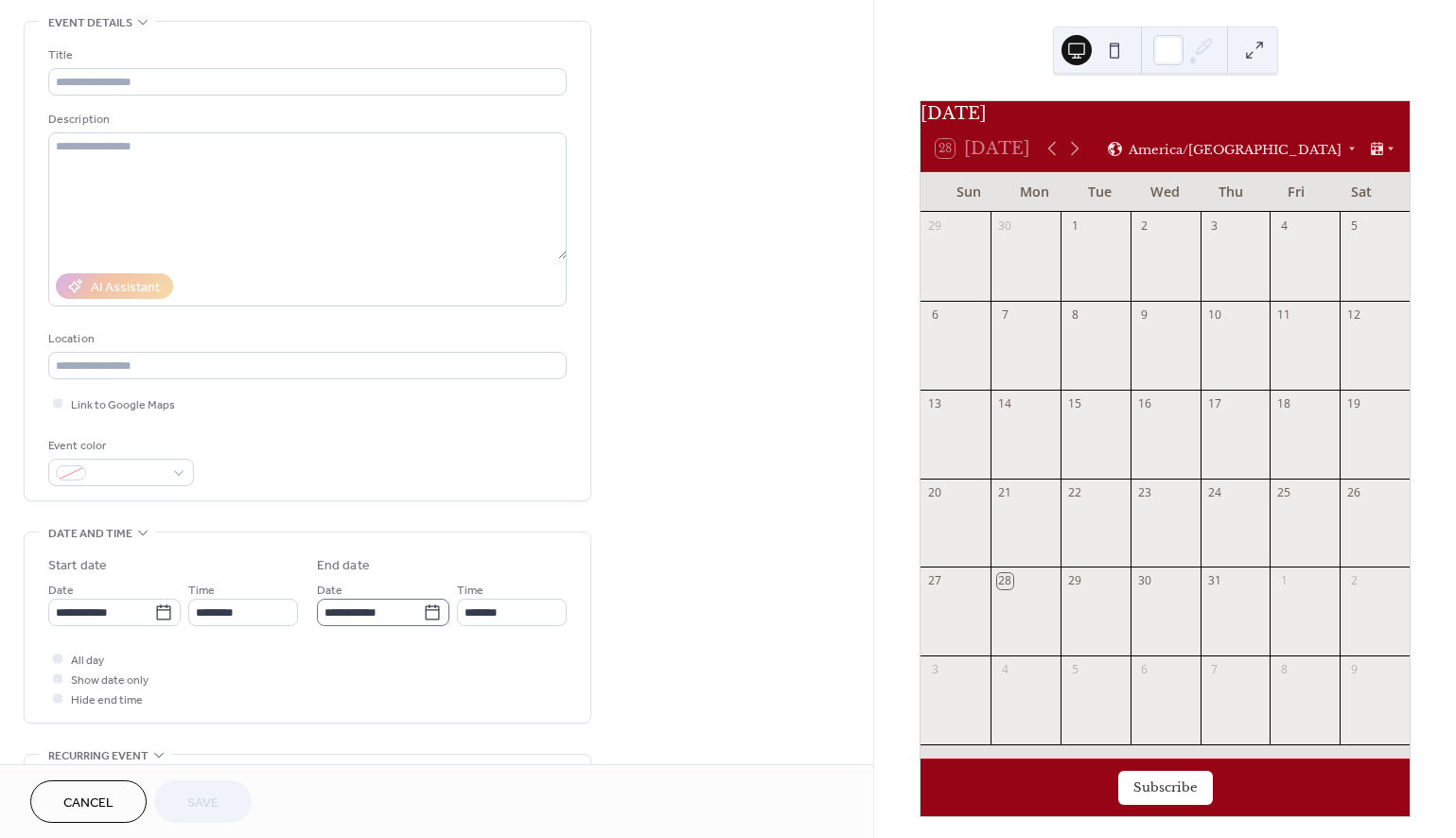 click 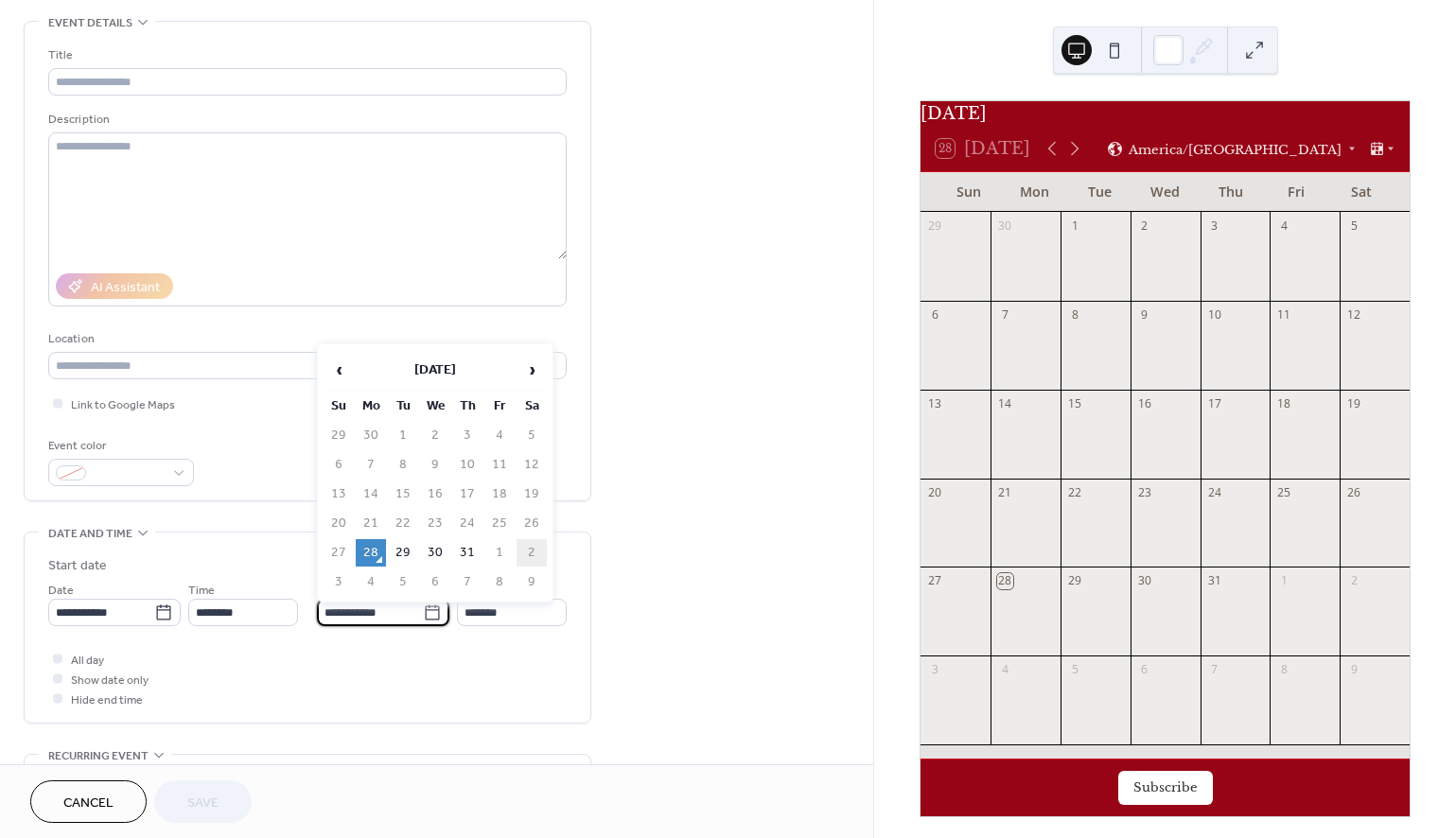 click on "2" at bounding box center (532, 552) 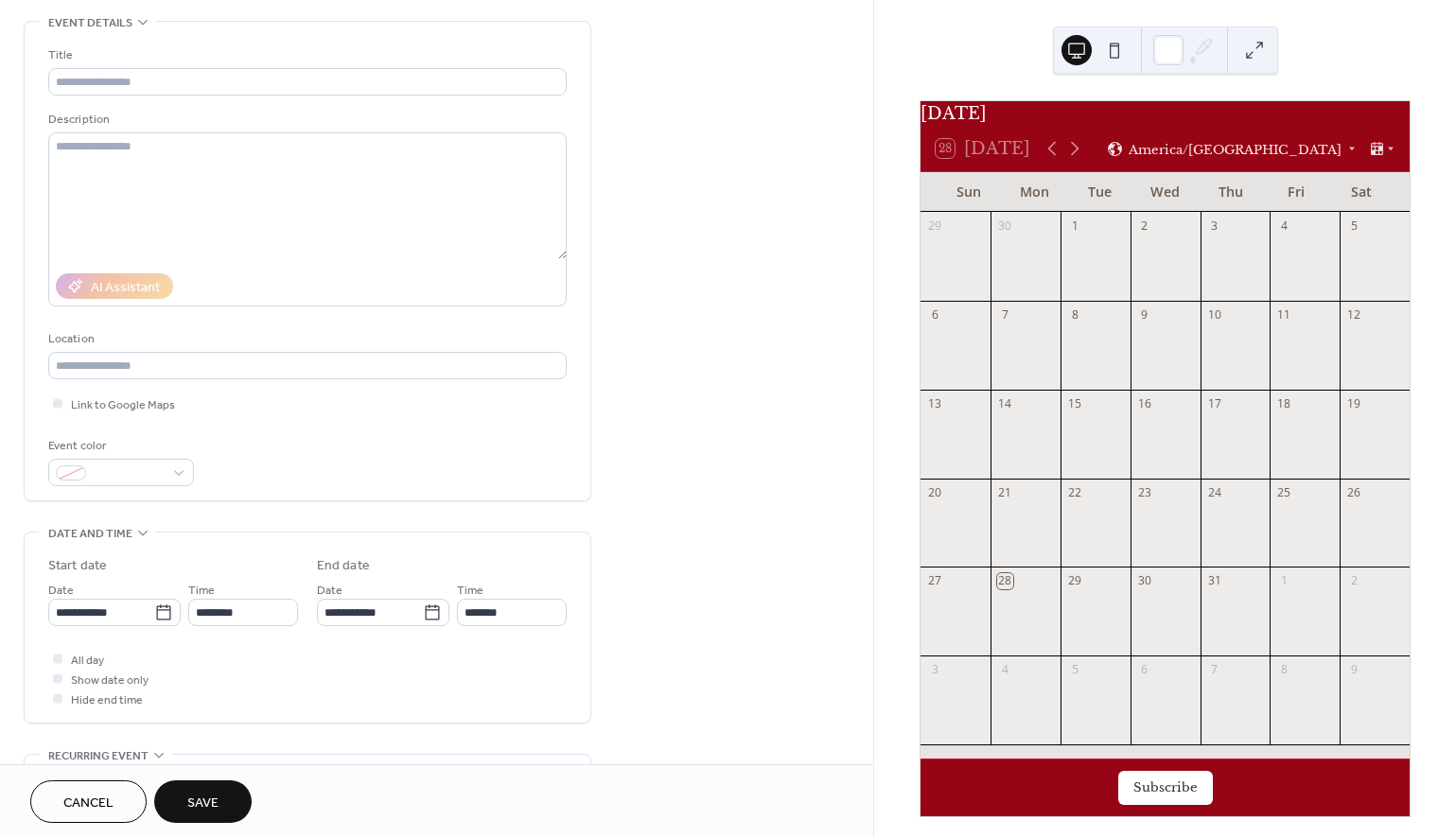 type on "**********" 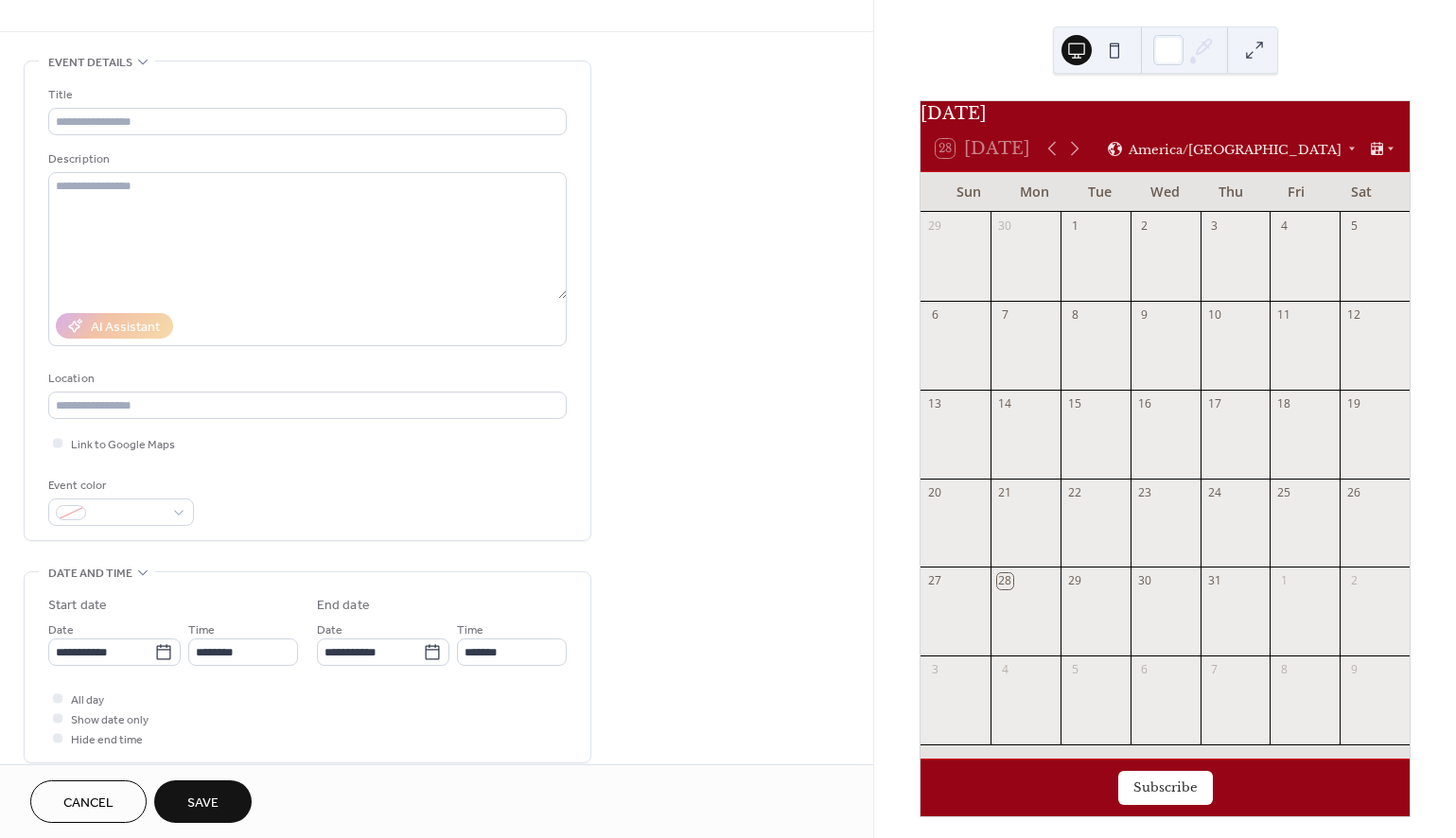scroll, scrollTop: 44, scrollLeft: 0, axis: vertical 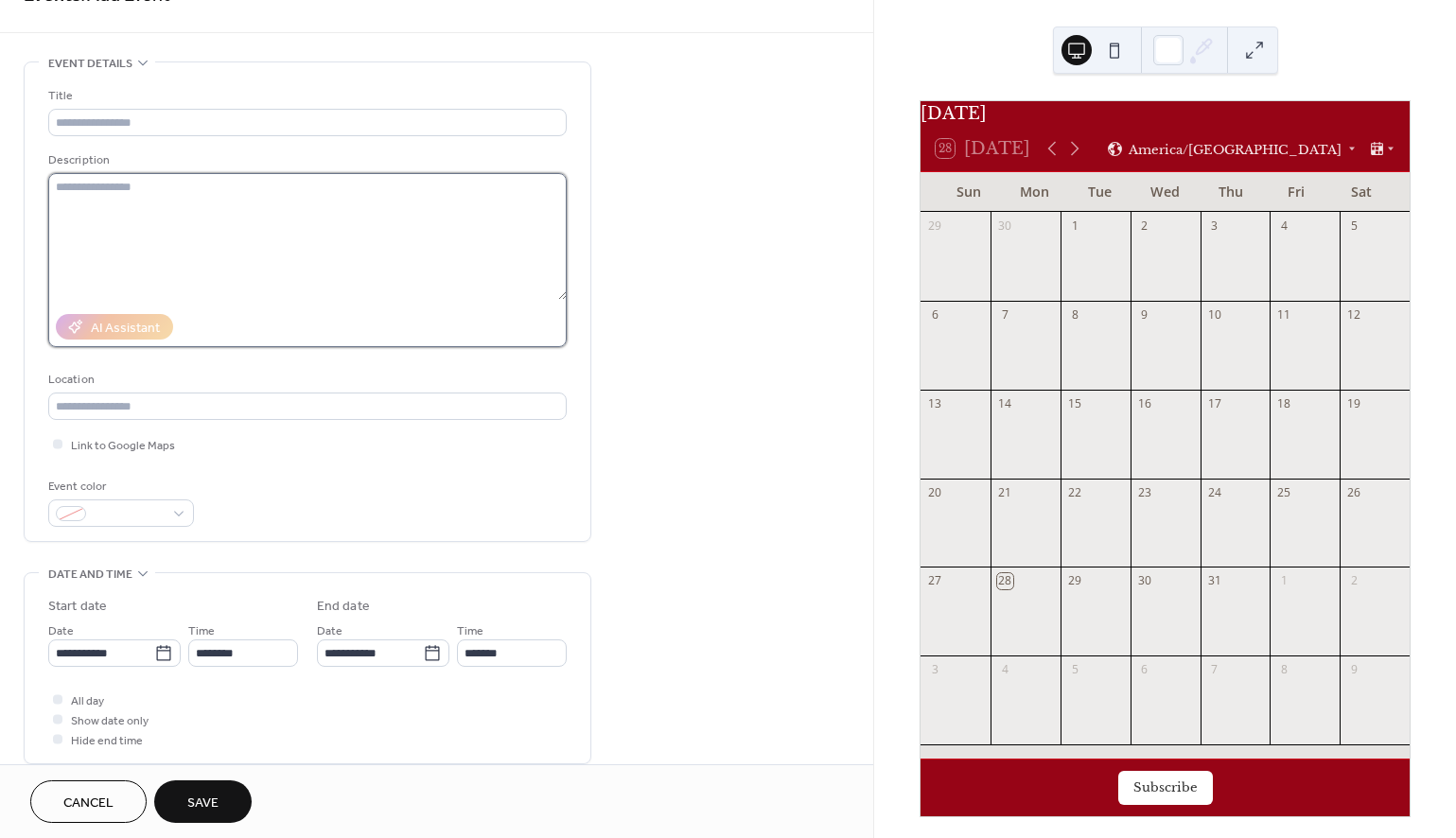 click at bounding box center (307, 236) 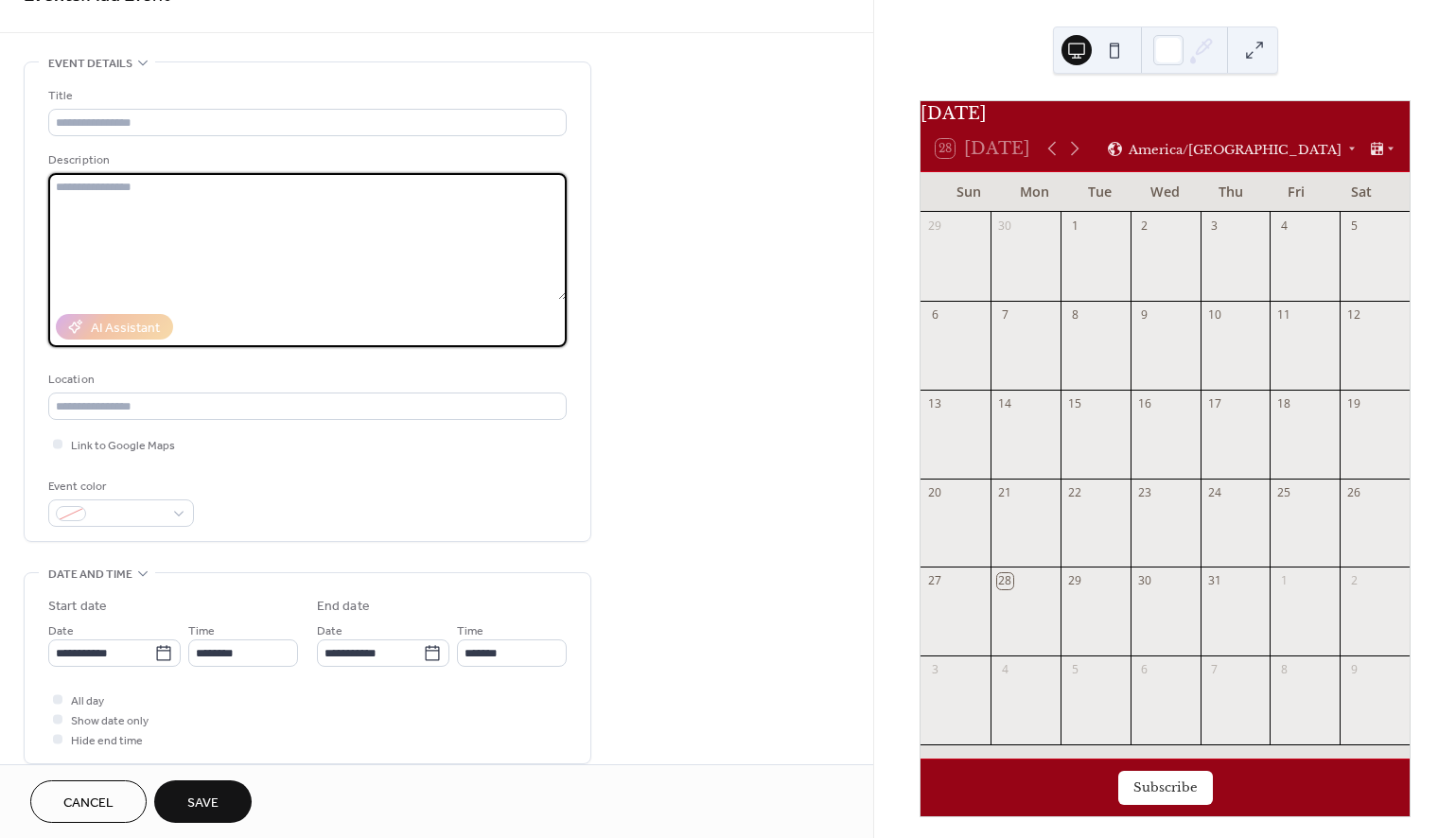 paste on "**********" 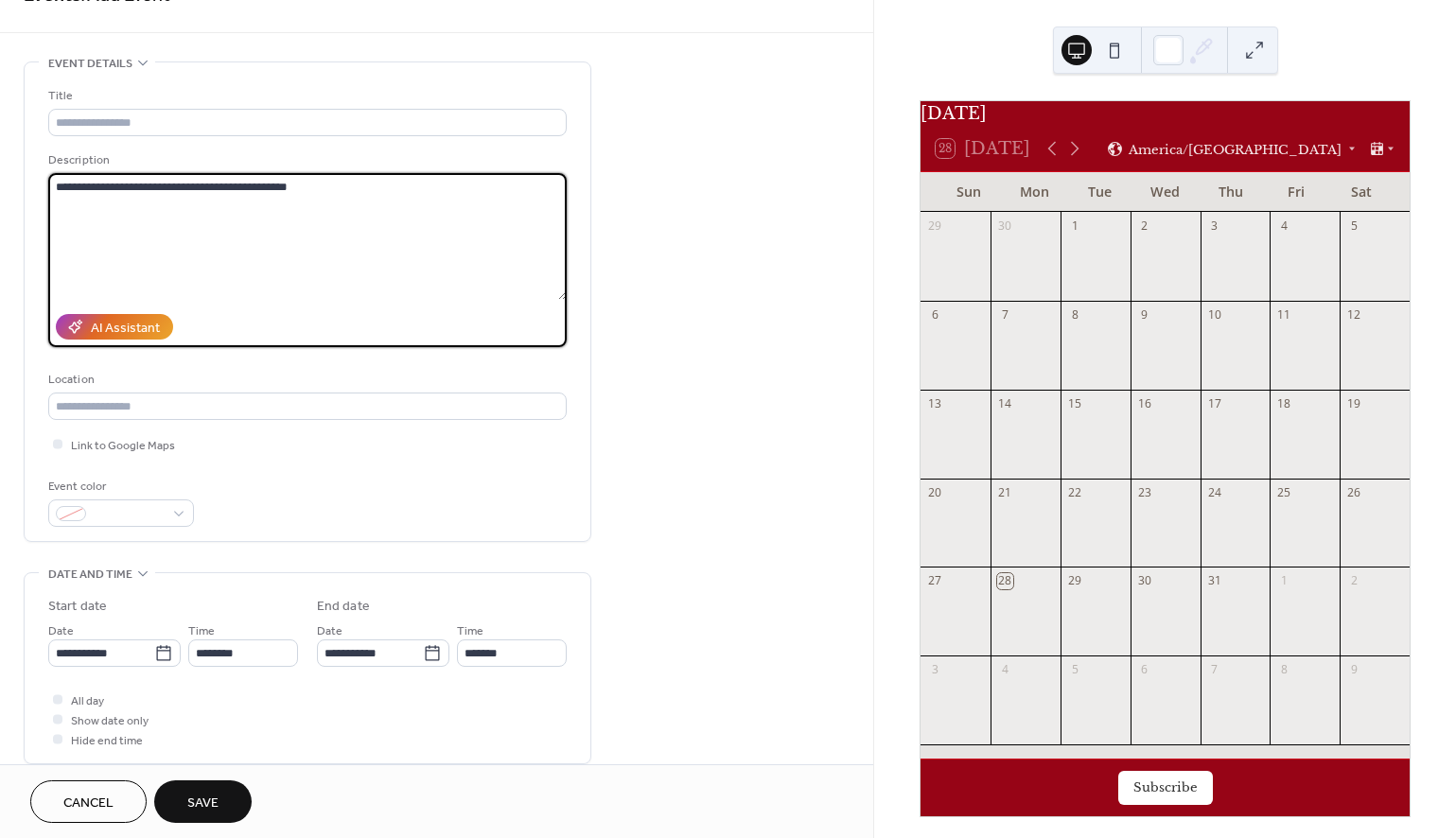 click on "**********" at bounding box center (307, 236) 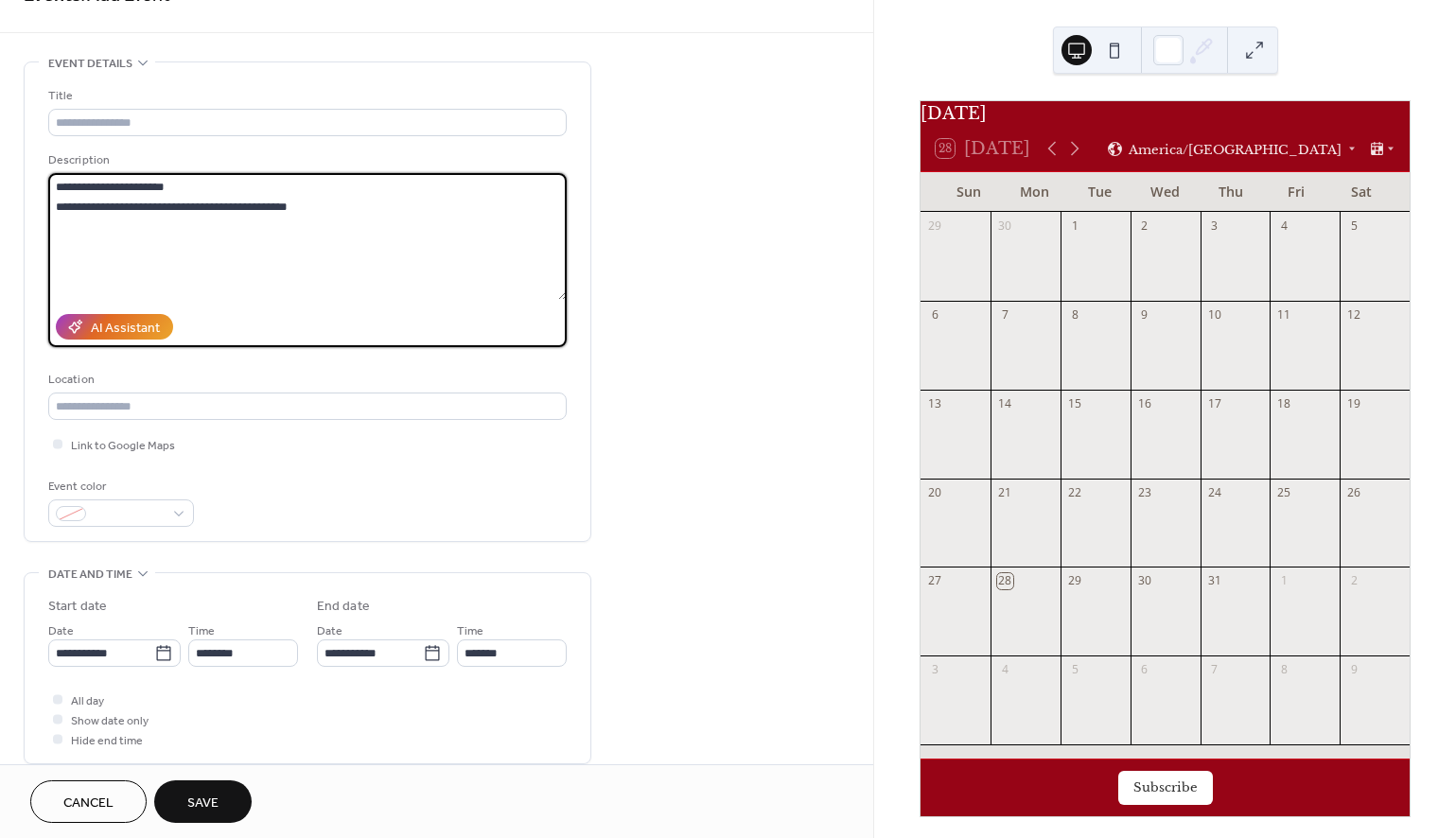 type on "**********" 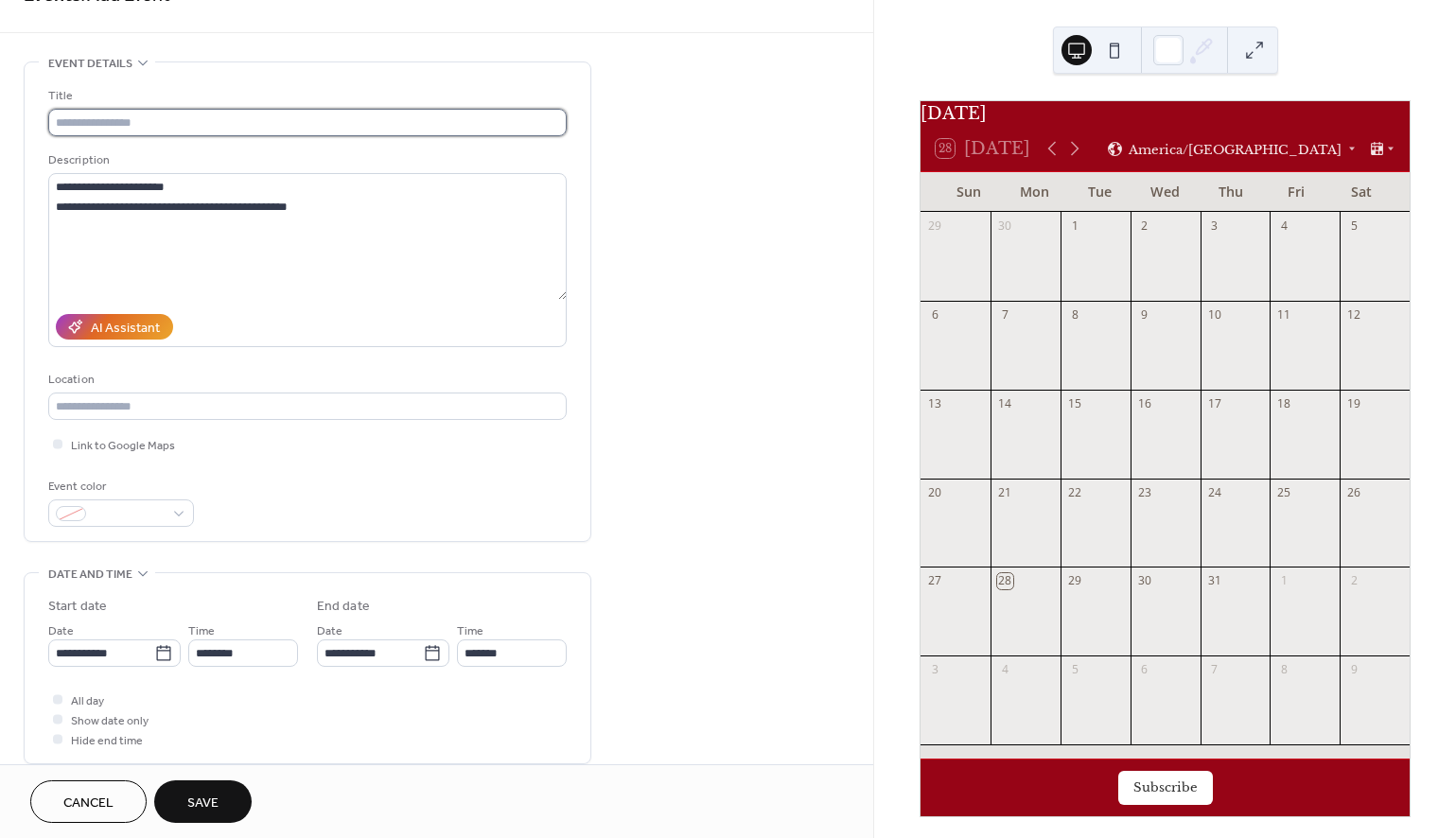 click at bounding box center [307, 122] 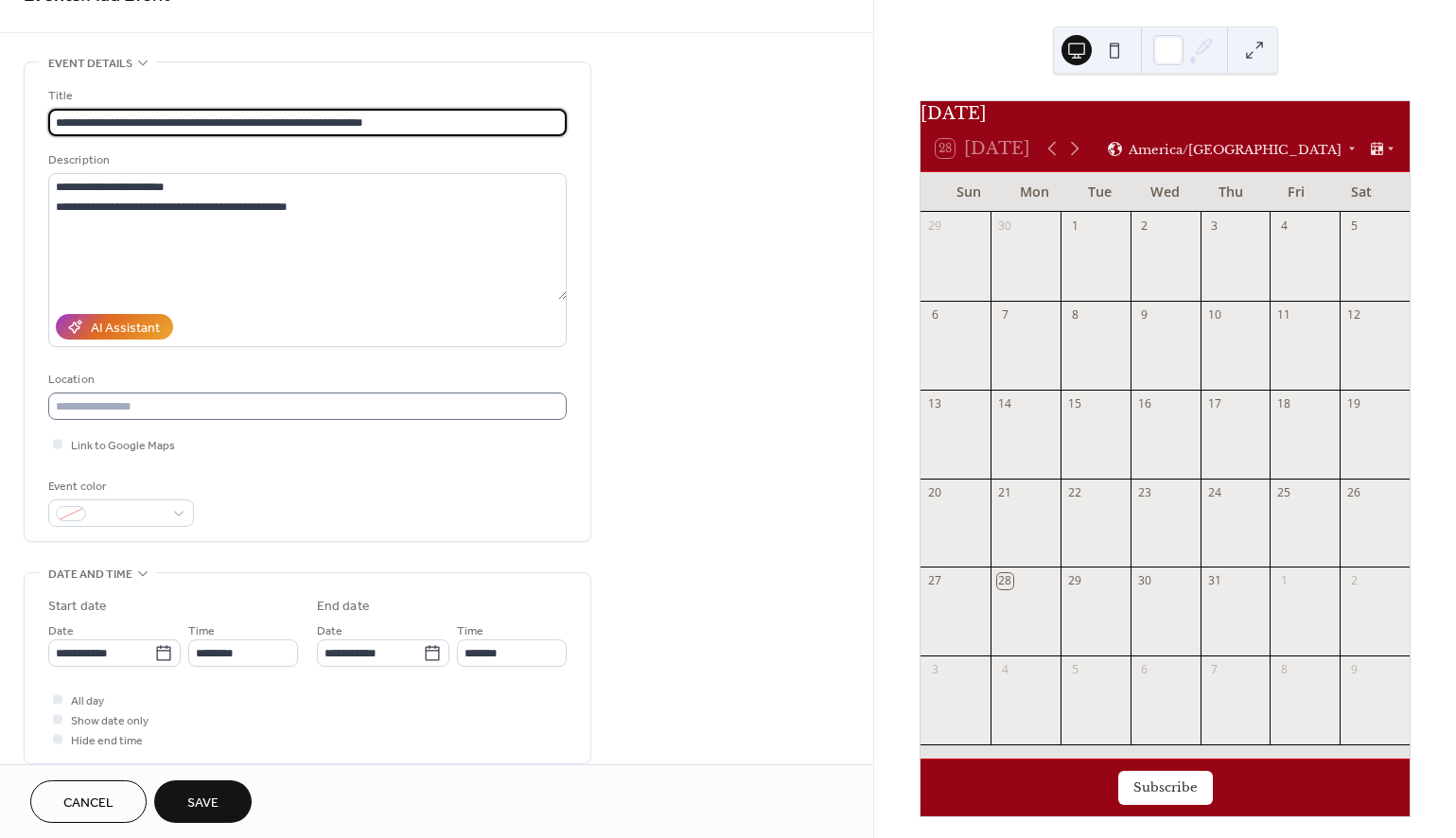 type on "**********" 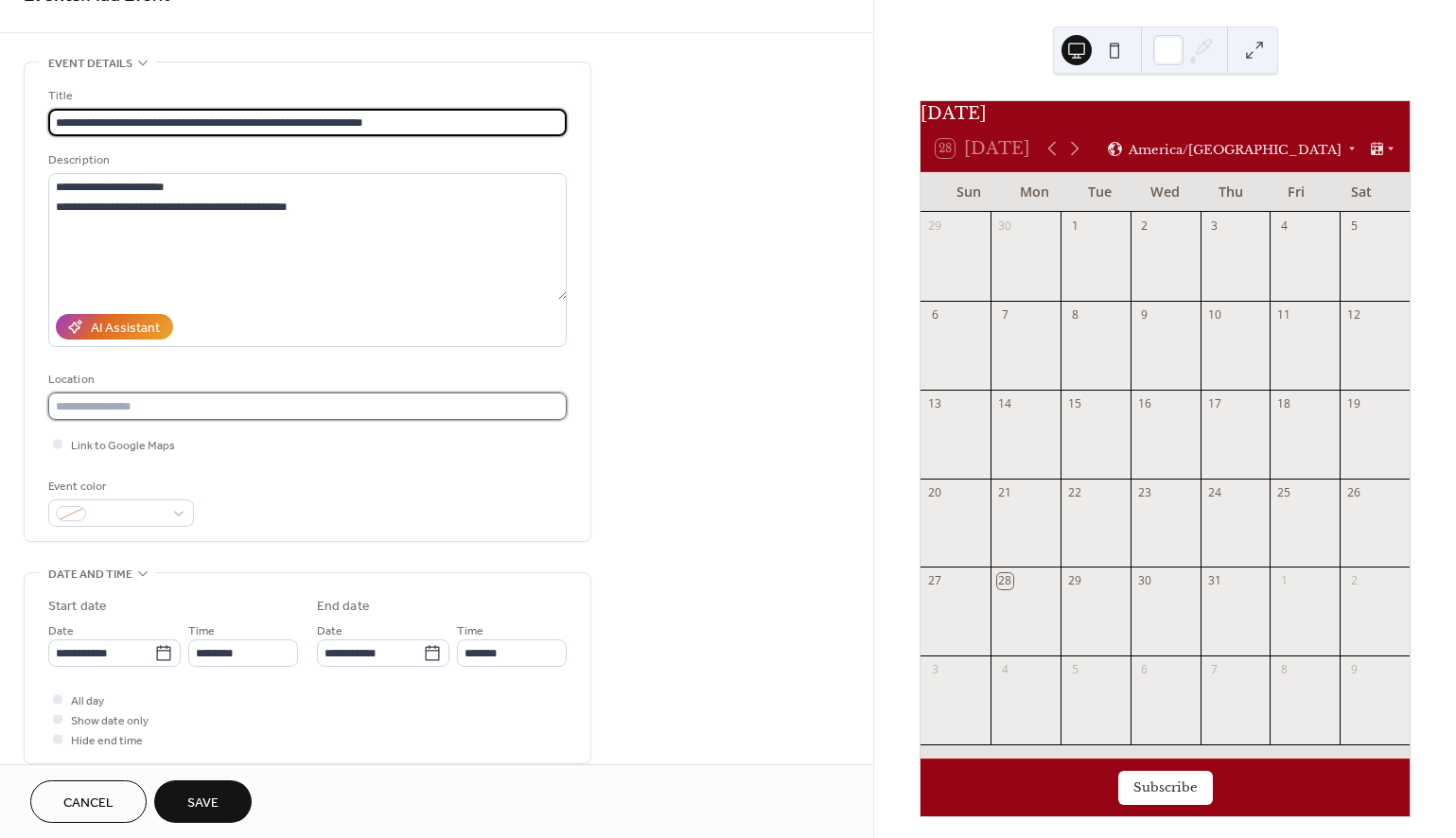 click at bounding box center [307, 406] 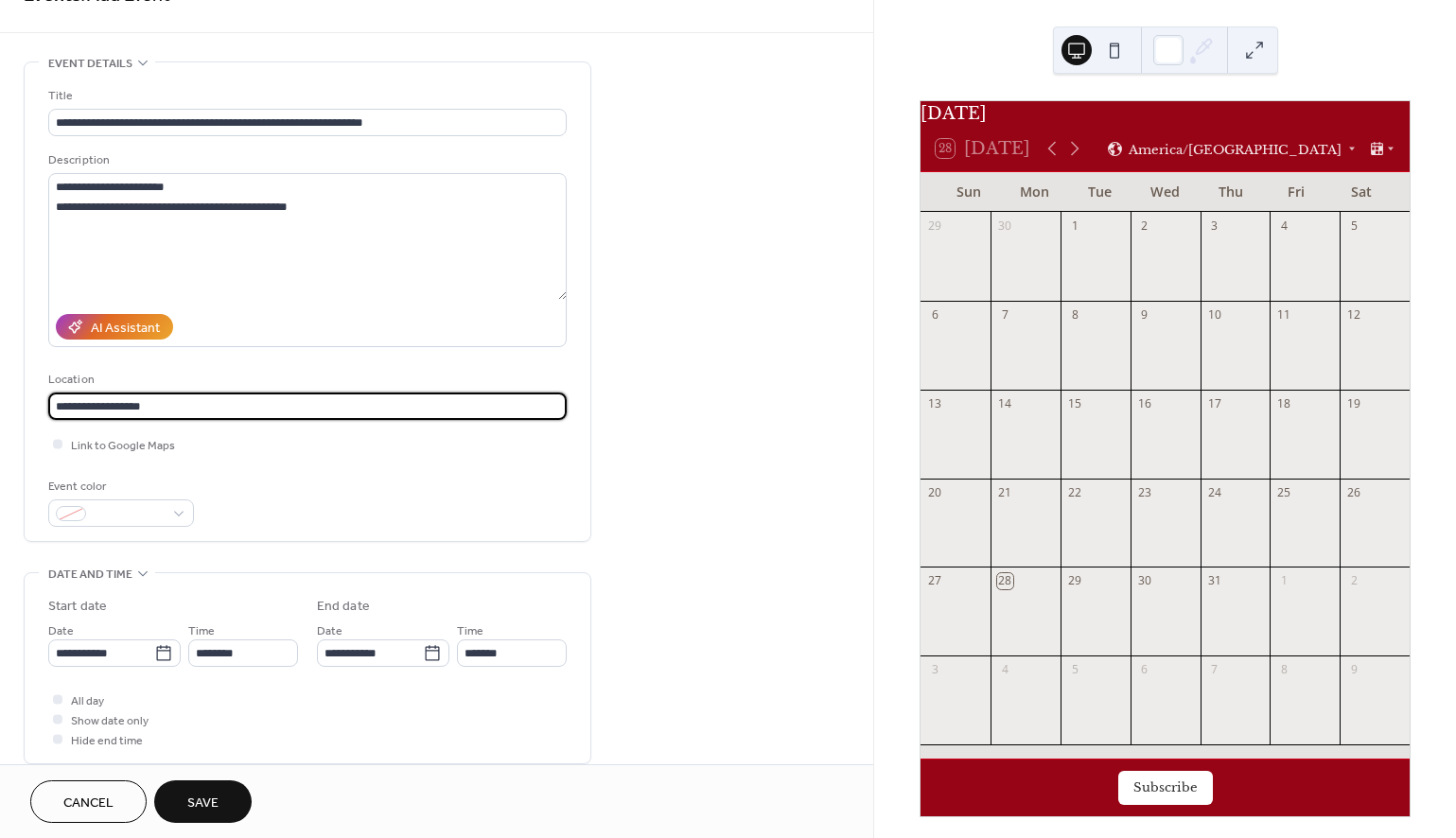 click on "**********" at bounding box center [307, 406] 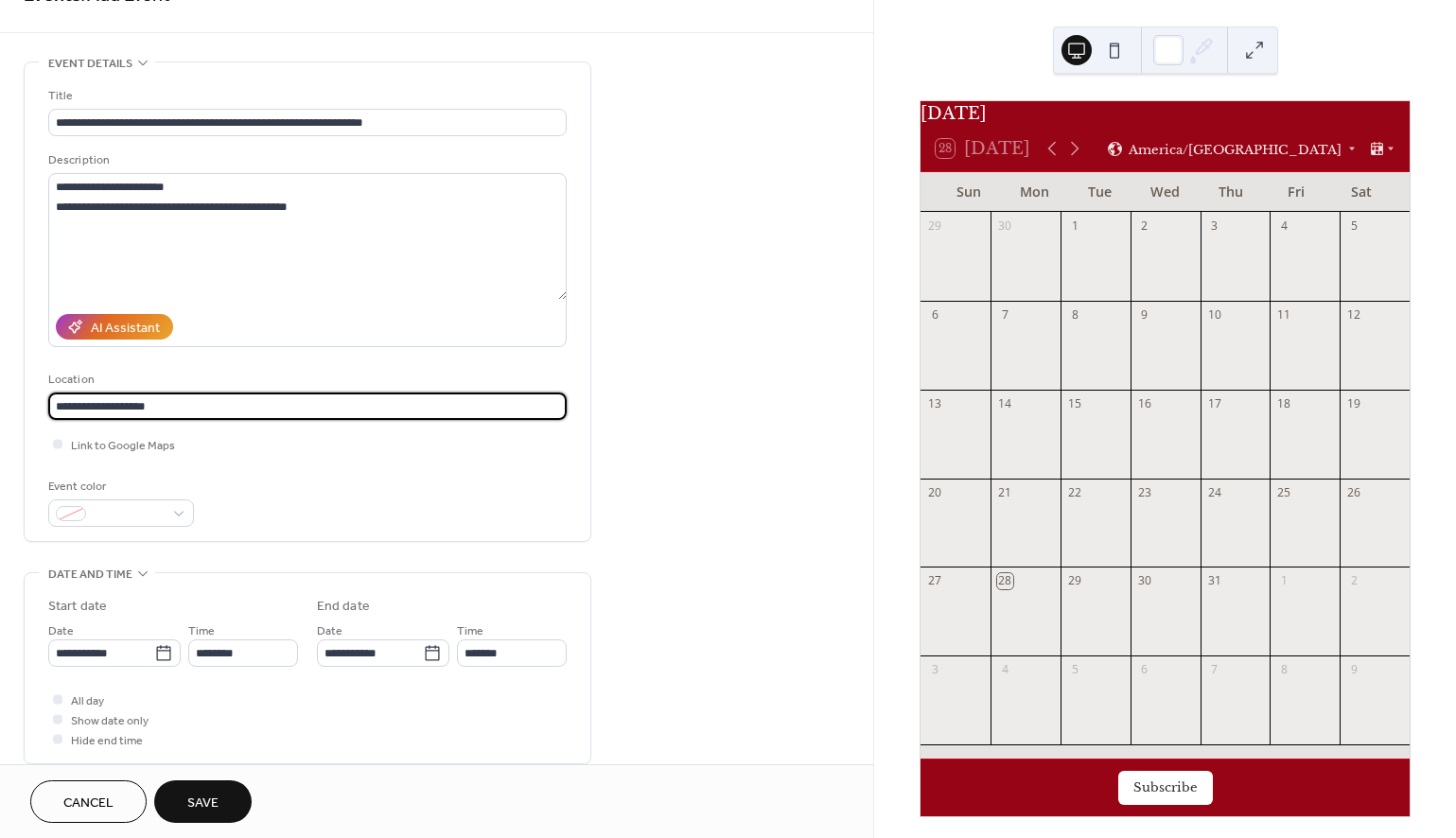 click on "**********" at bounding box center [307, 406] 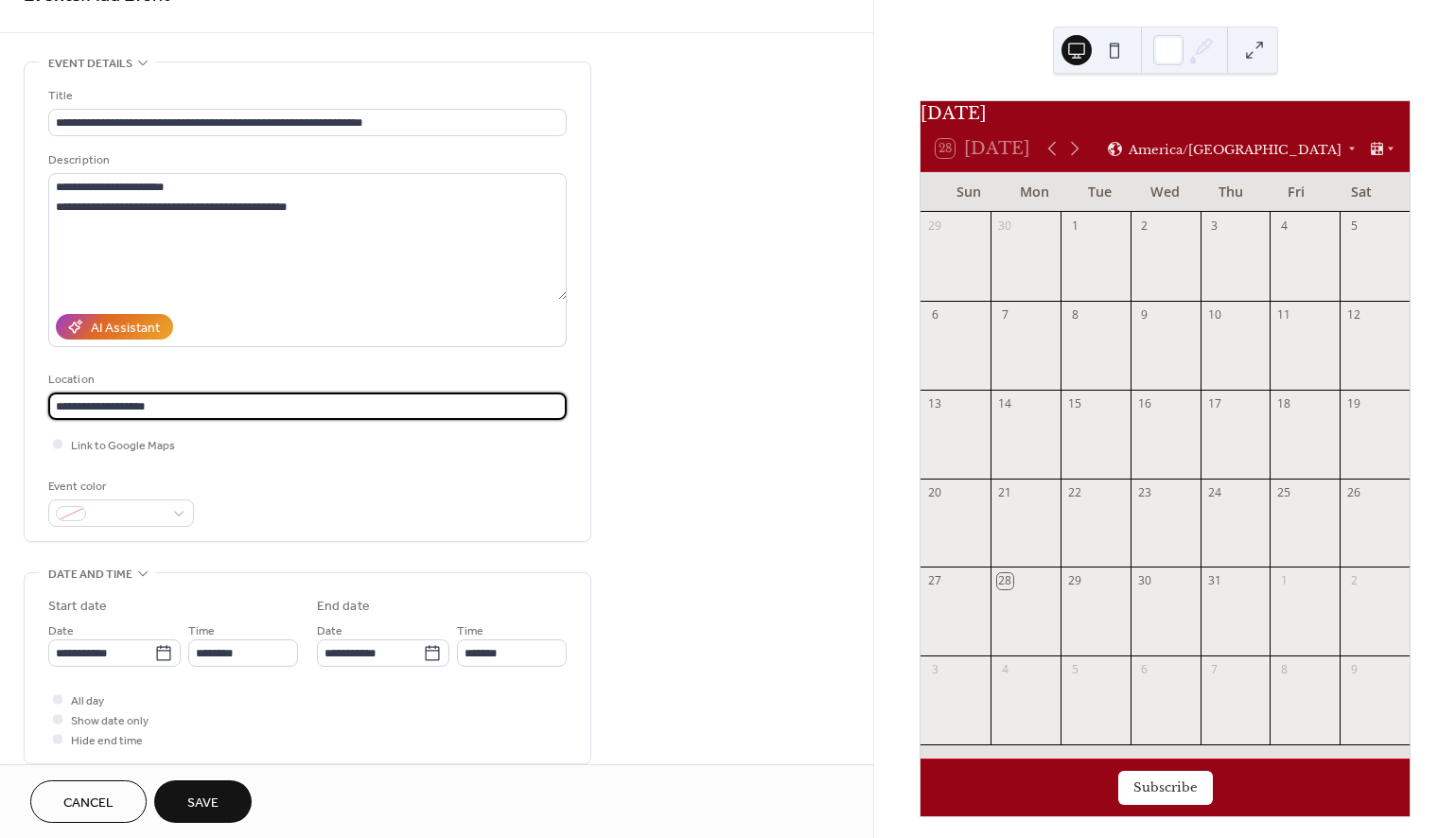 paste on "**********" 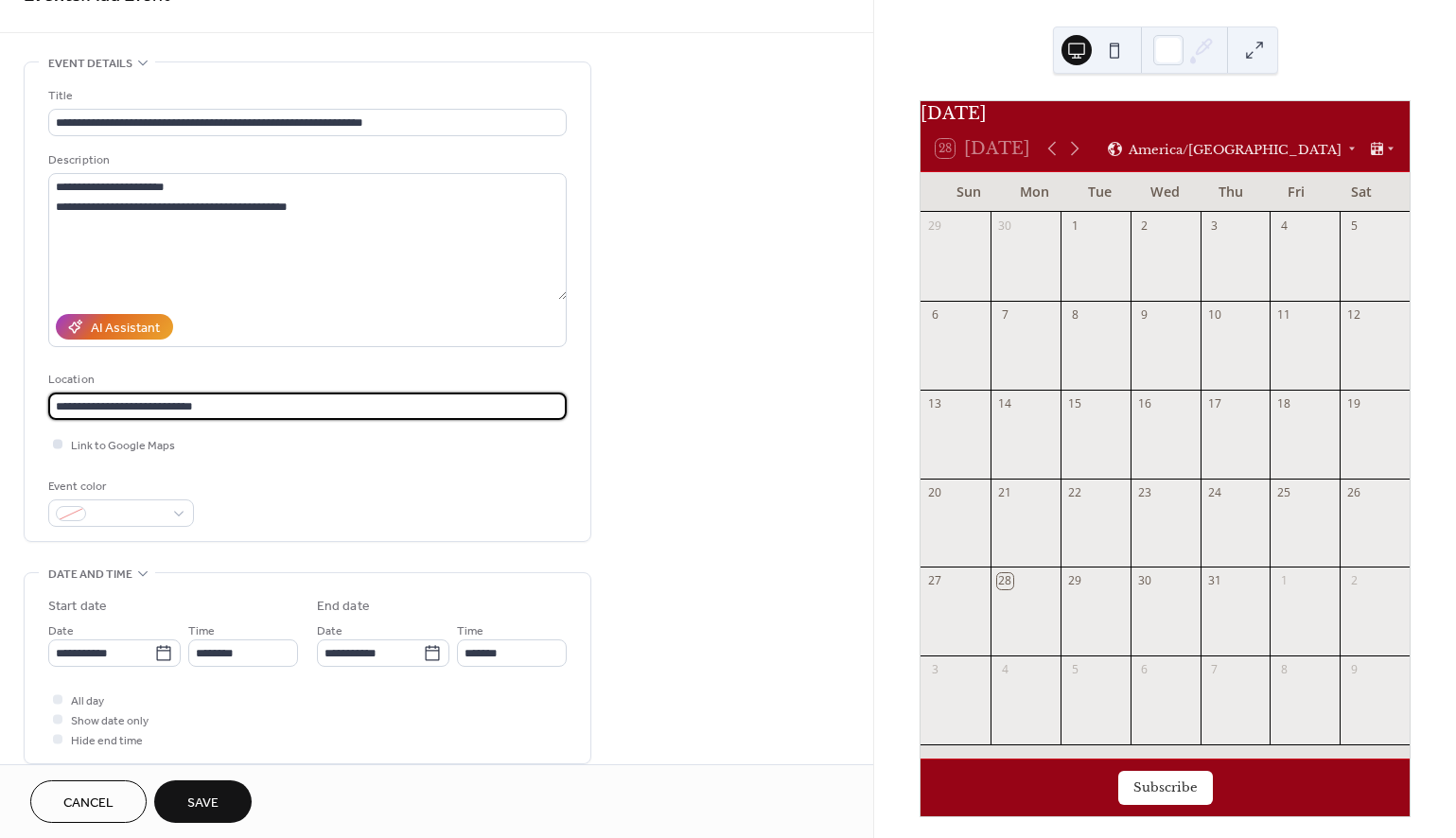 type on "**********" 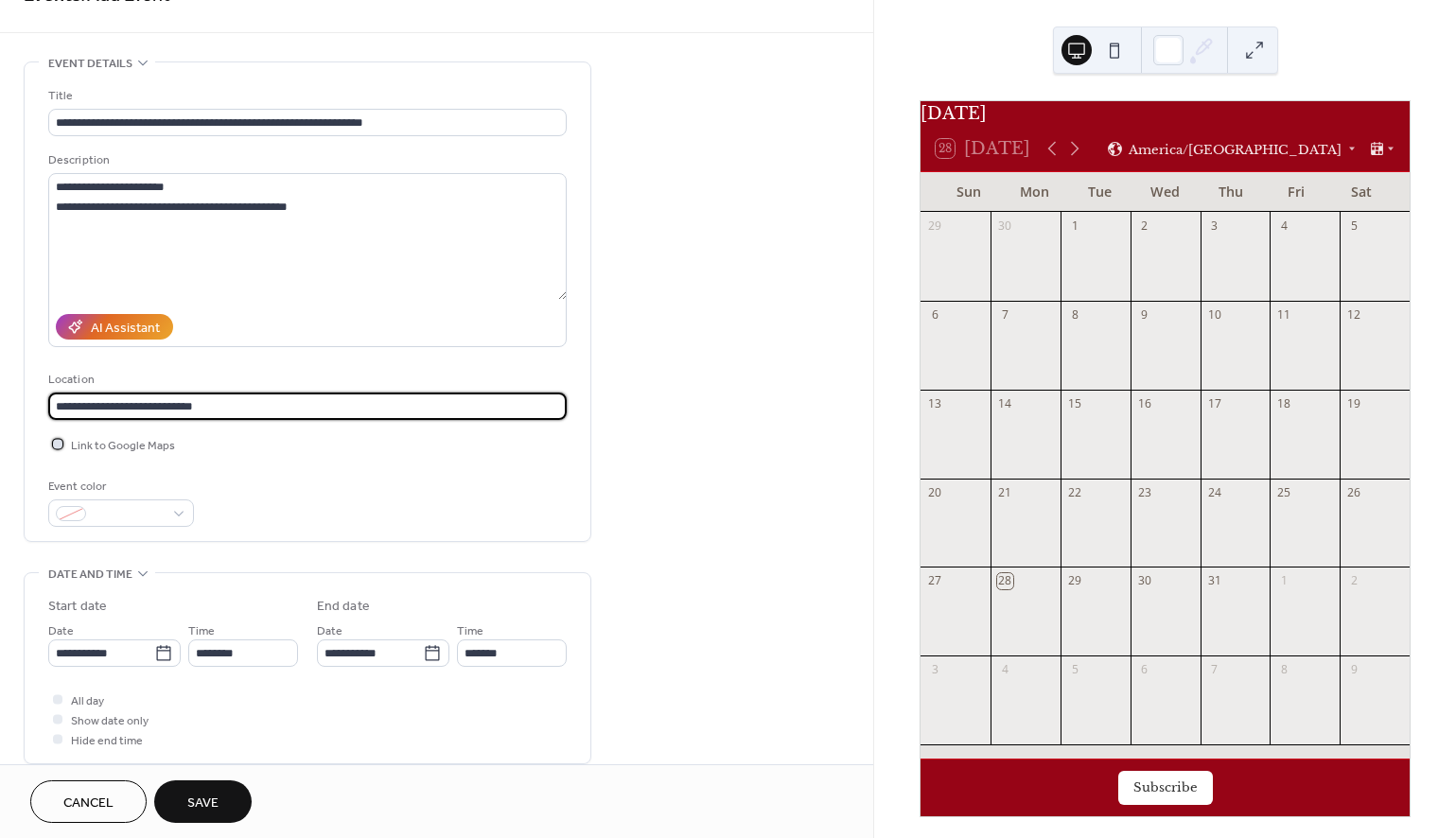 click at bounding box center (58, 444) 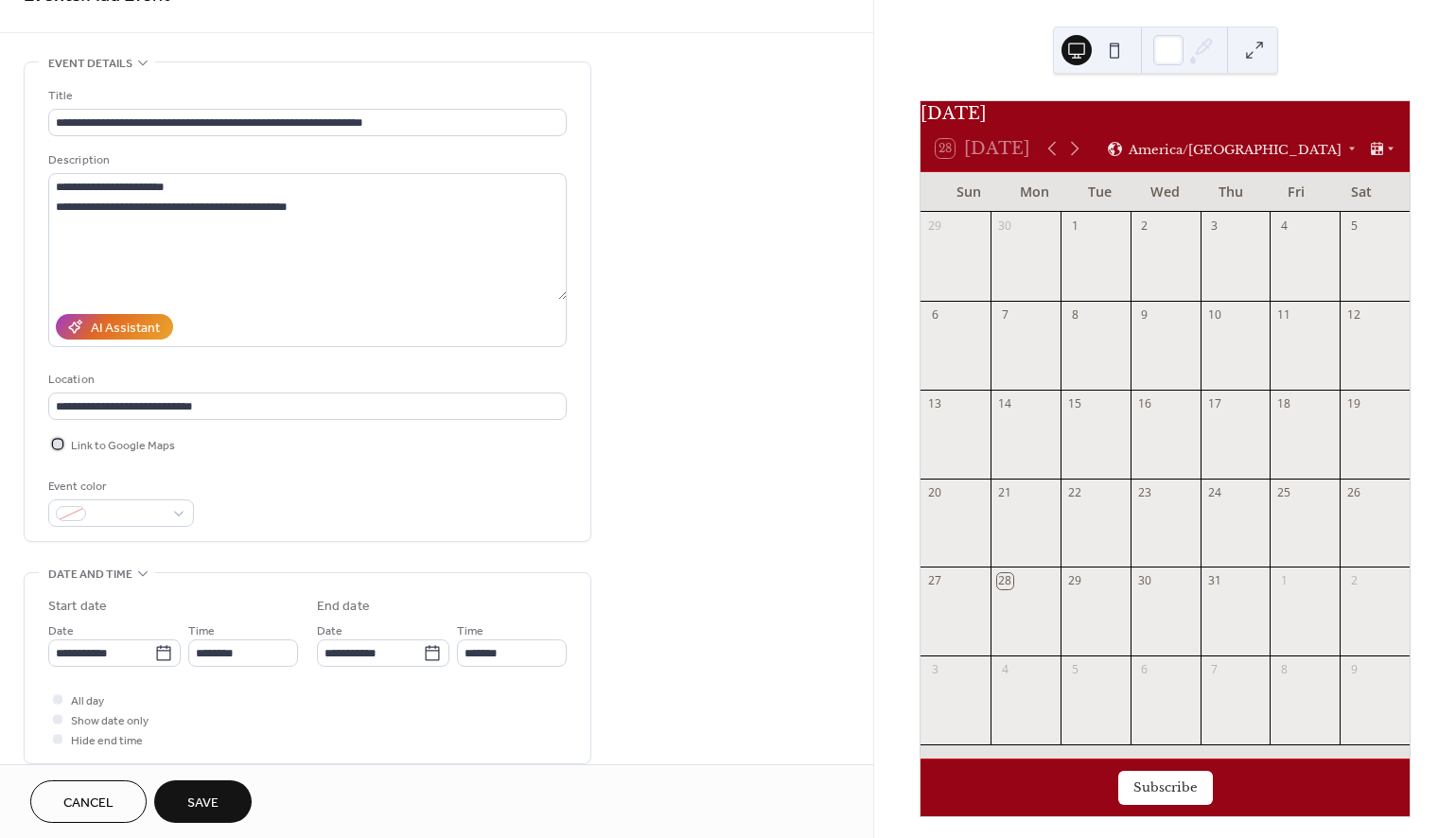 click at bounding box center [58, 444] 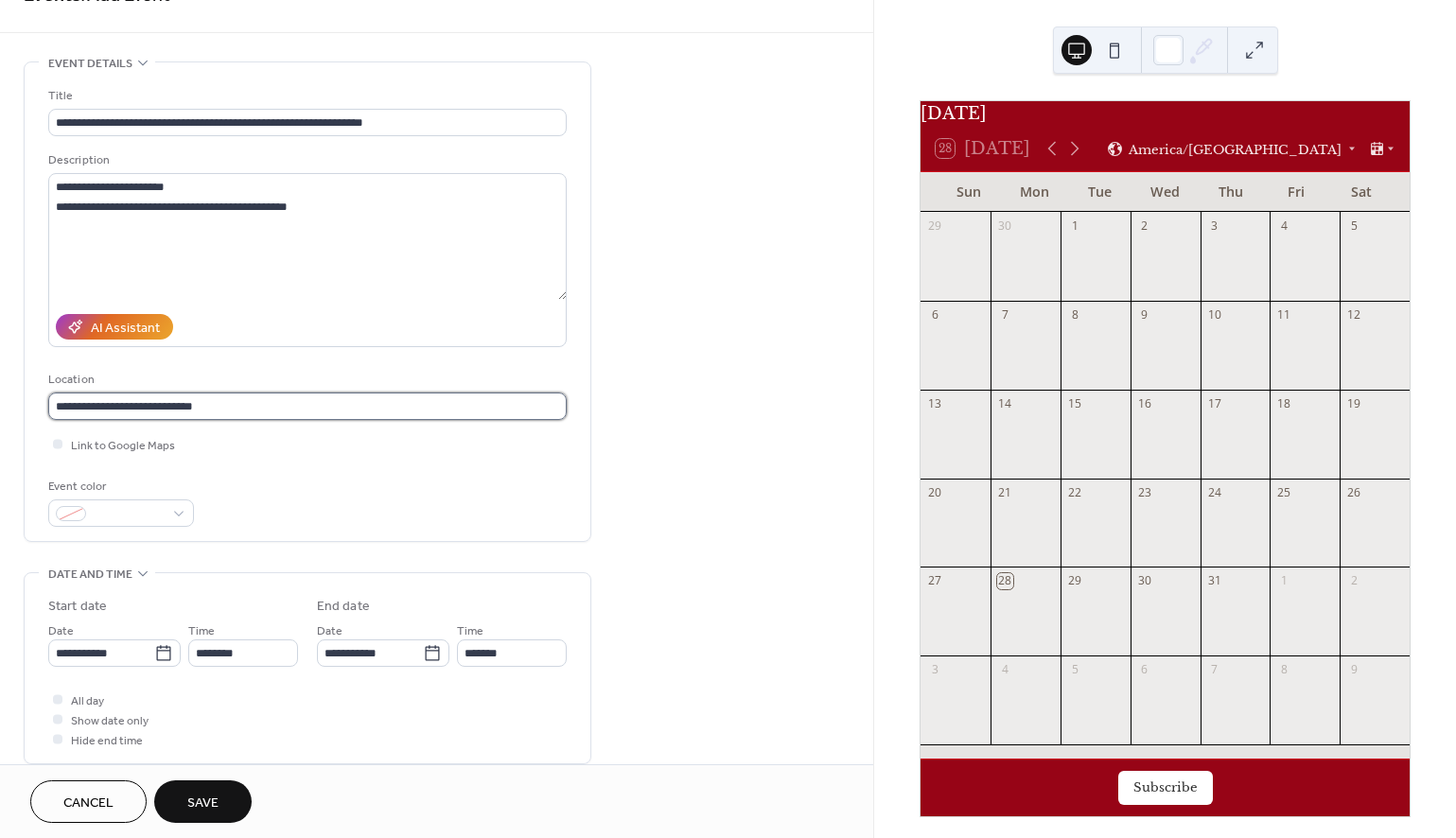 click on "**********" at bounding box center [307, 406] 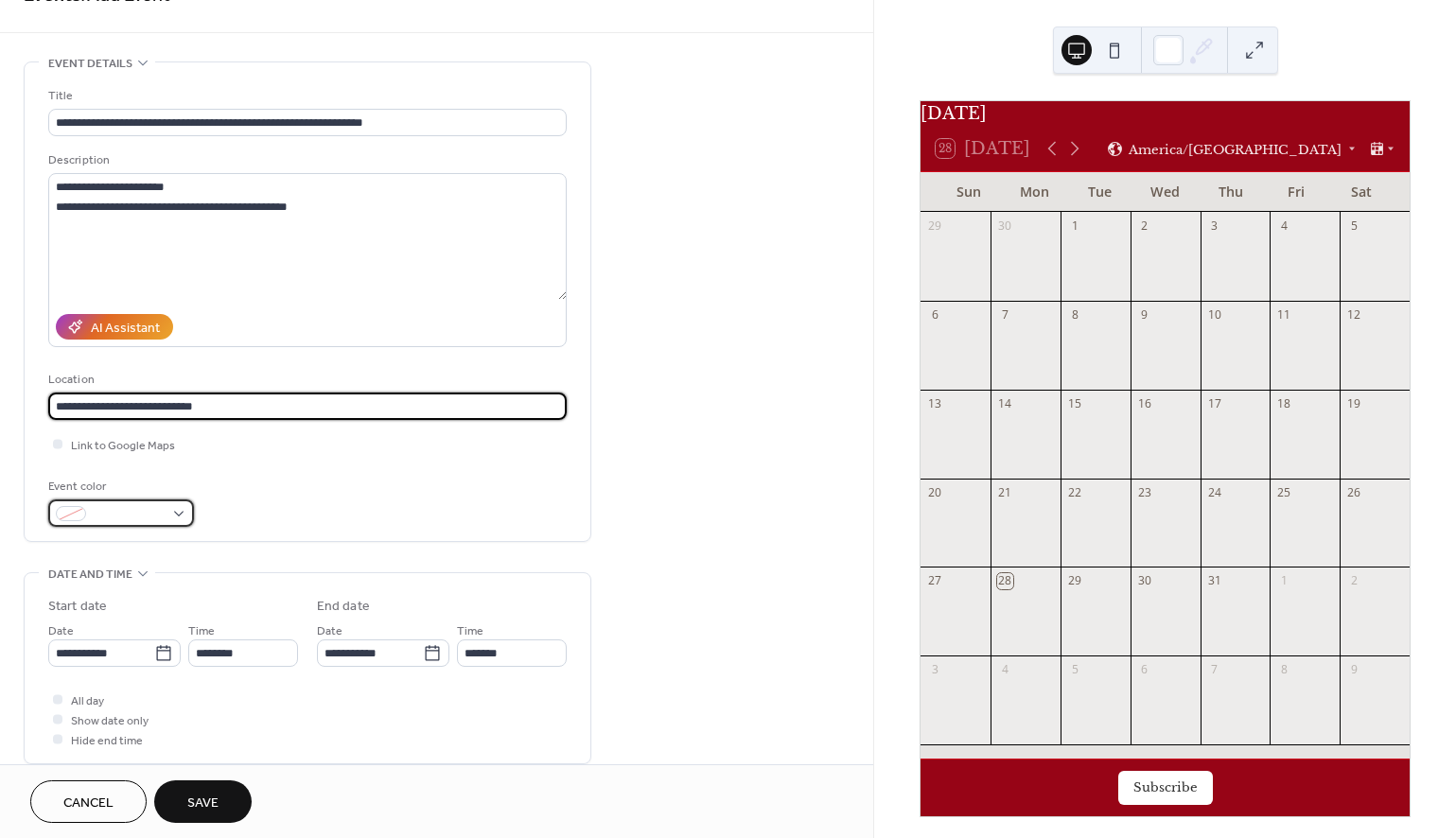 type 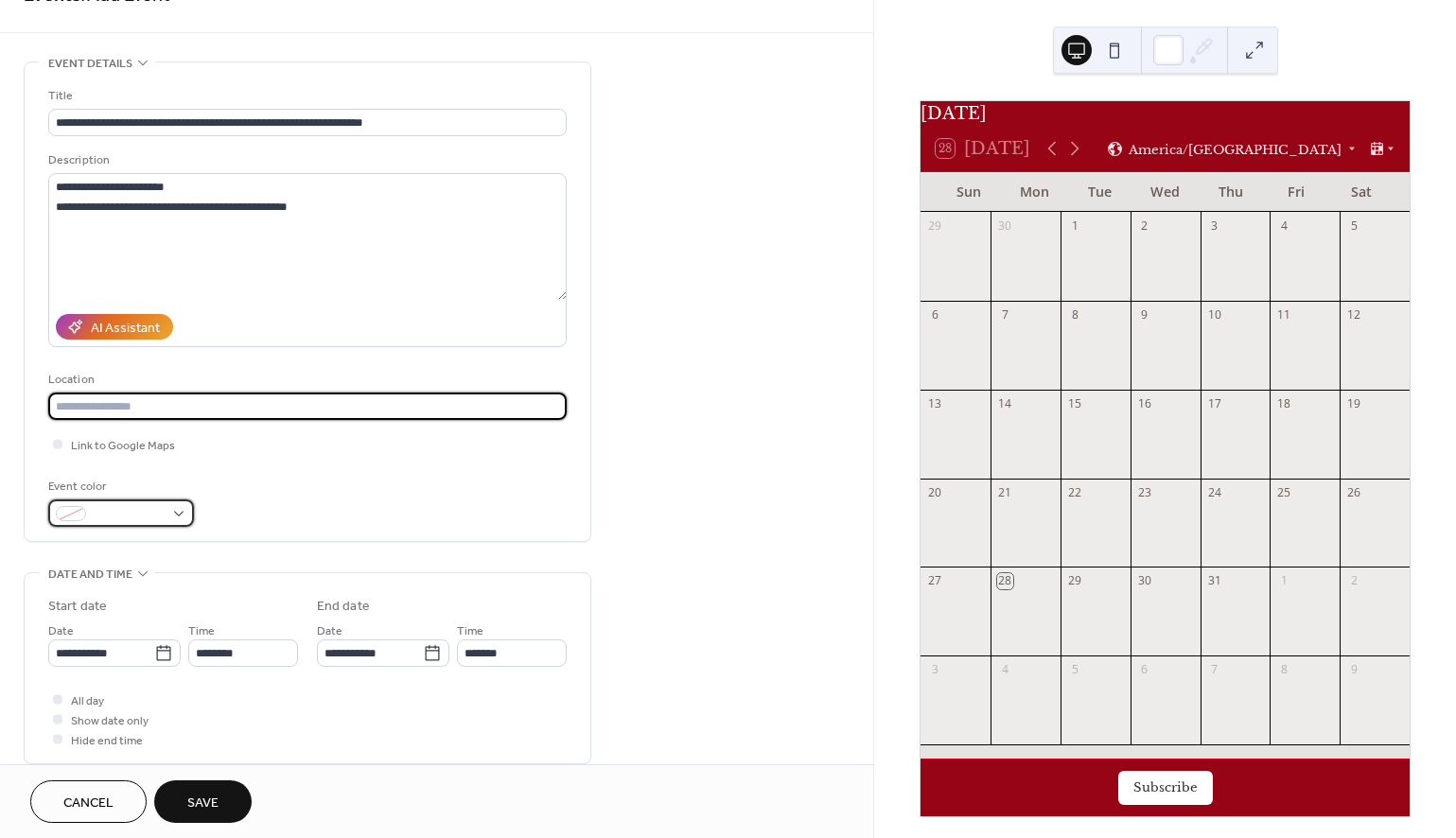 click at bounding box center [121, 513] 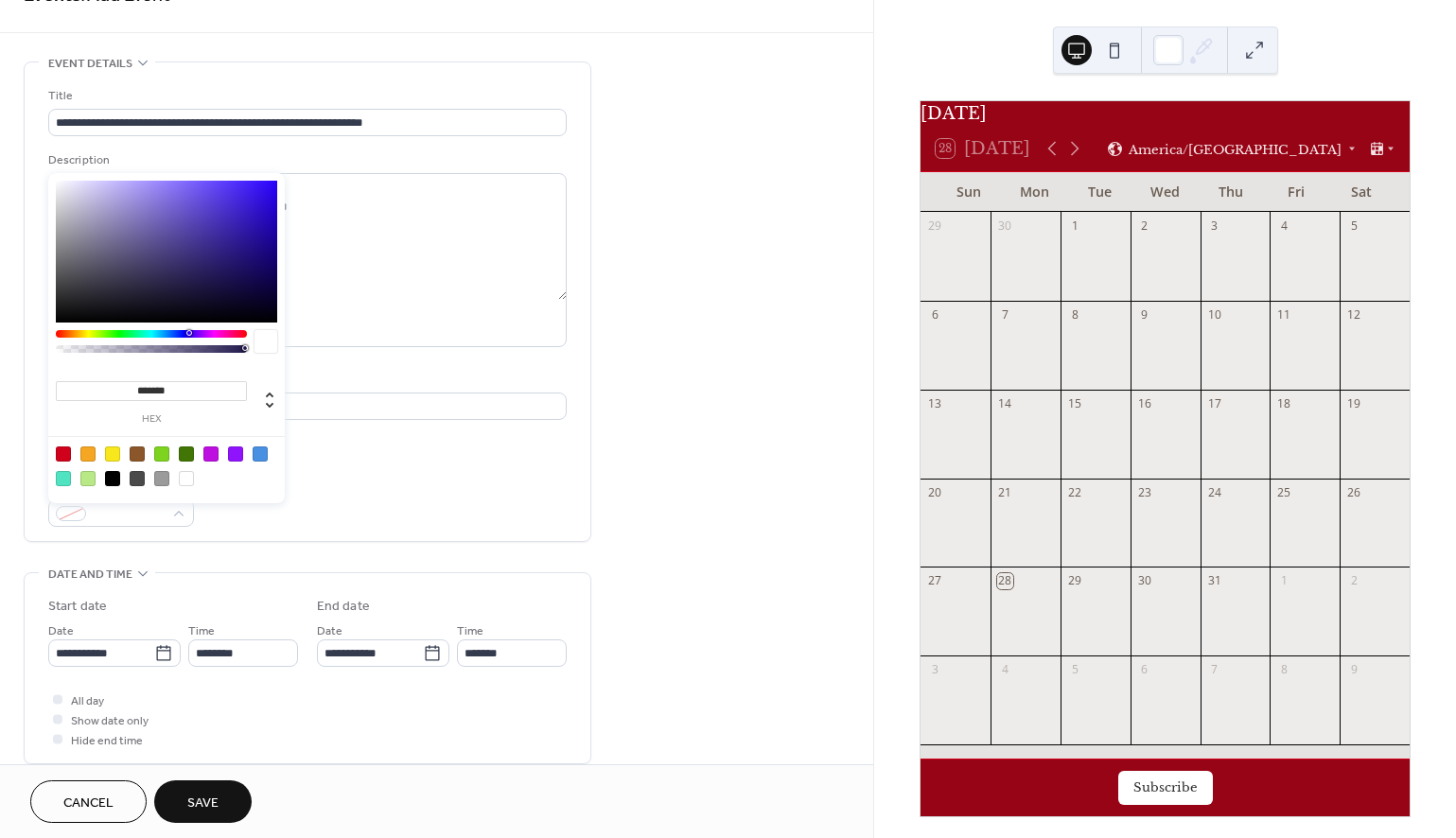 click at bounding box center (186, 454) 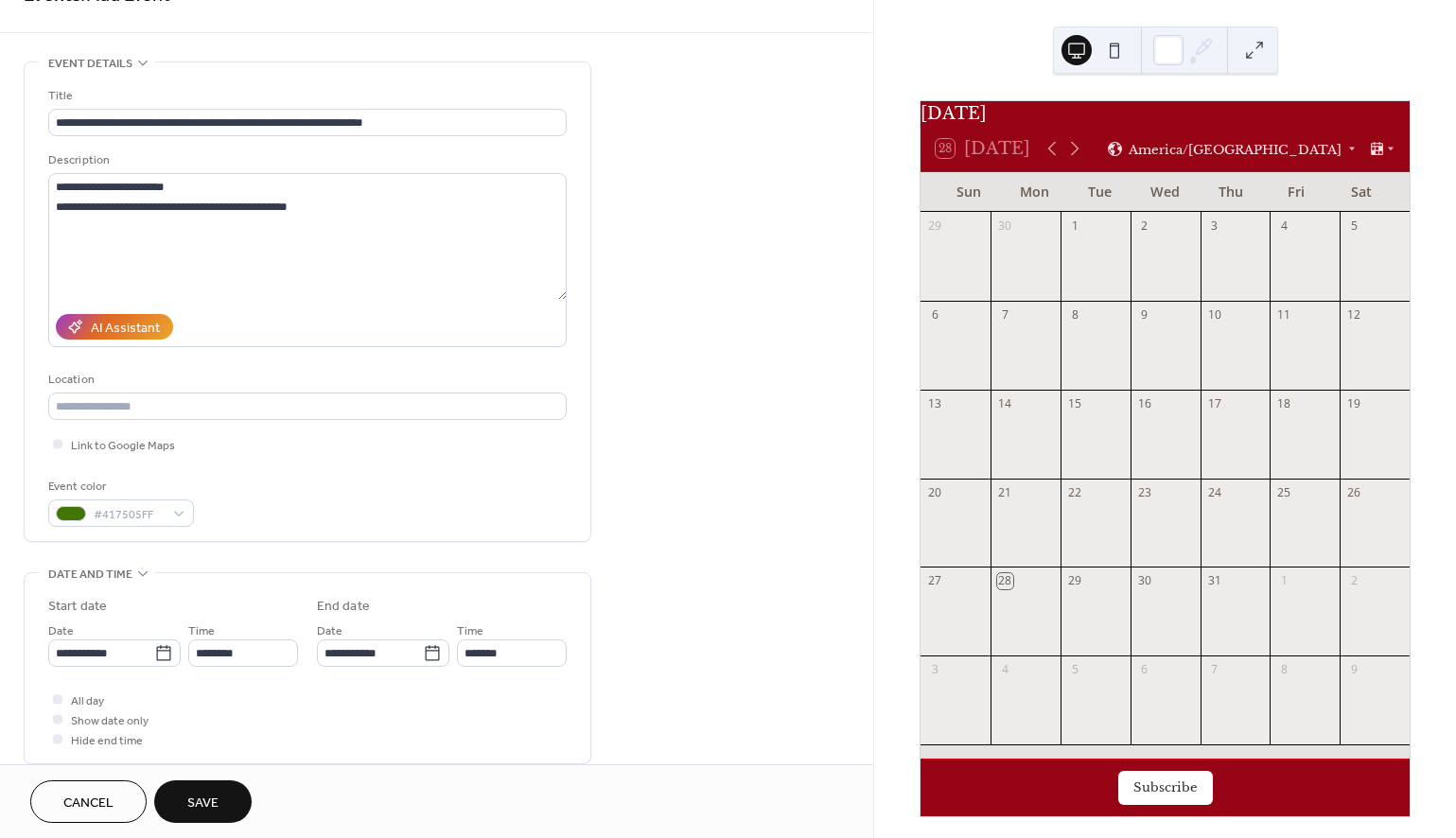 click on "Event color #417505FF" at bounding box center (307, 501) 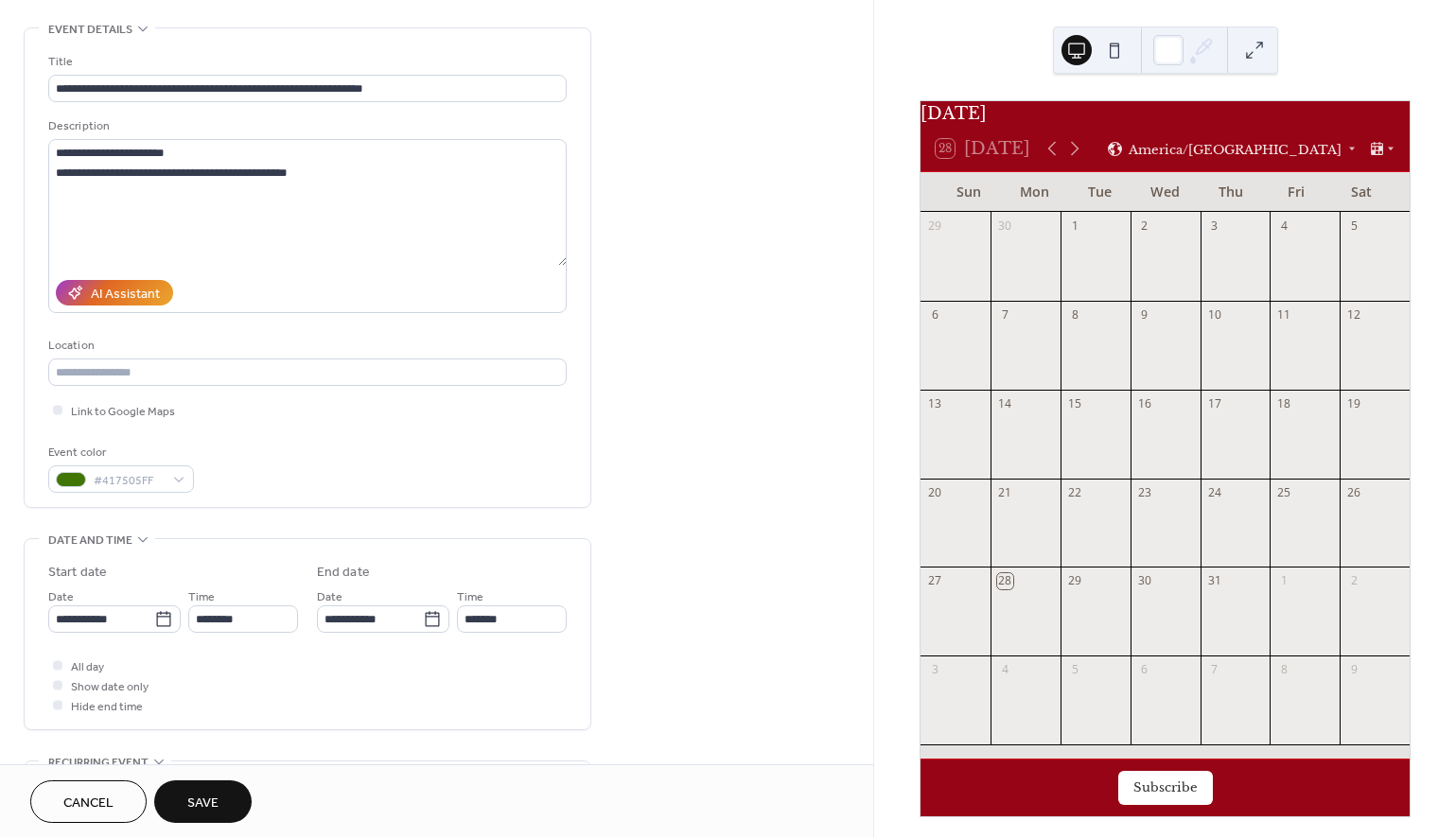 scroll, scrollTop: 79, scrollLeft: 0, axis: vertical 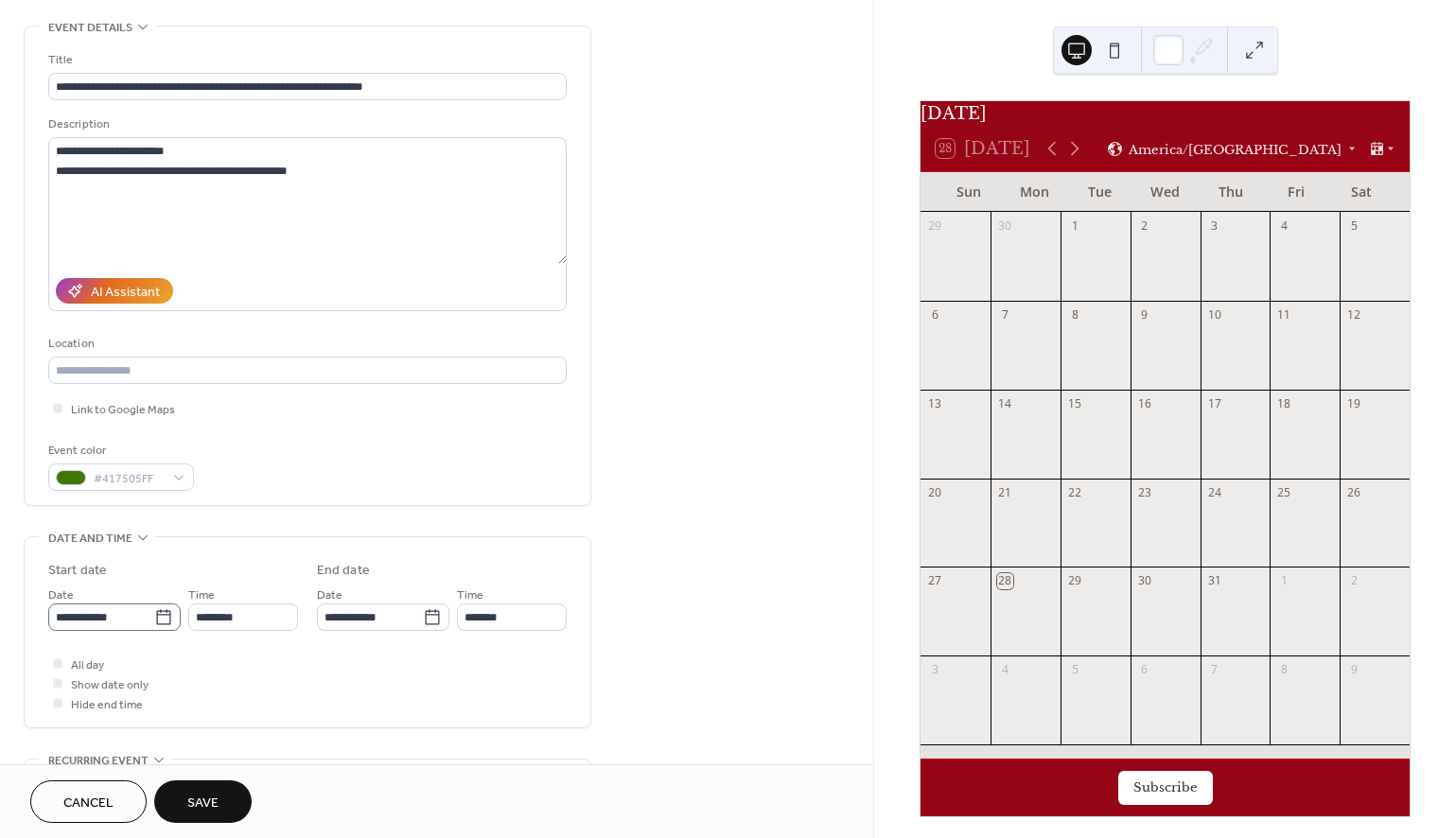 click 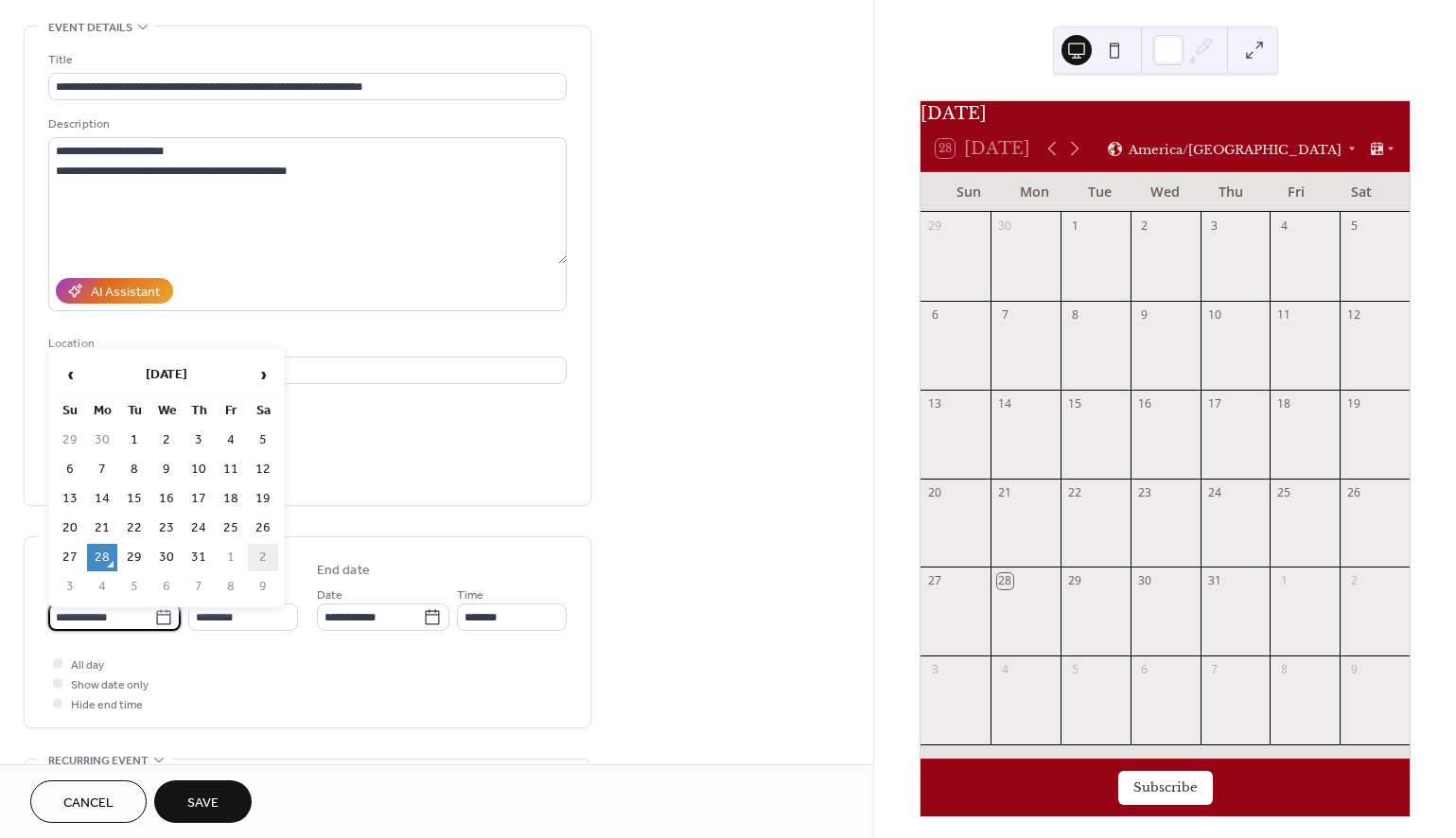 click on "2" at bounding box center [263, 557] 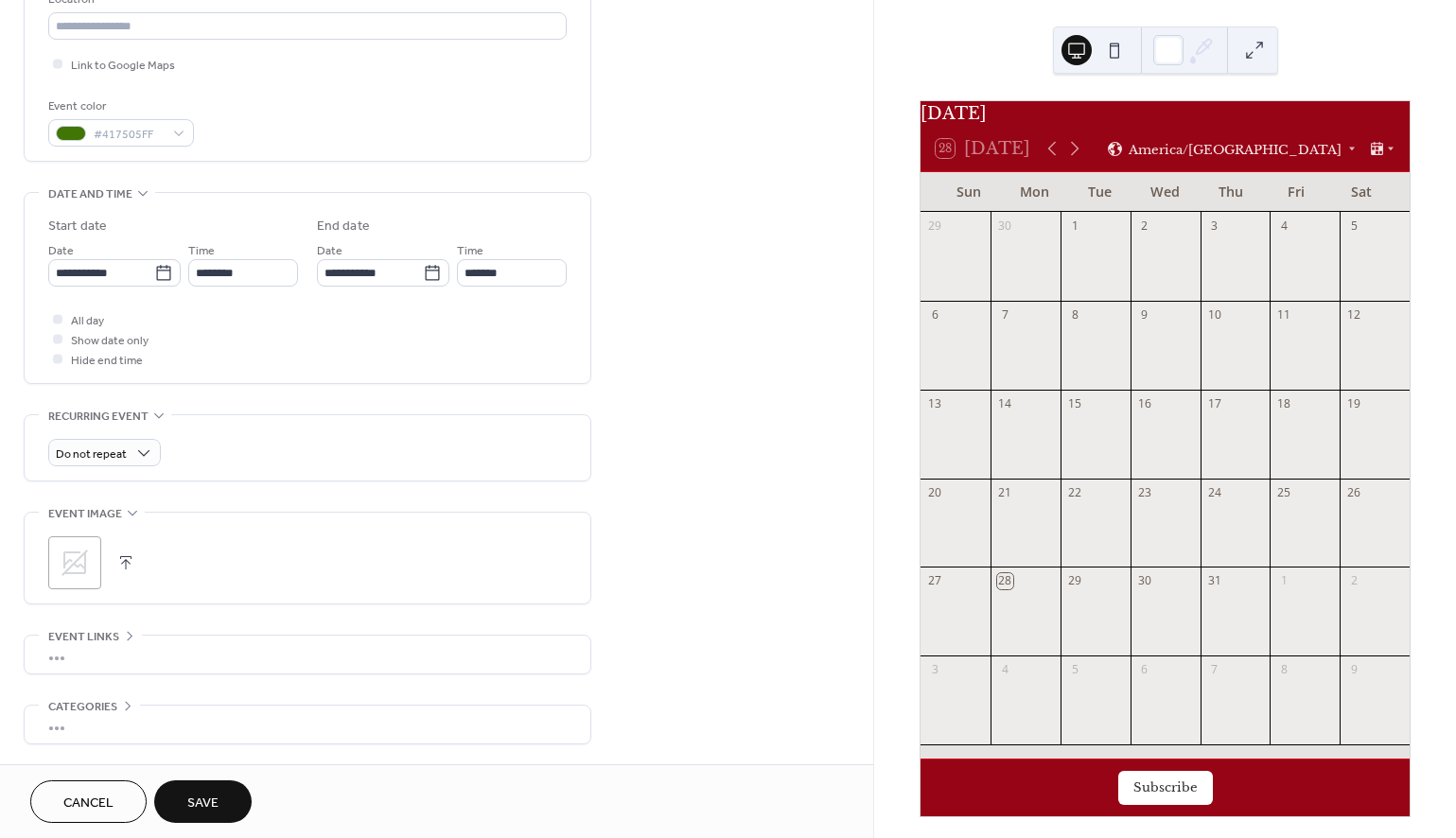 scroll, scrollTop: 434, scrollLeft: 0, axis: vertical 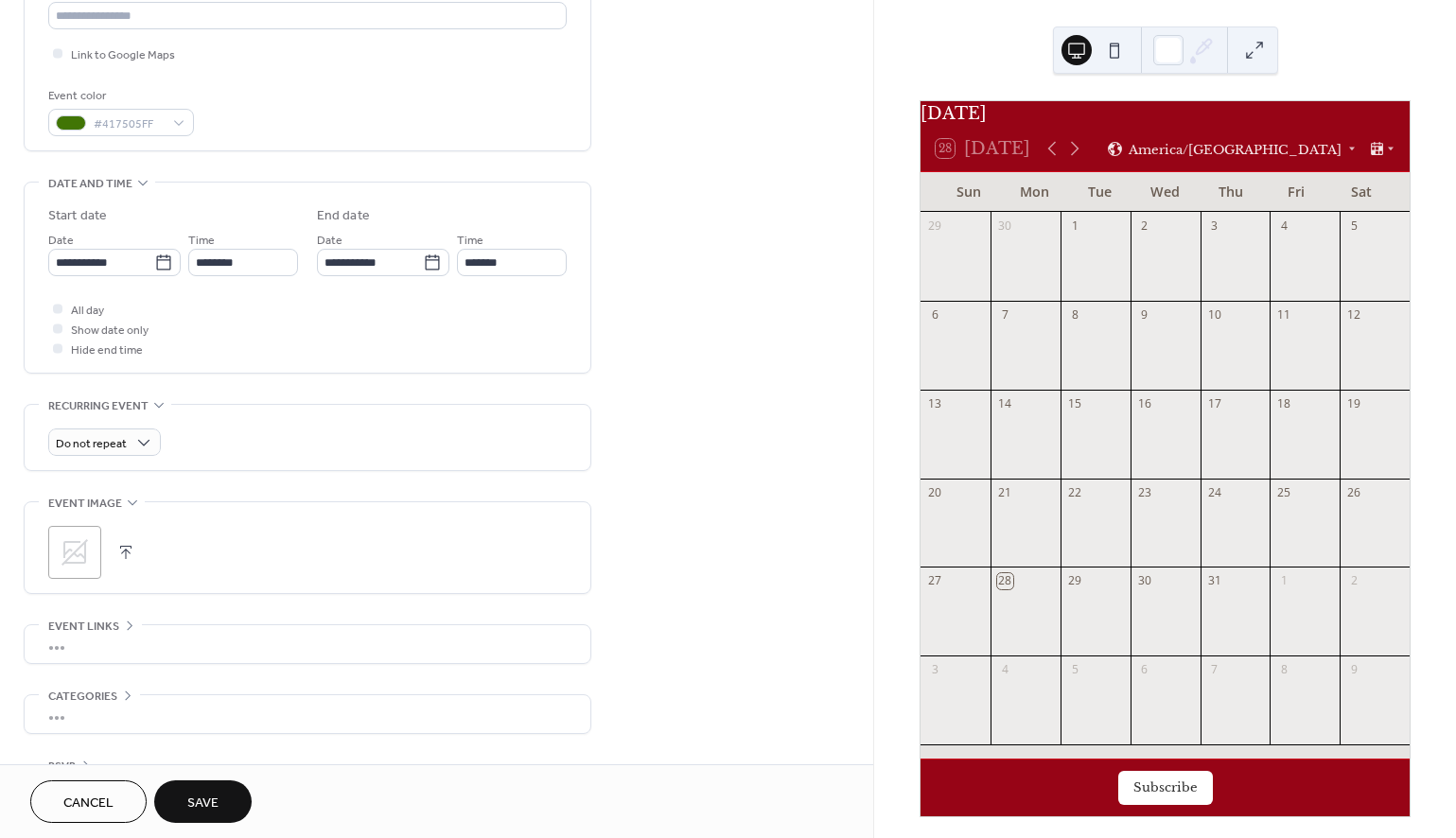 click 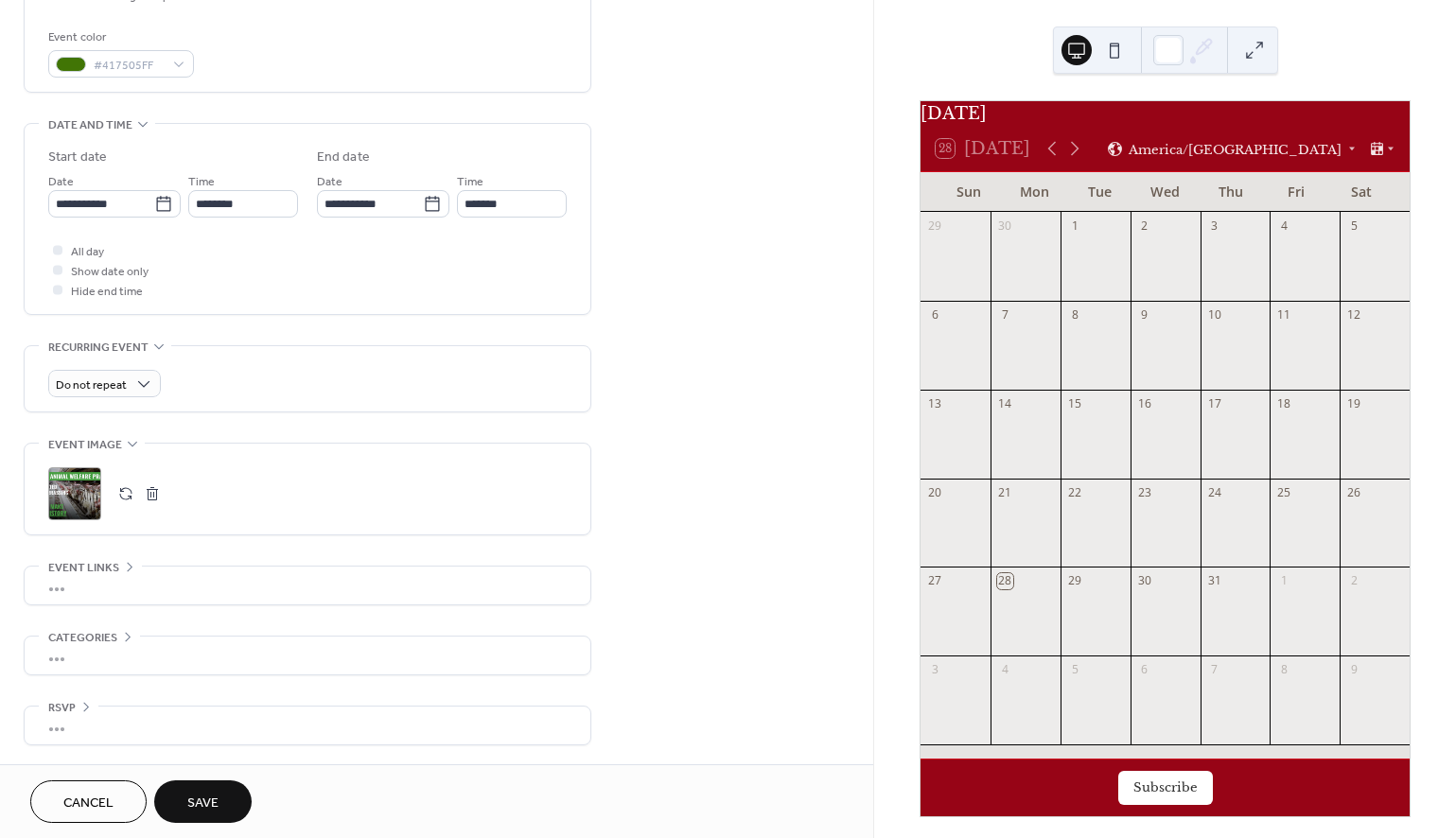 scroll, scrollTop: 498, scrollLeft: 0, axis: vertical 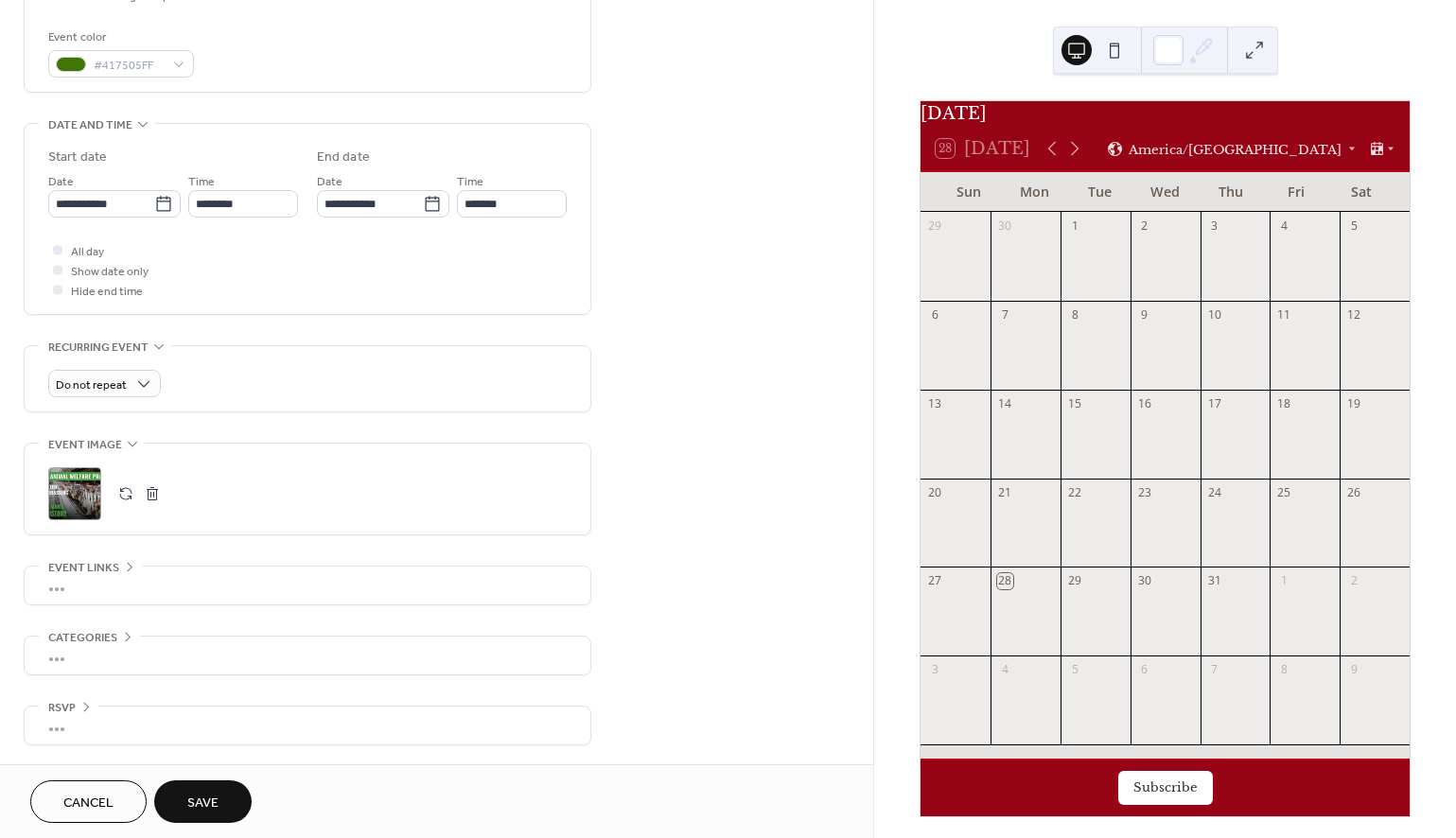 click on "•••" at bounding box center [307, 585] 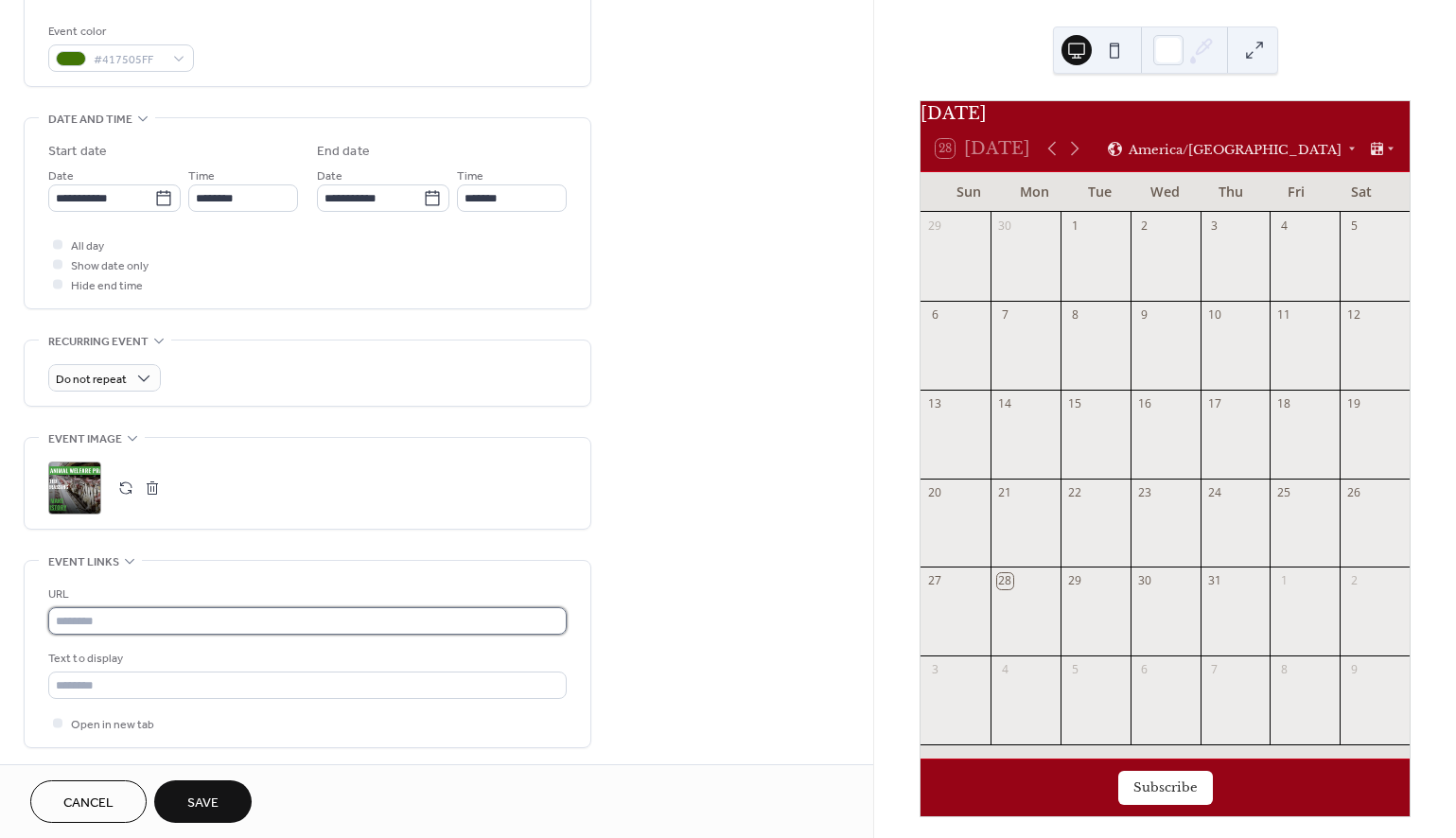 click at bounding box center [307, 620] 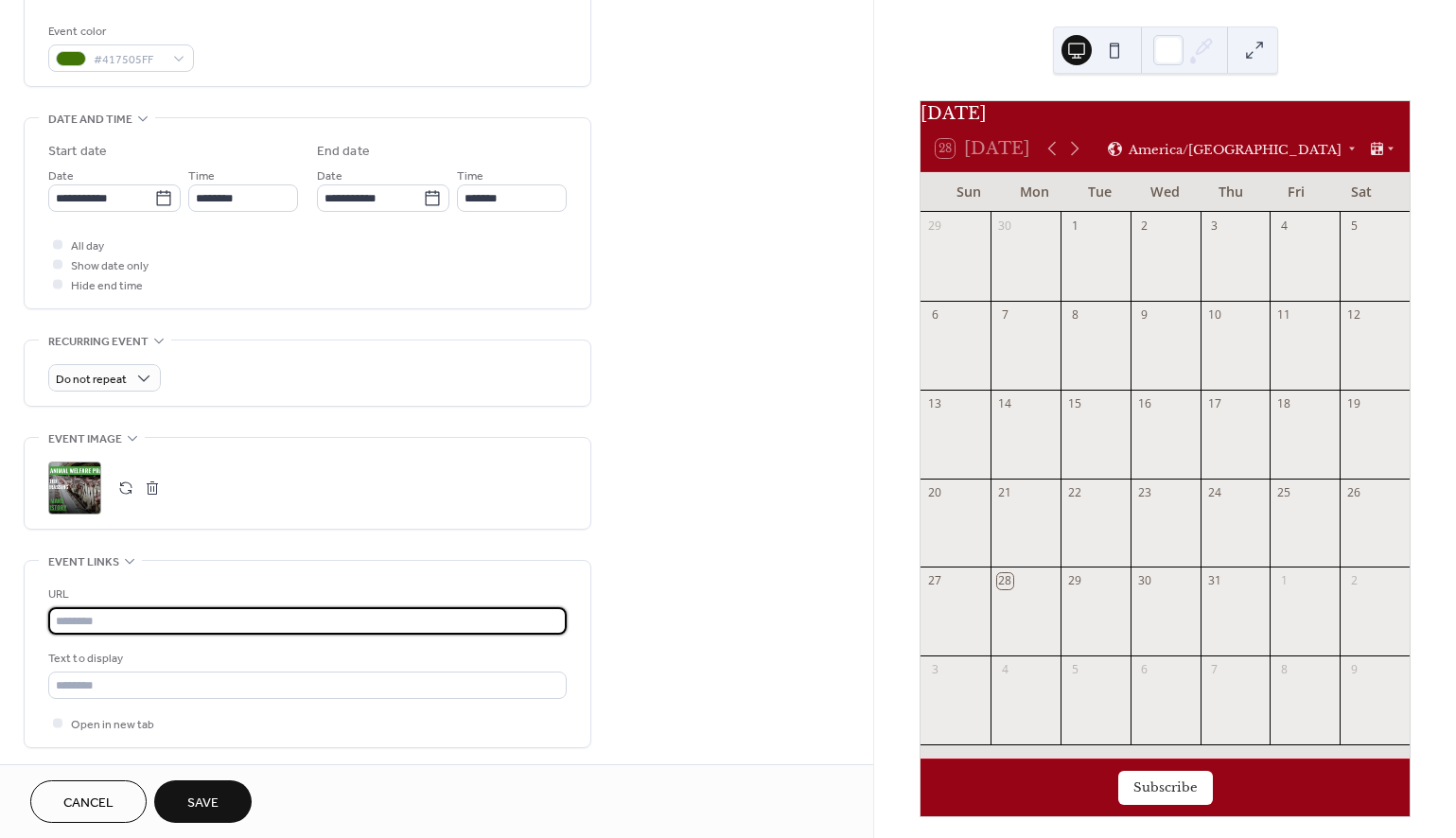 click at bounding box center (307, 620) 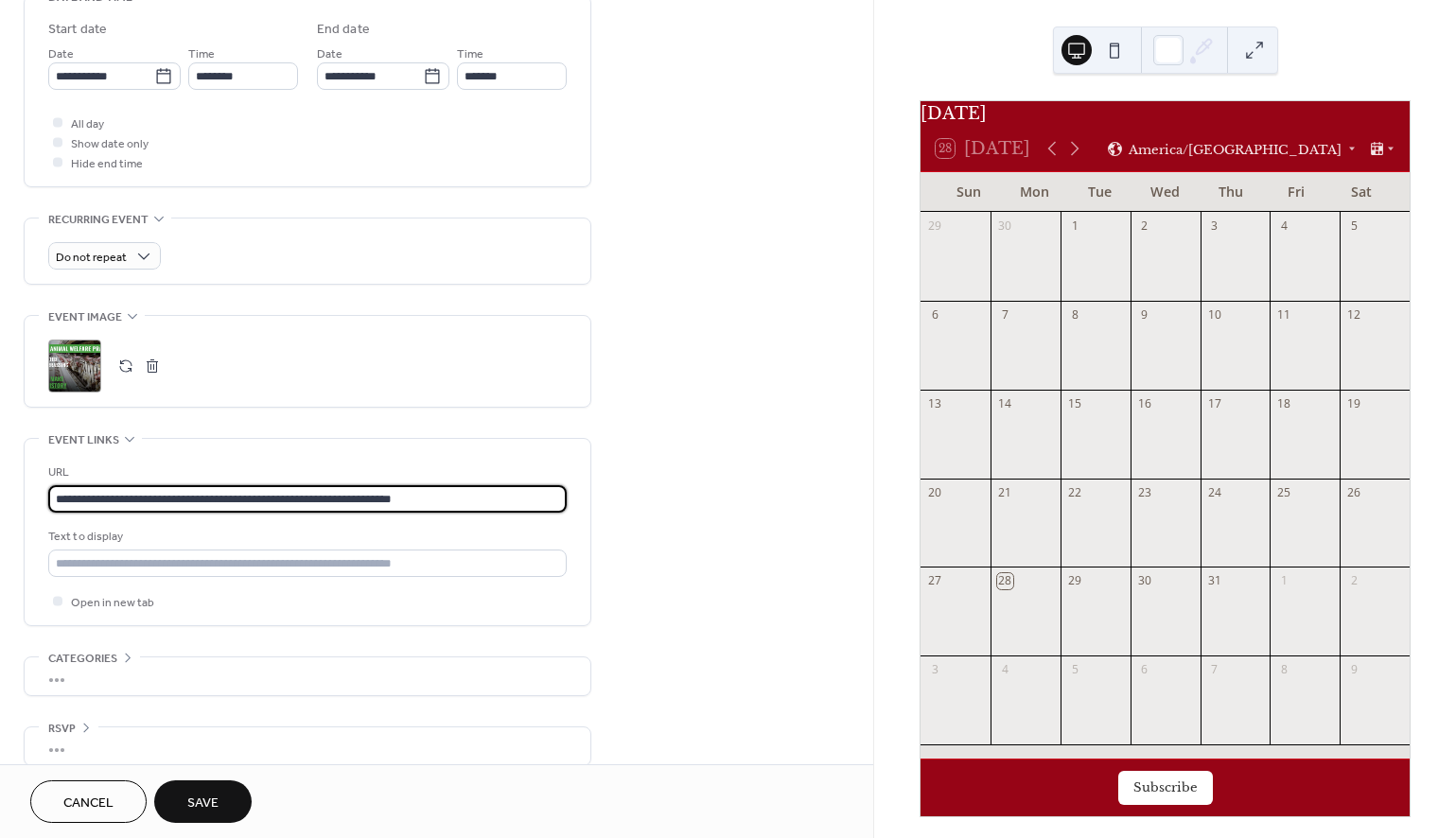 scroll, scrollTop: 648, scrollLeft: 0, axis: vertical 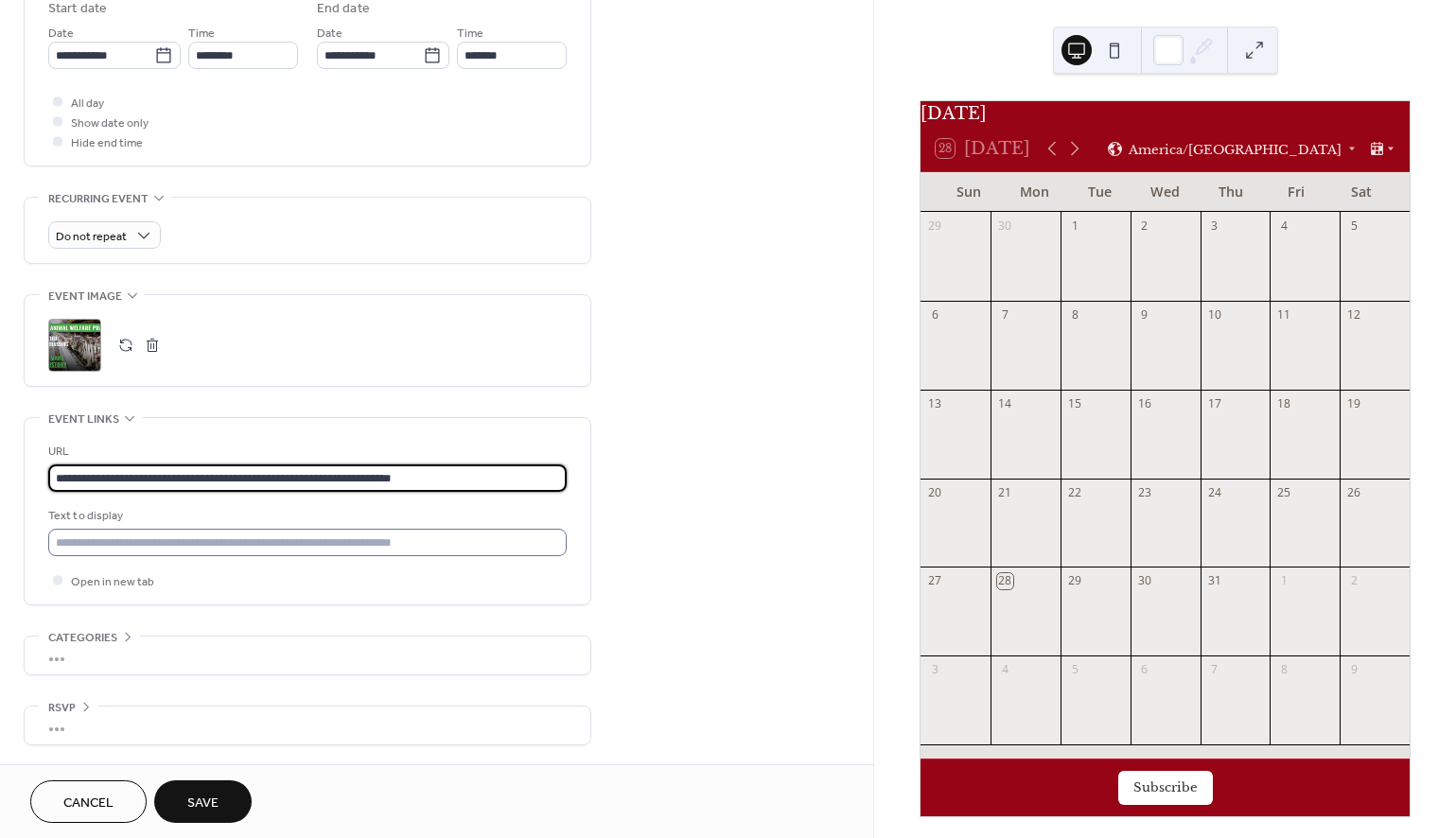 type on "**********" 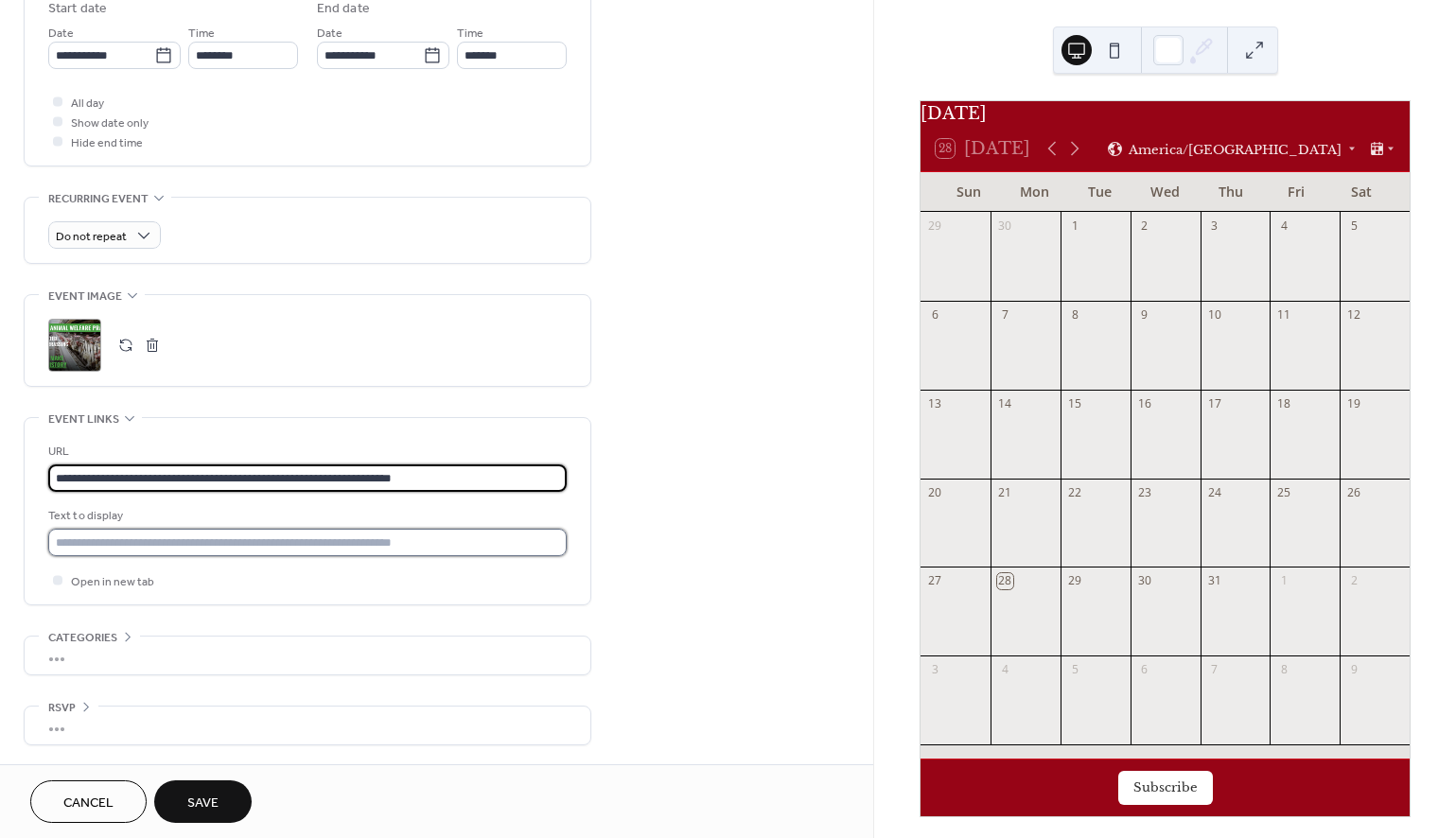 click at bounding box center [307, 542] 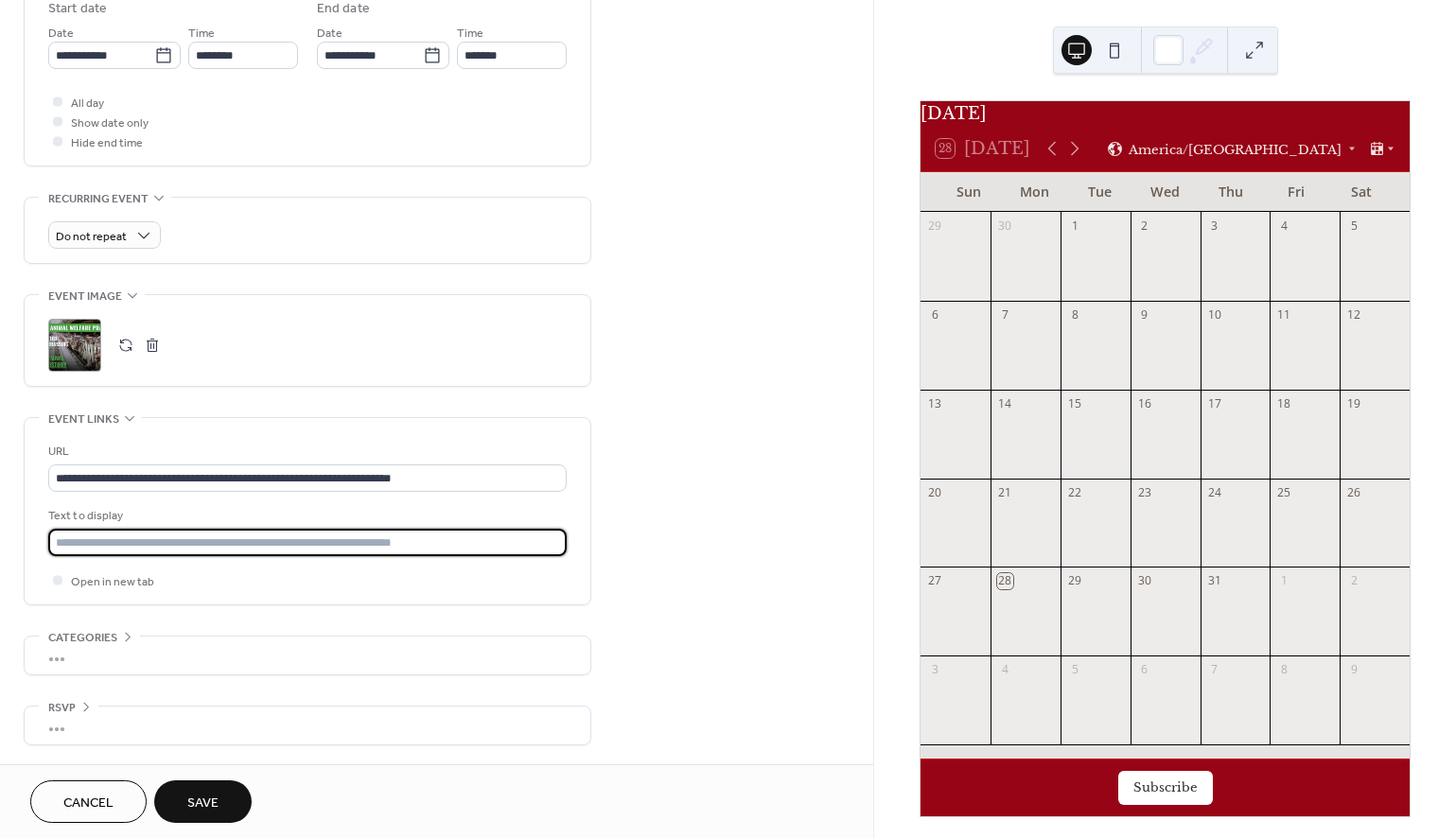 click at bounding box center [307, 542] 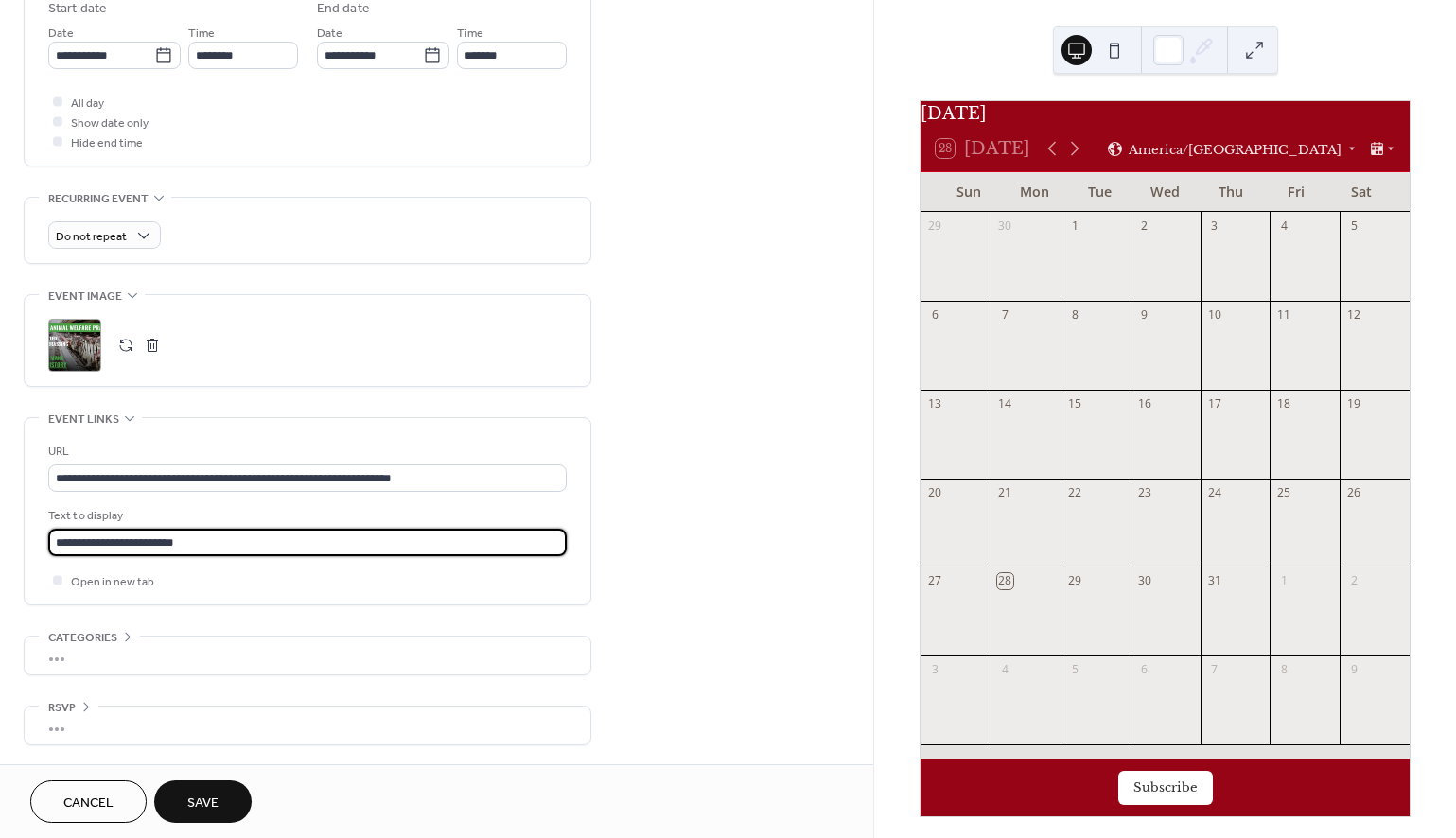 type on "**********" 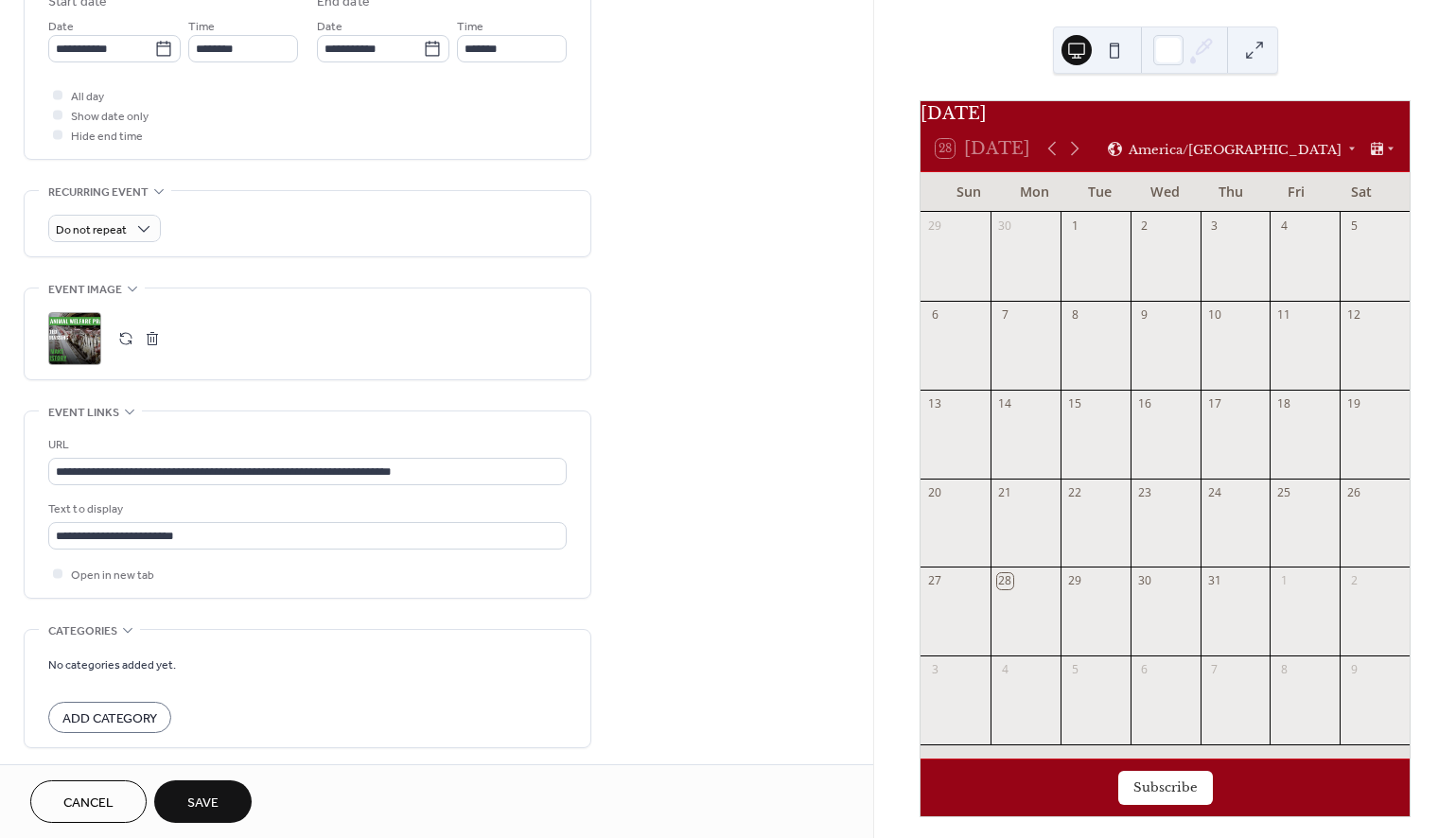 scroll, scrollTop: 644, scrollLeft: 0, axis: vertical 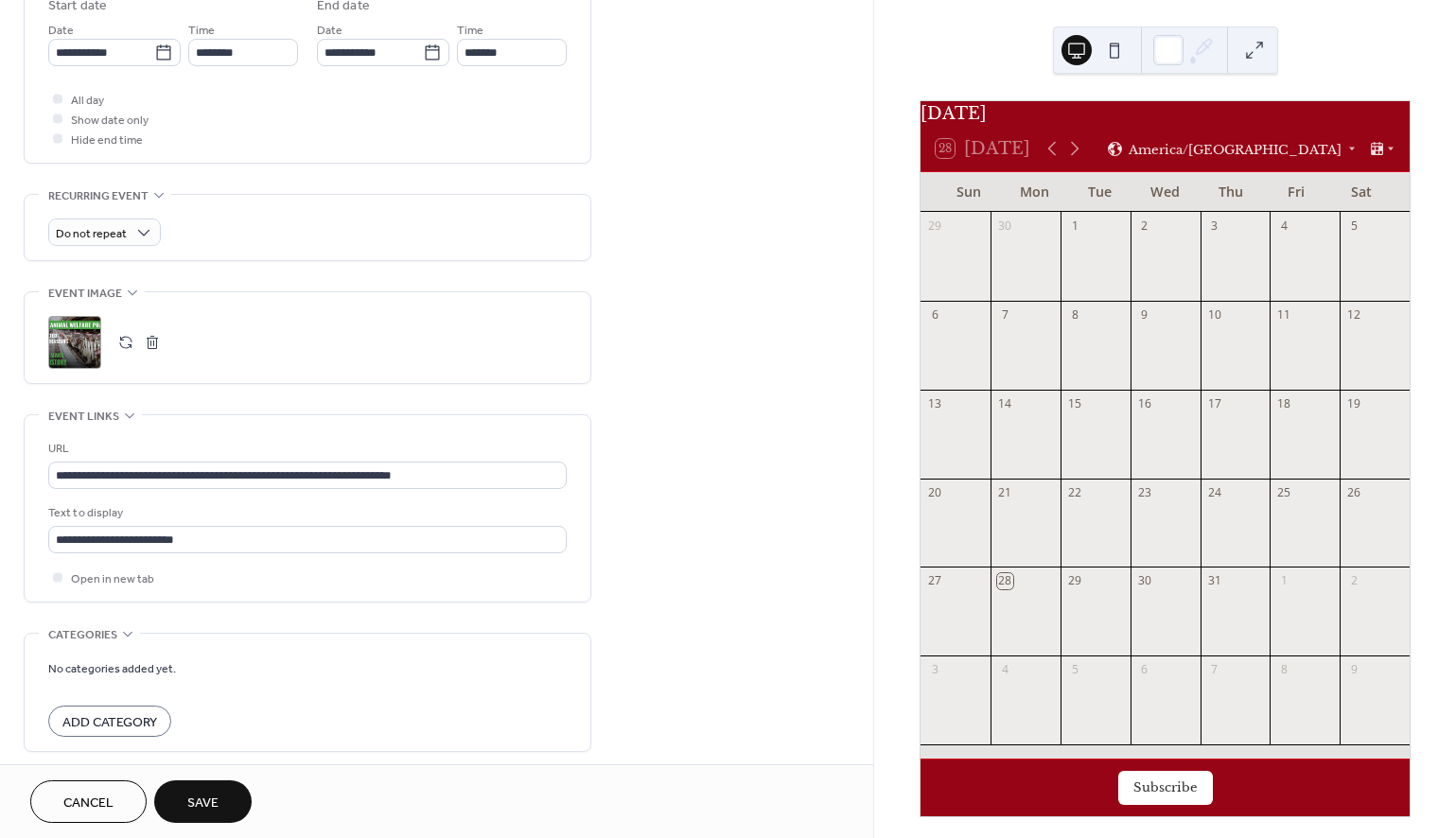click on "Add Category" at bounding box center [110, 723] 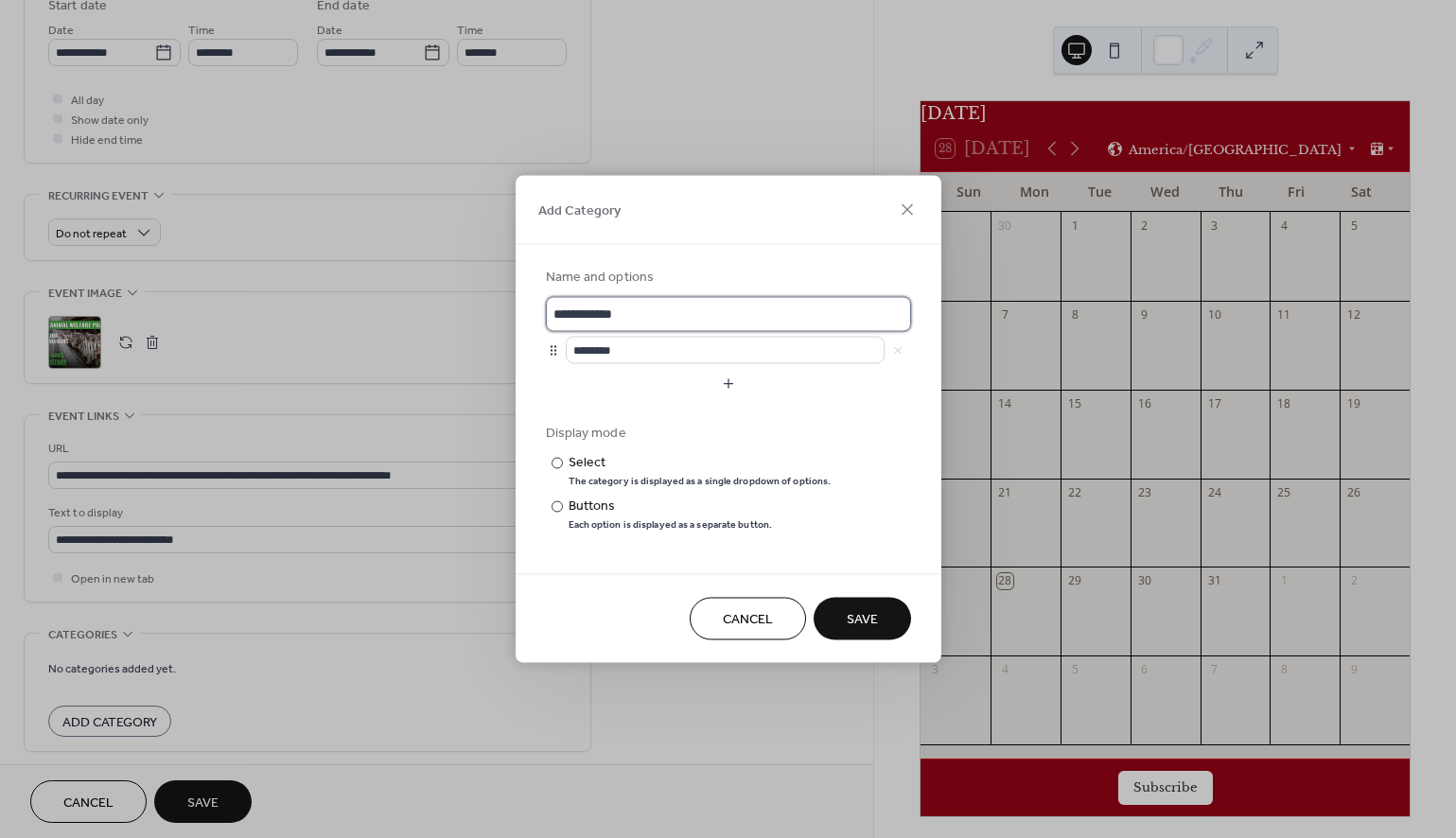 click on "**********" at bounding box center [728, 314] 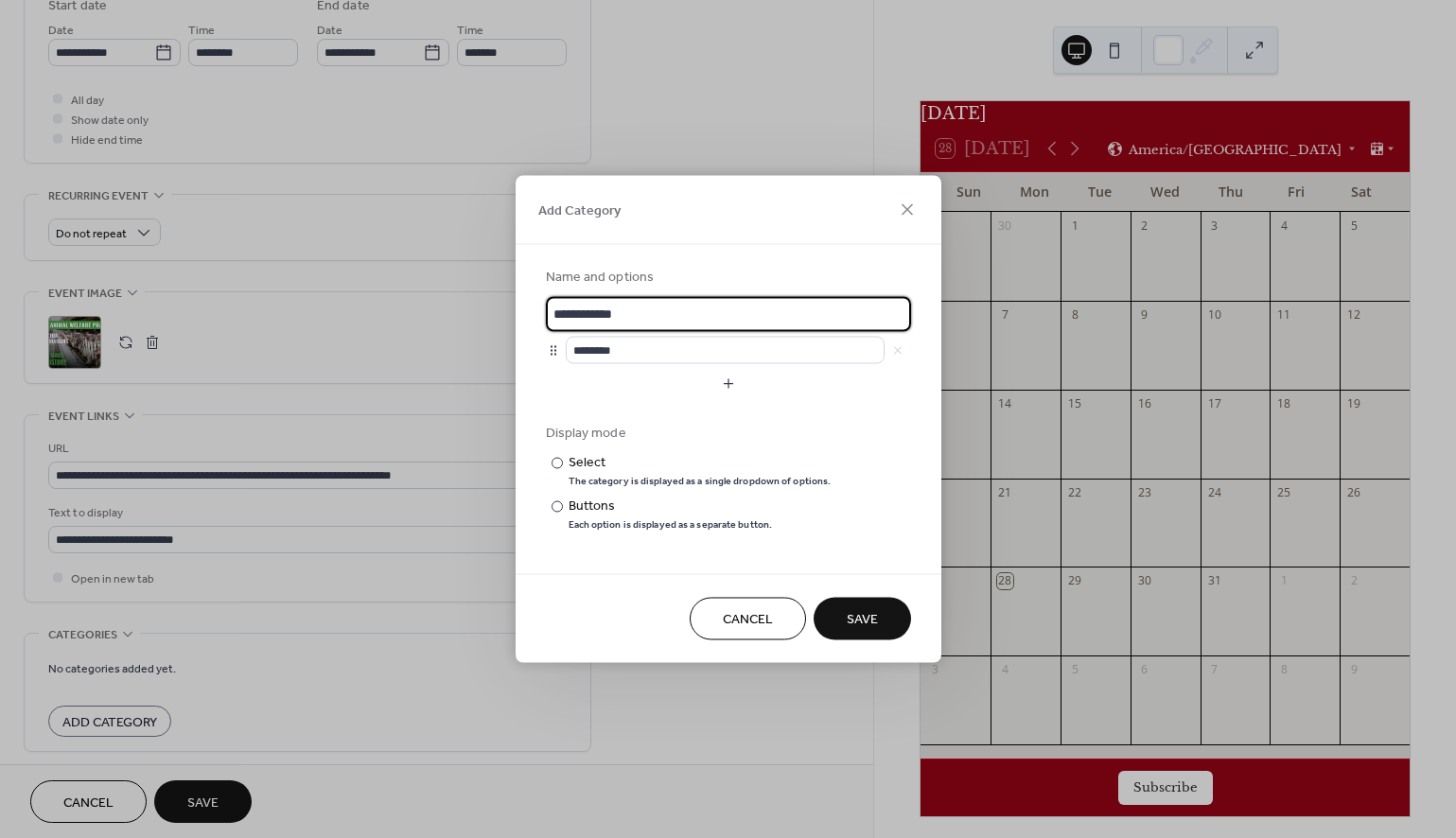 click on "**********" at bounding box center [728, 314] 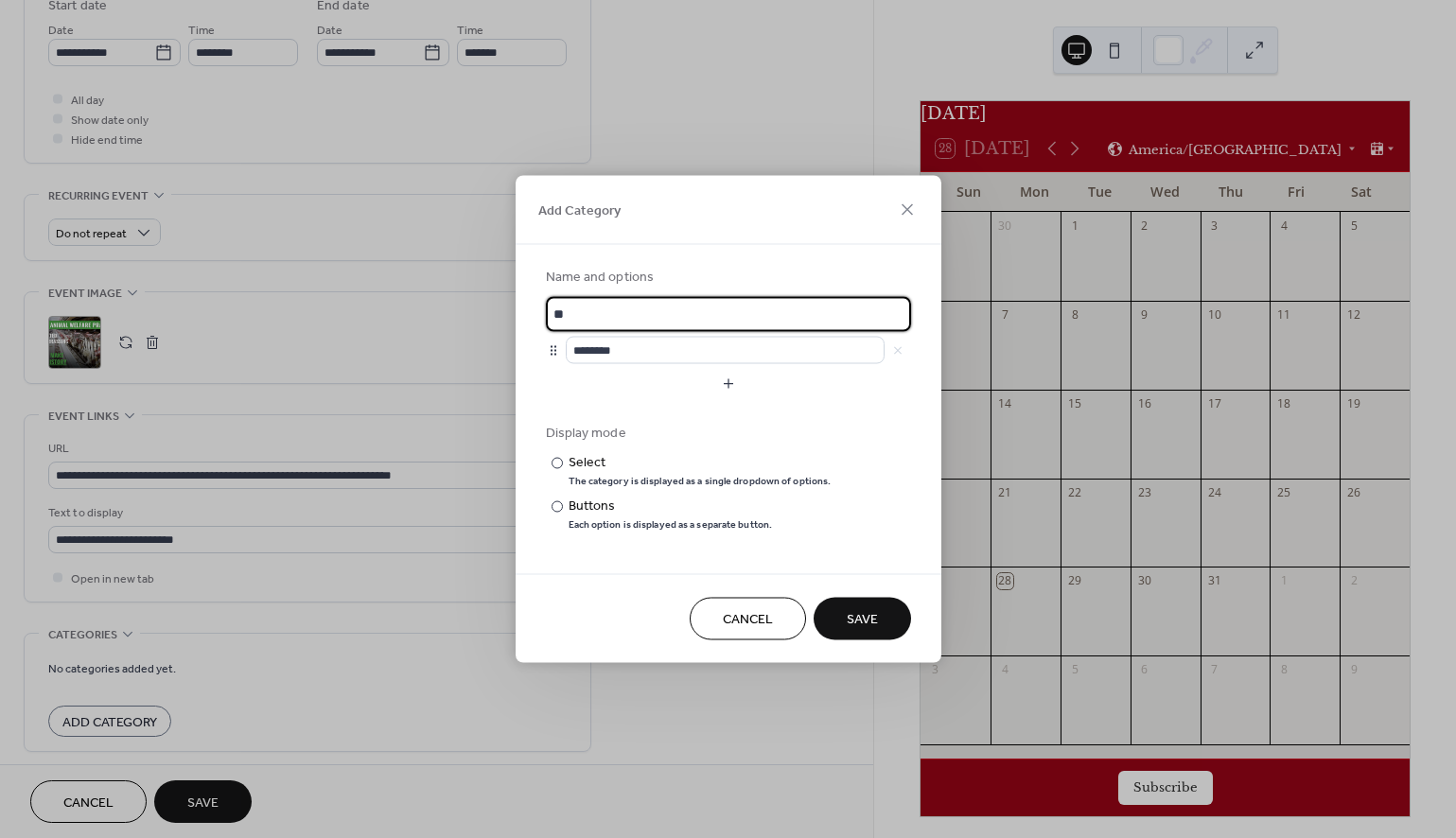 type on "*" 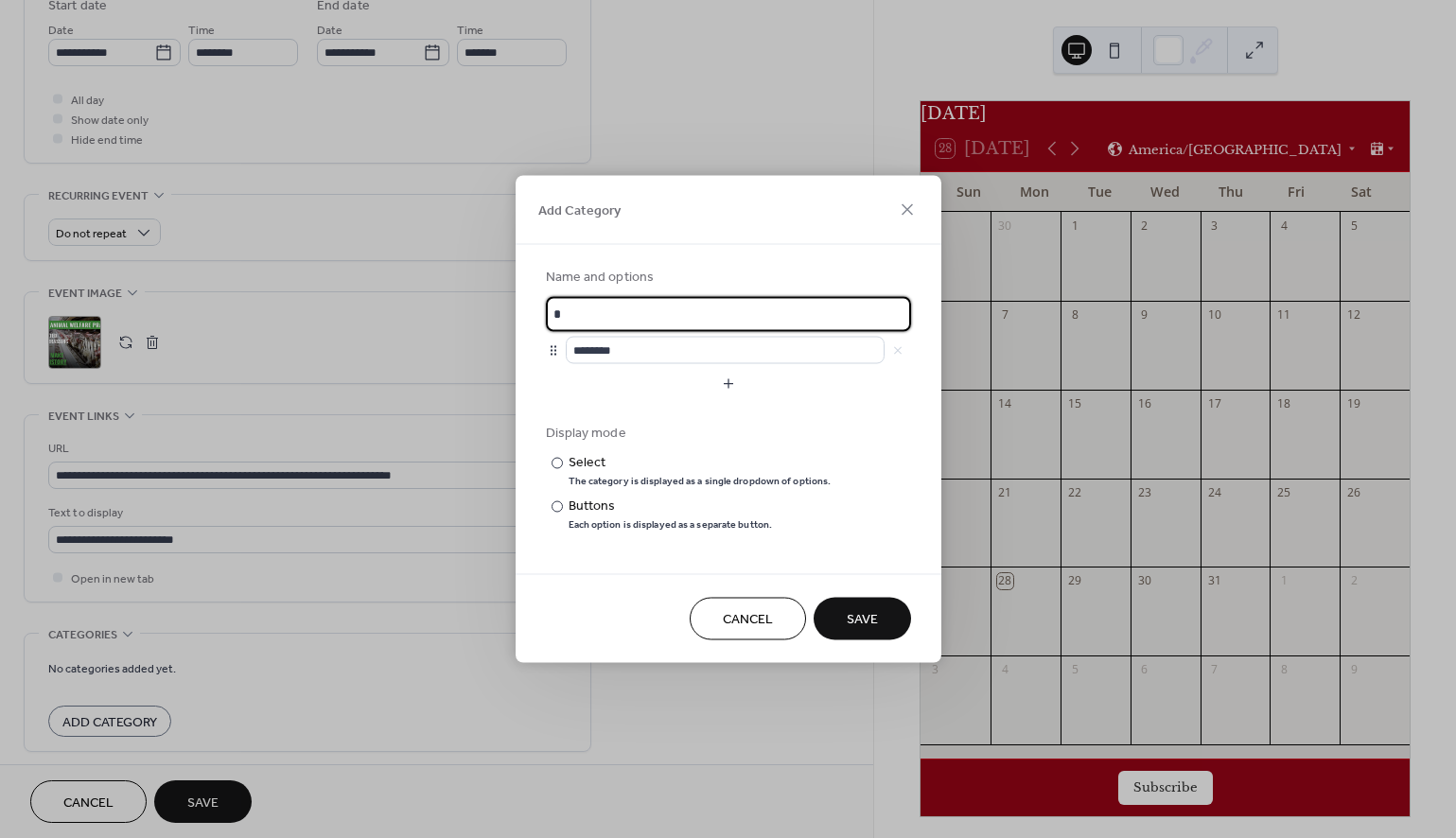 type 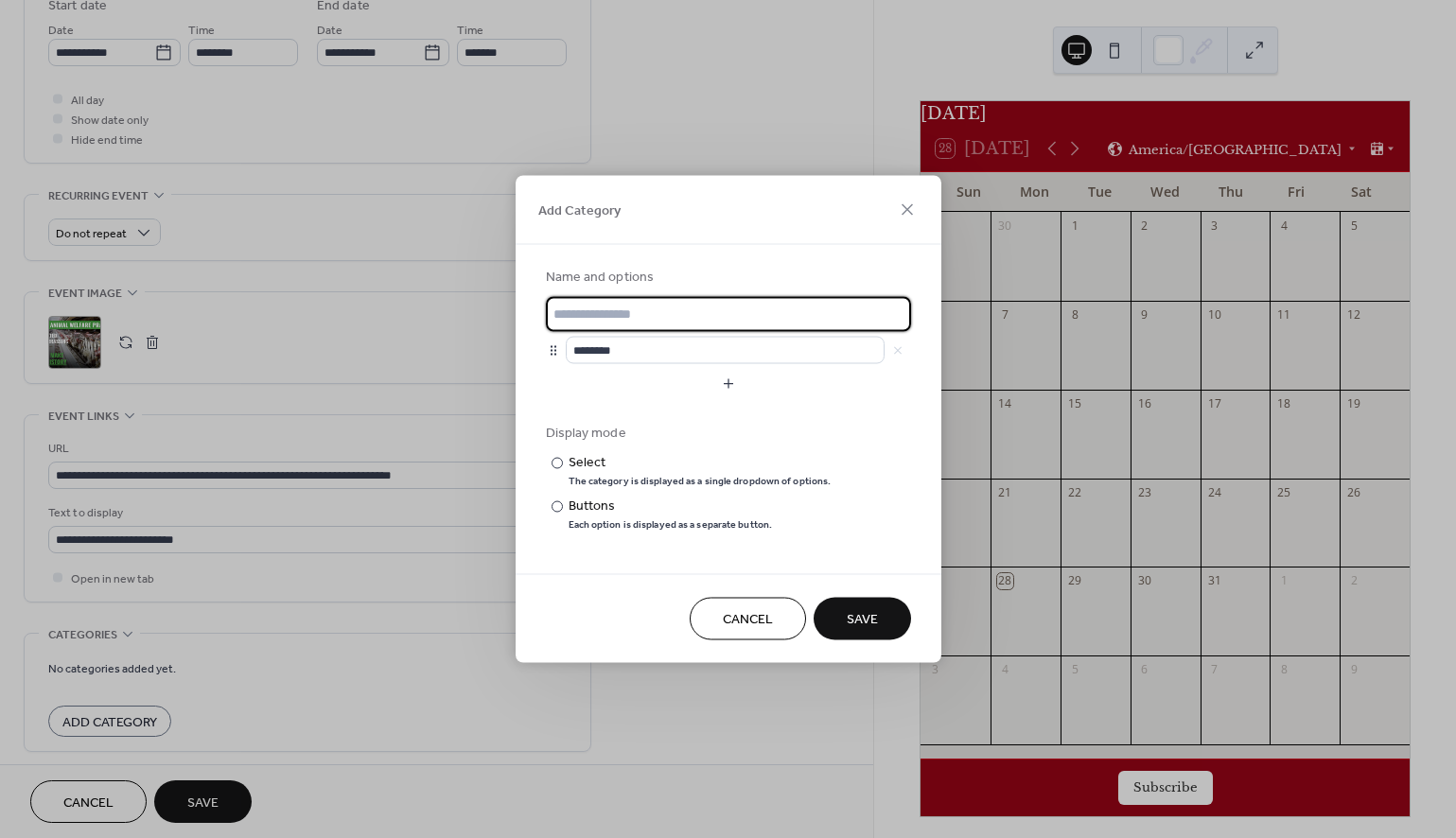 click on "Cancel" at bounding box center (747, 620) 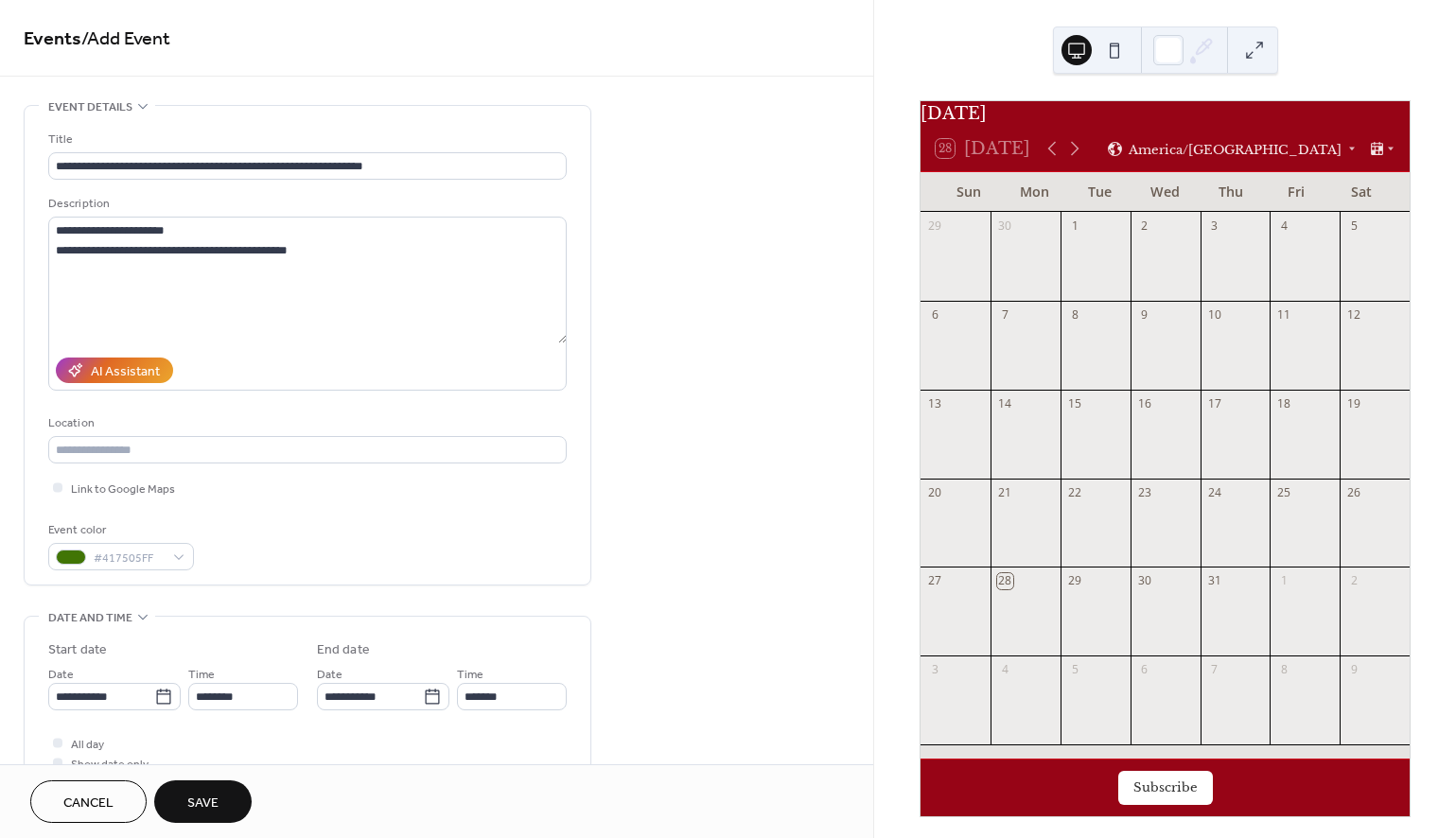 scroll, scrollTop: 0, scrollLeft: 0, axis: both 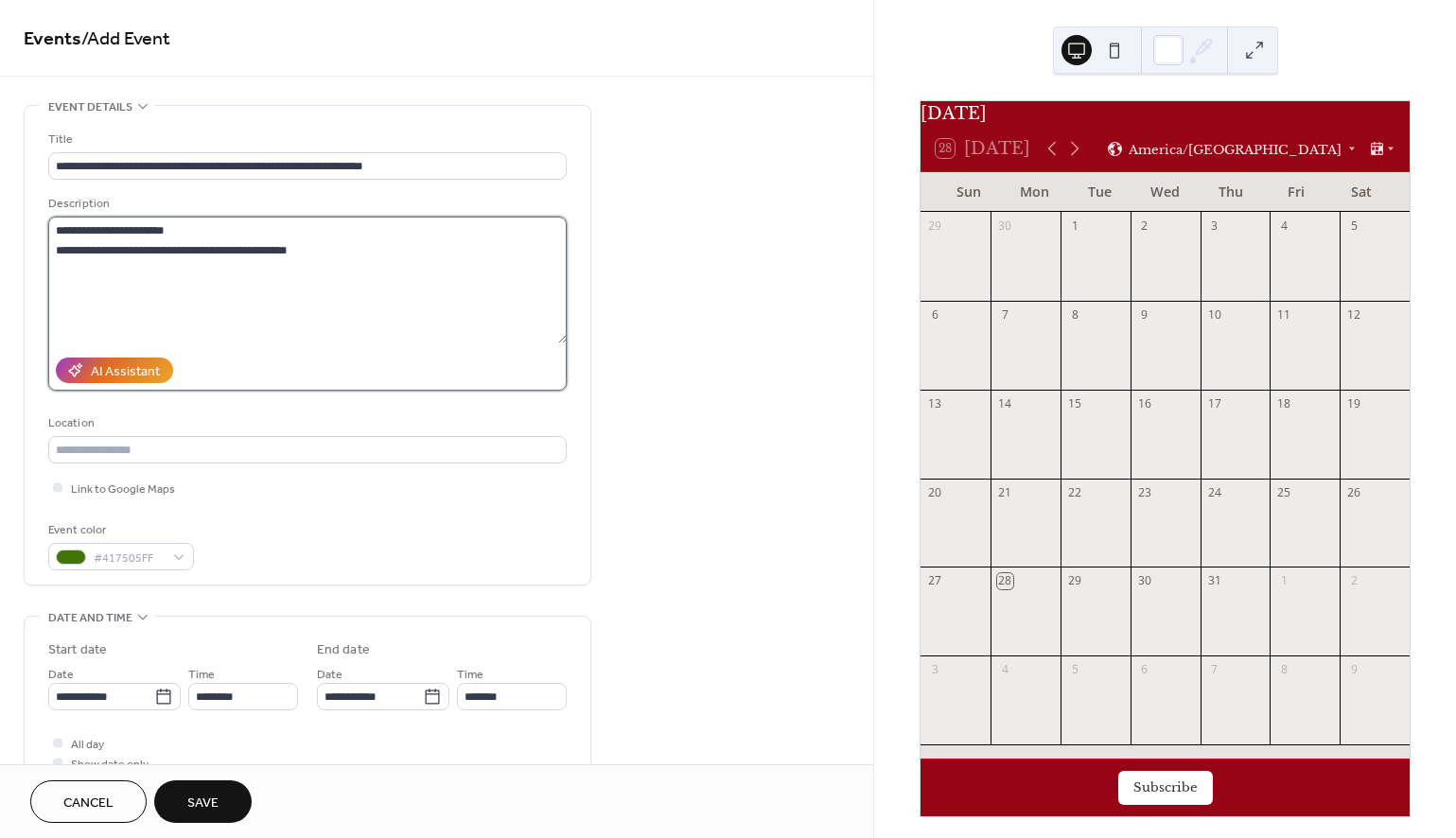 click on "**********" at bounding box center [307, 280] 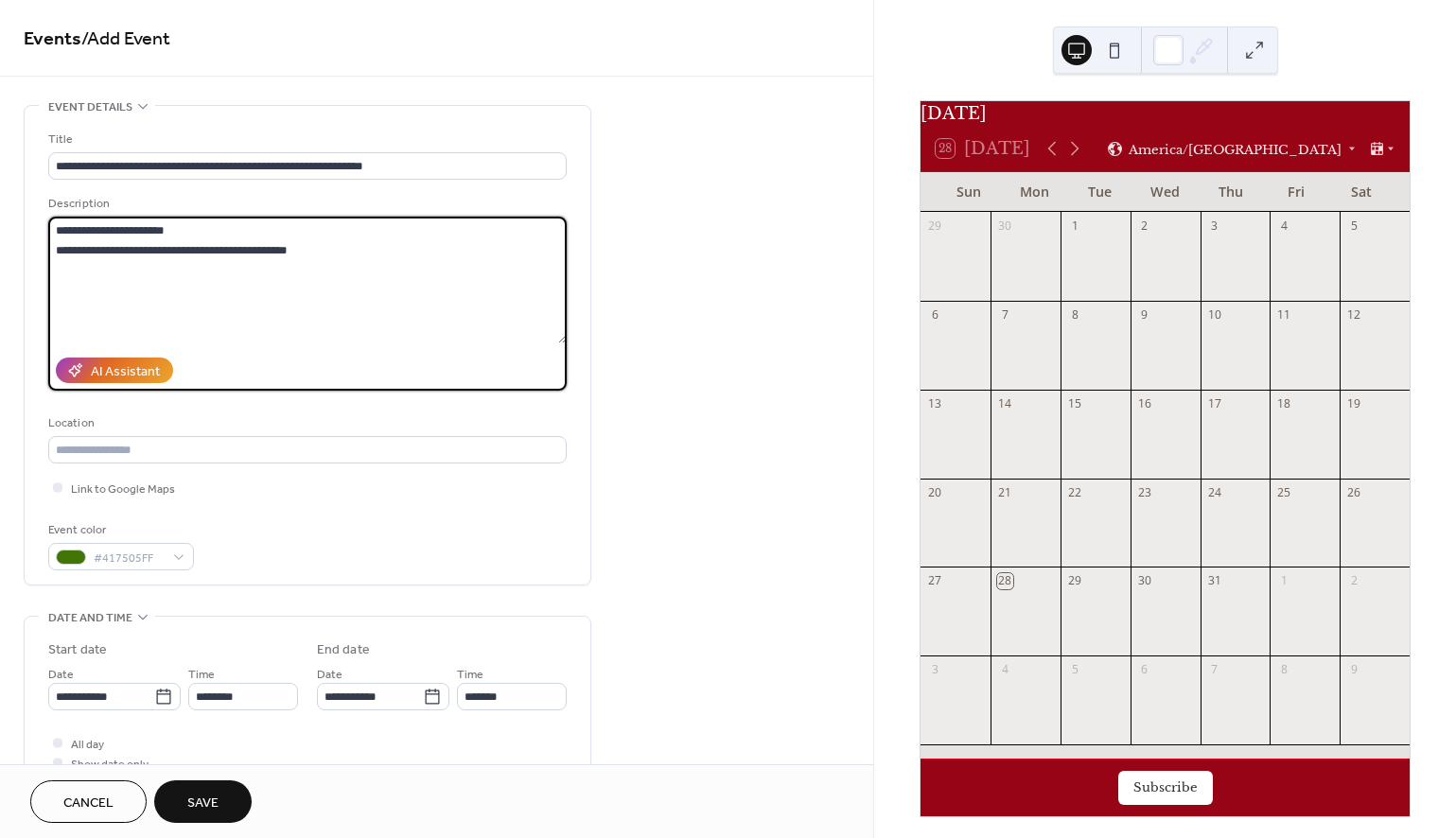 drag, startPoint x: 361, startPoint y: 252, endPoint x: -21, endPoint y: 203, distance: 385.12985 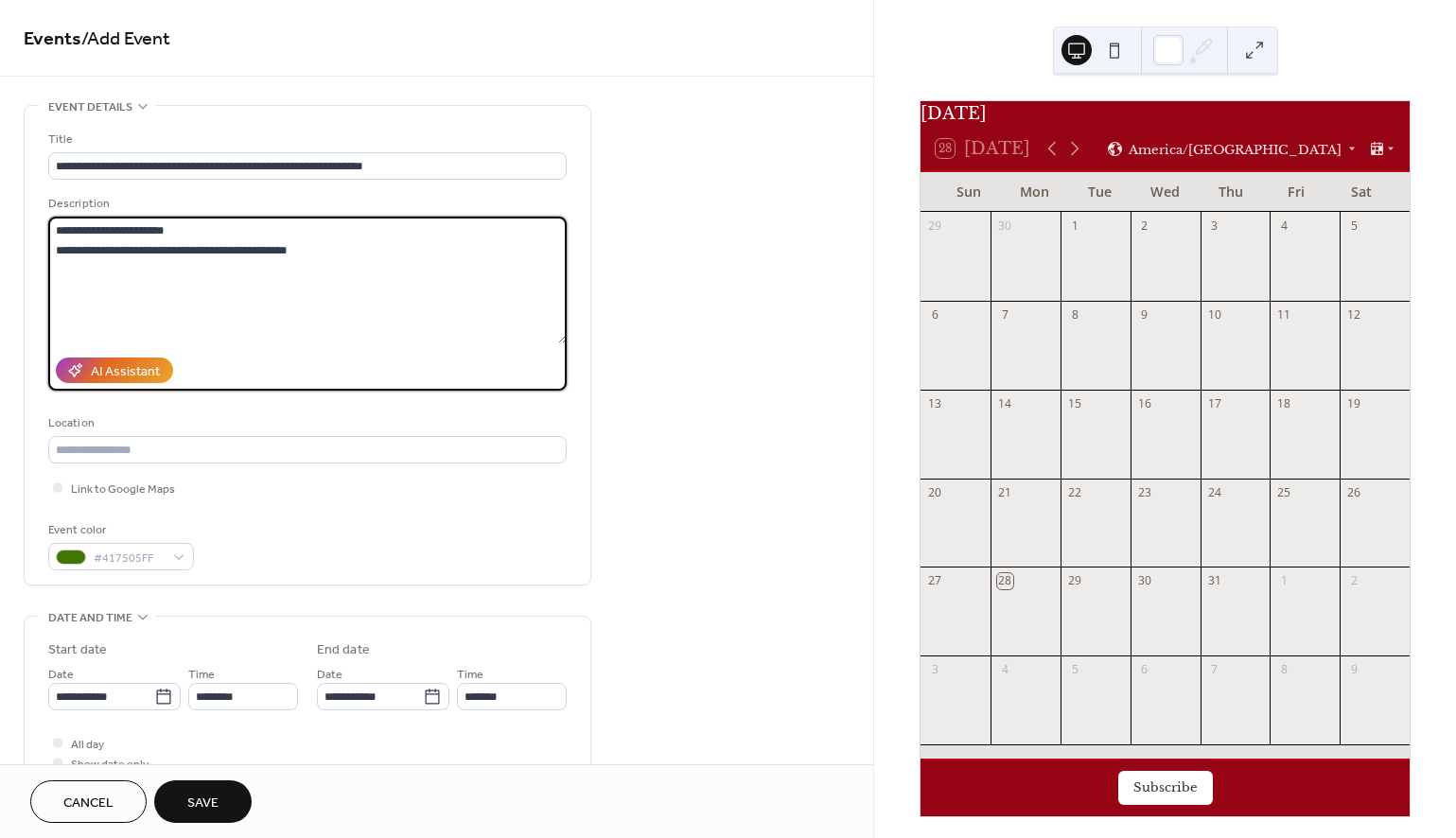 click on "**********" at bounding box center [728, 419] 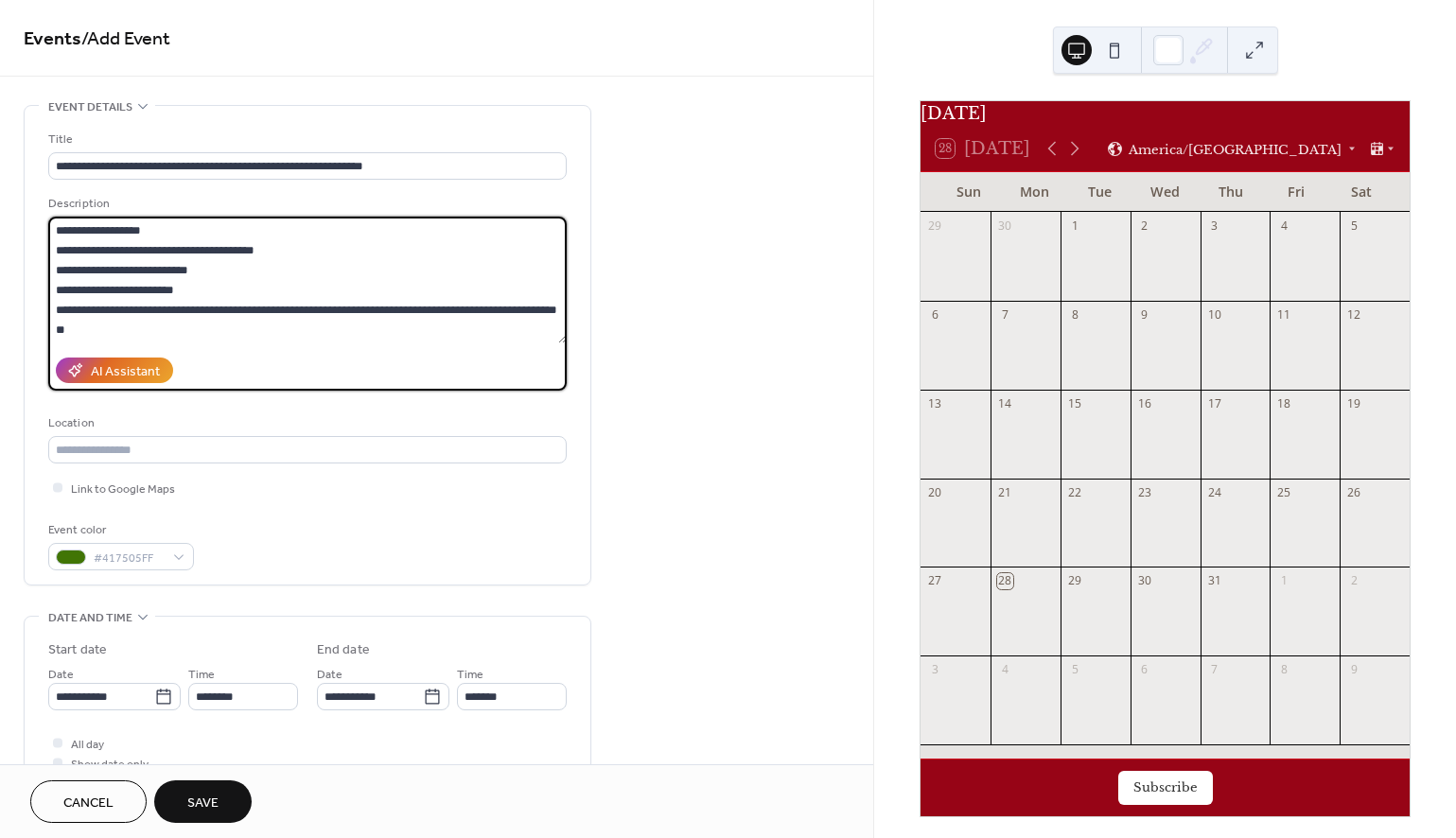 scroll, scrollTop: 238, scrollLeft: 0, axis: vertical 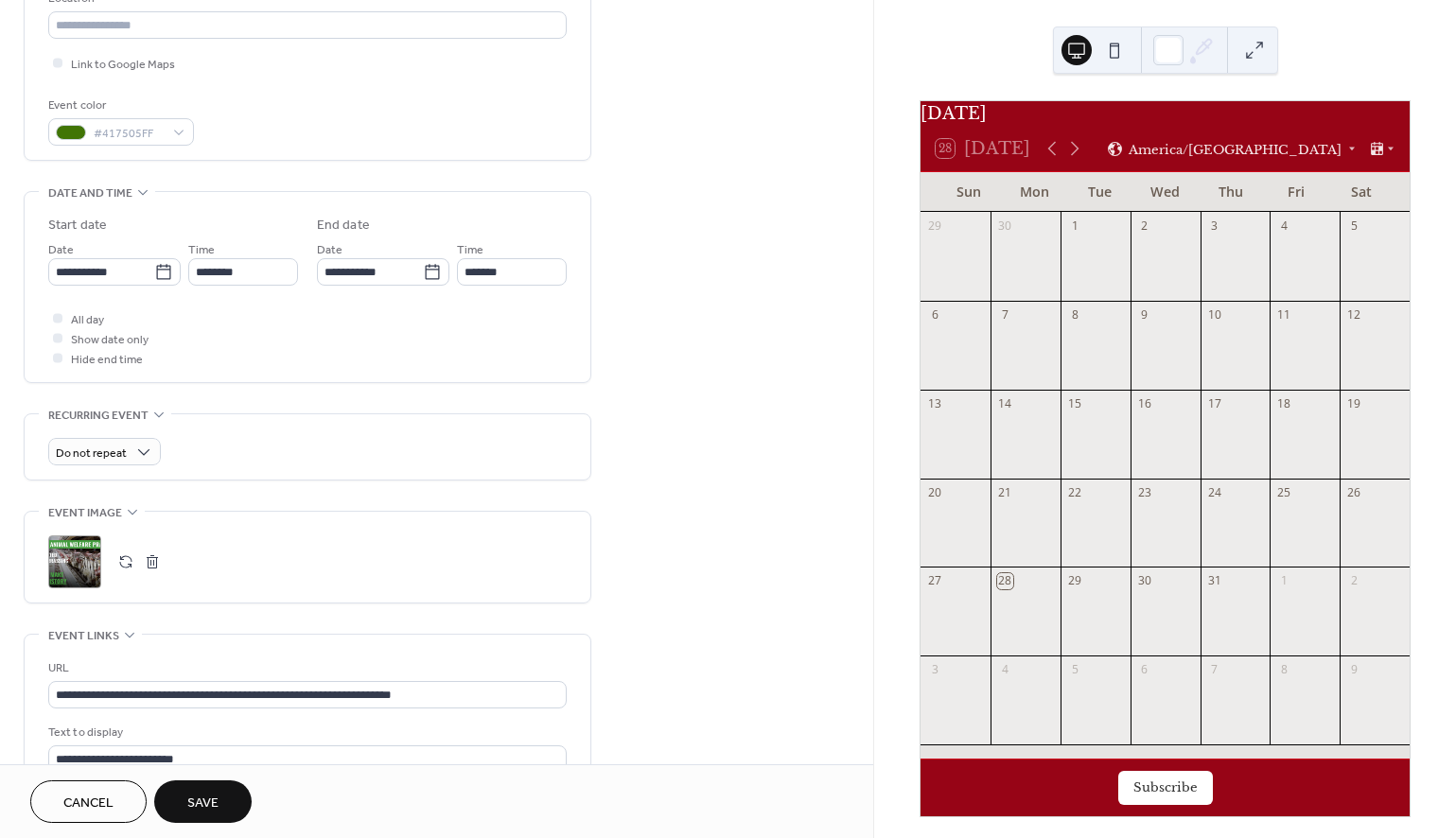 type on "**********" 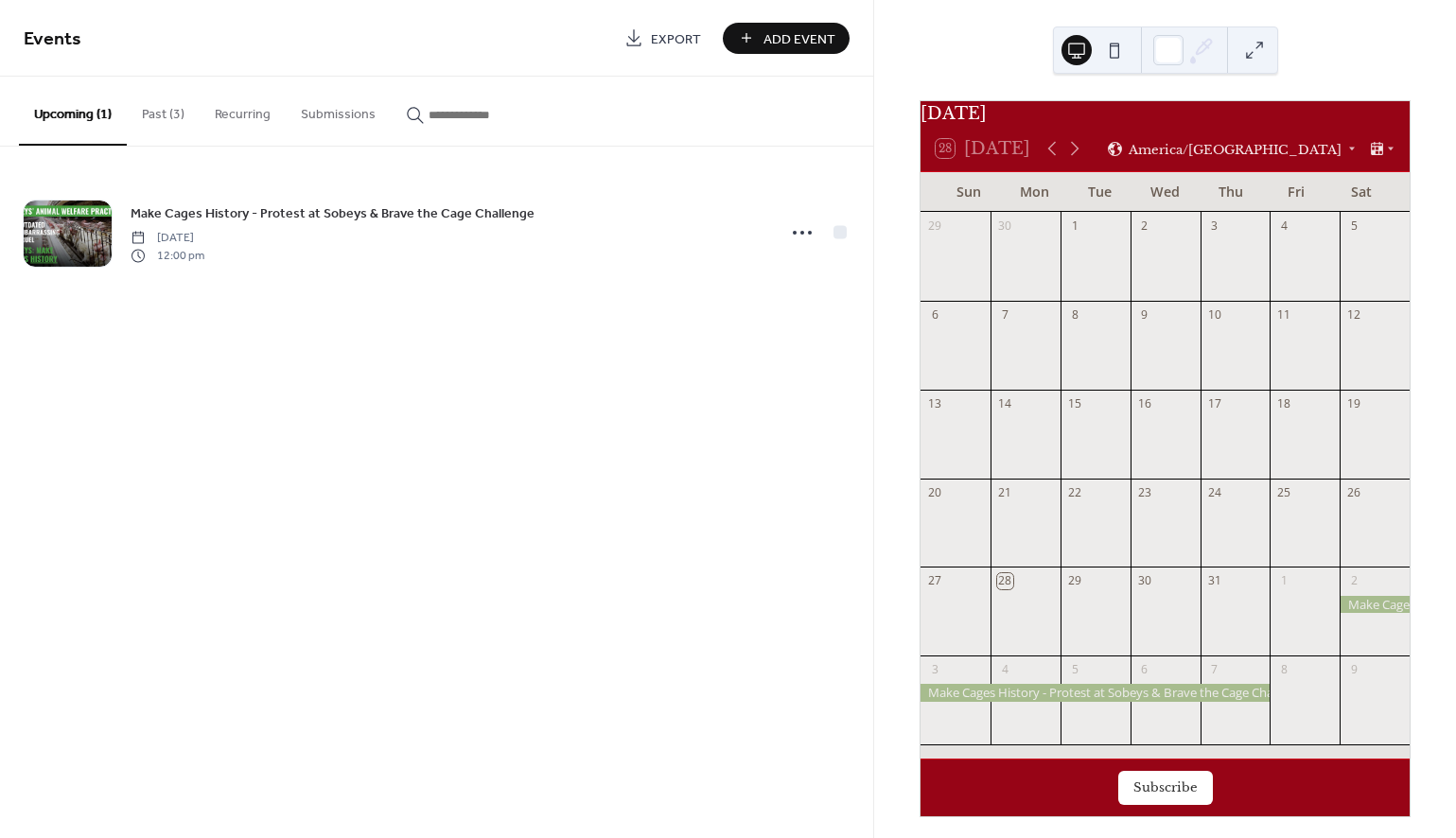 click at bounding box center [1375, 604] 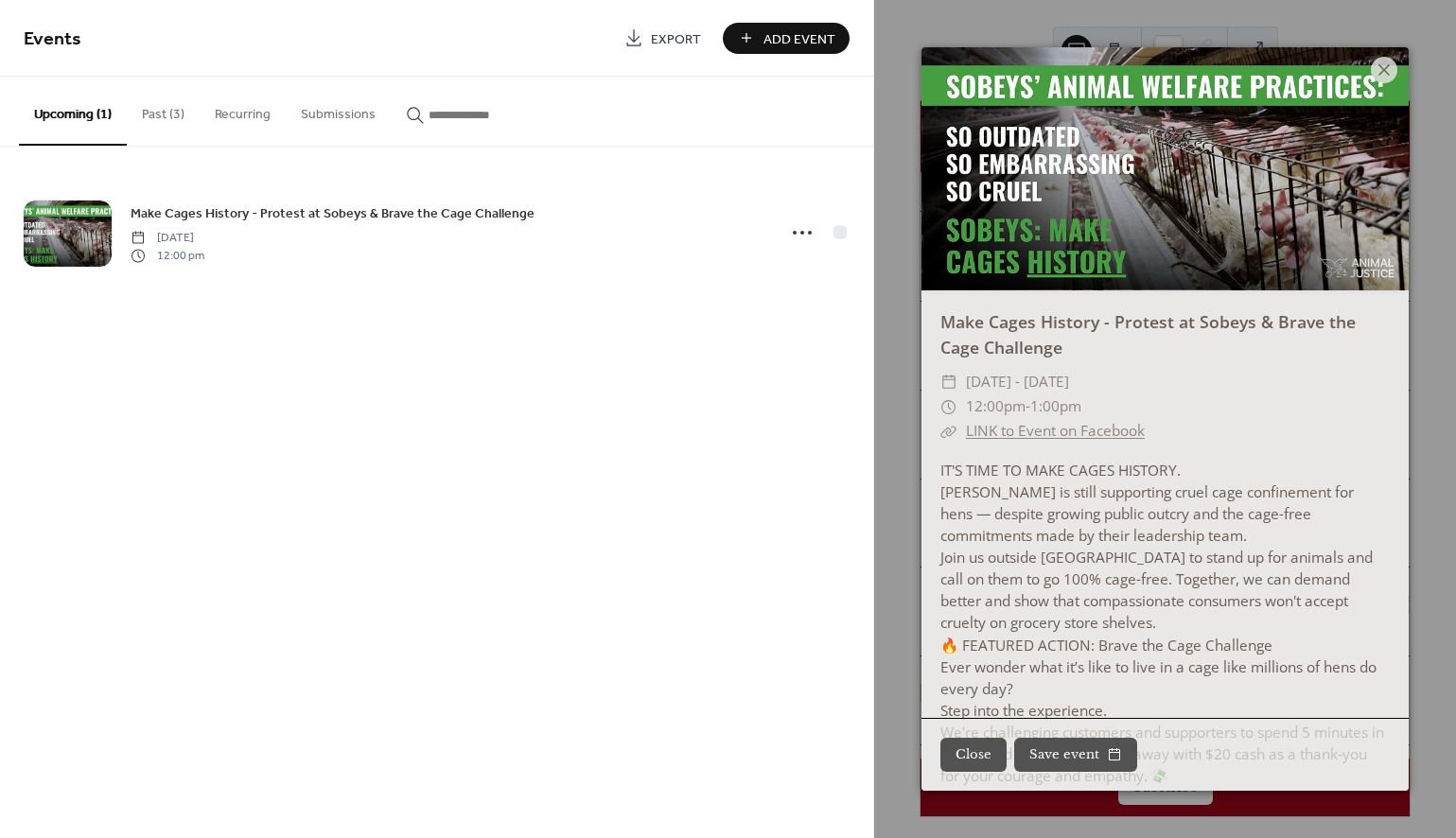 scroll, scrollTop: 0, scrollLeft: 0, axis: both 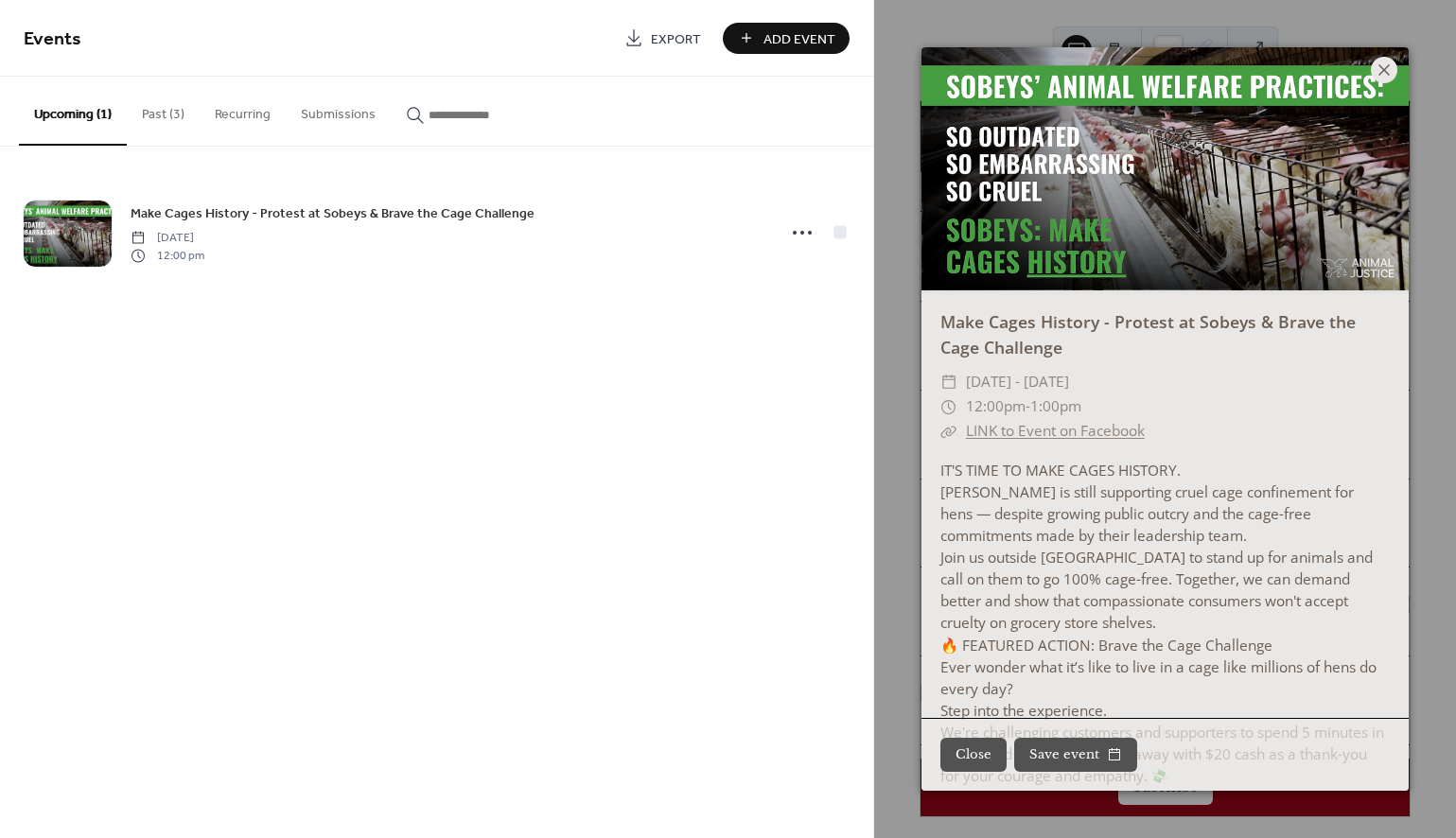 click 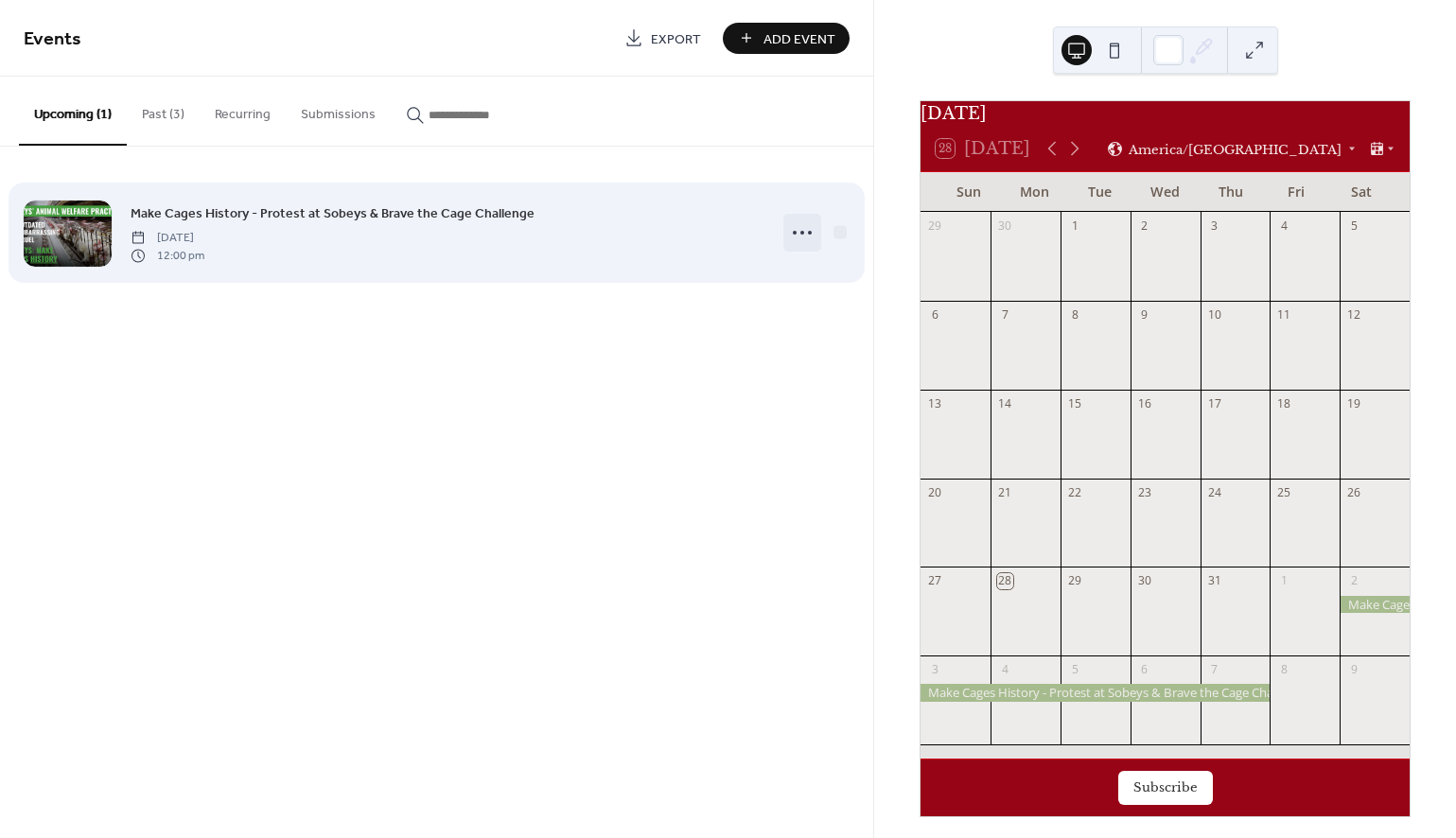 click 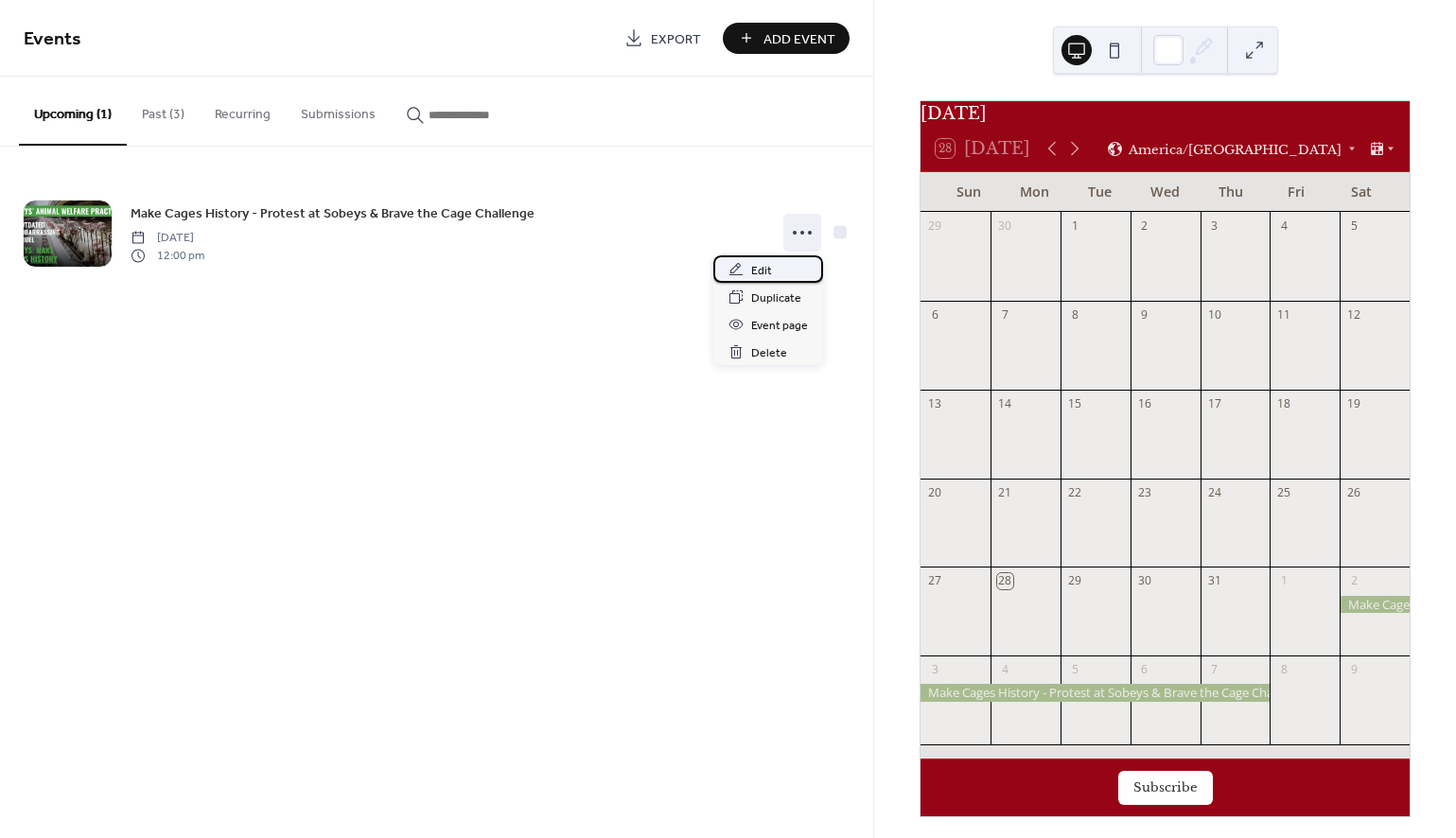 click on "Edit" at bounding box center (762, 271) 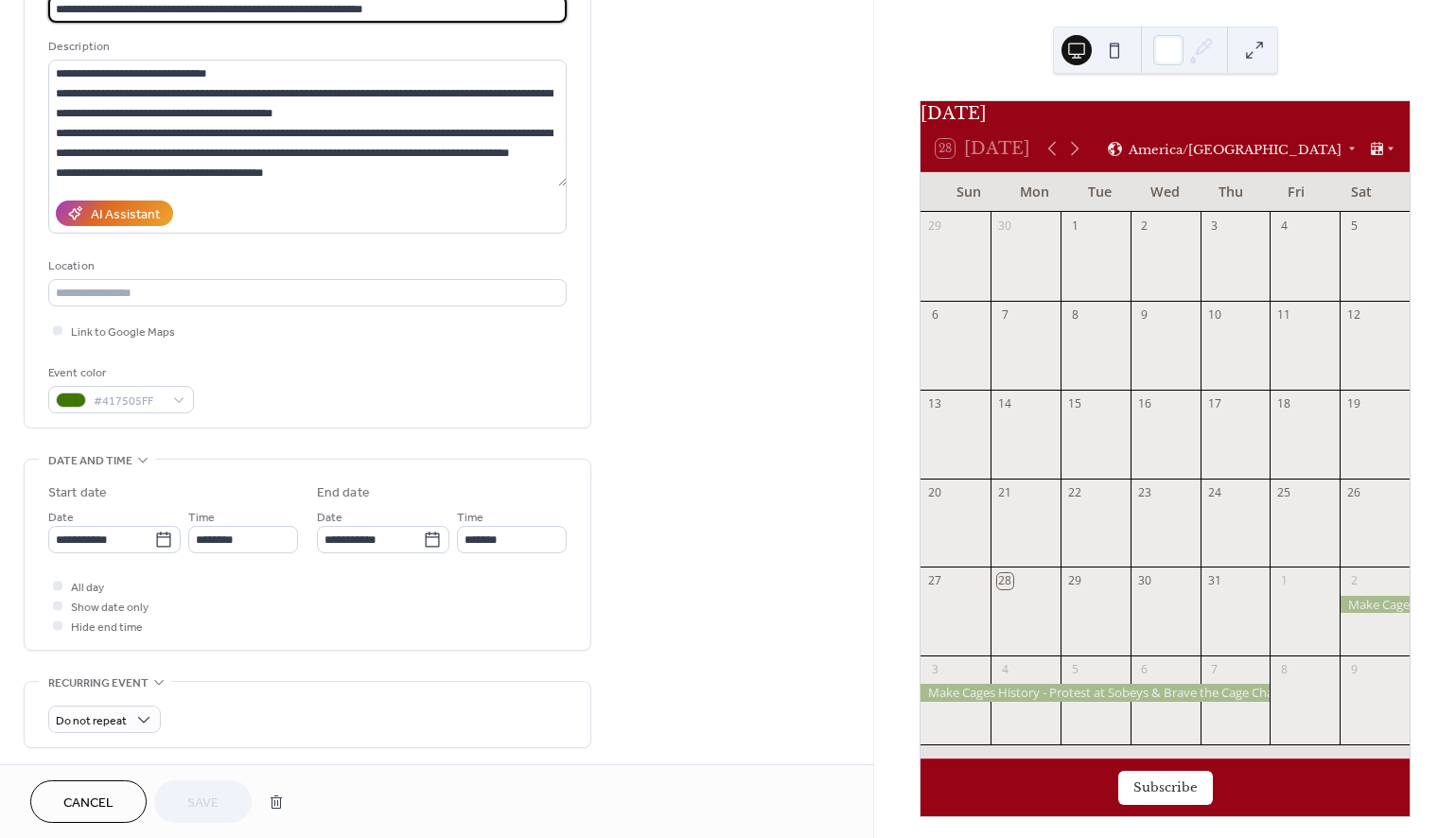 scroll, scrollTop: 175, scrollLeft: 0, axis: vertical 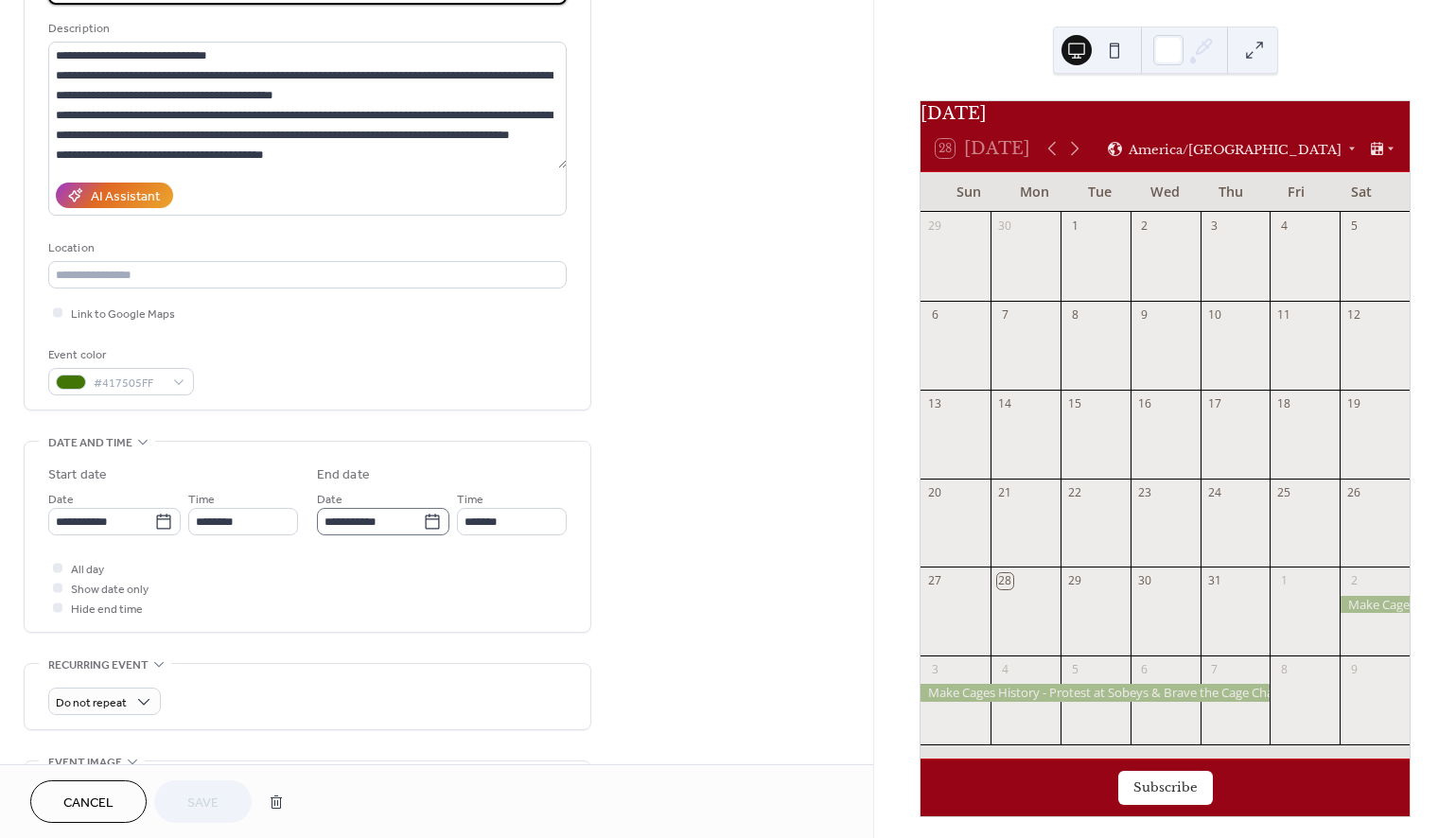 click 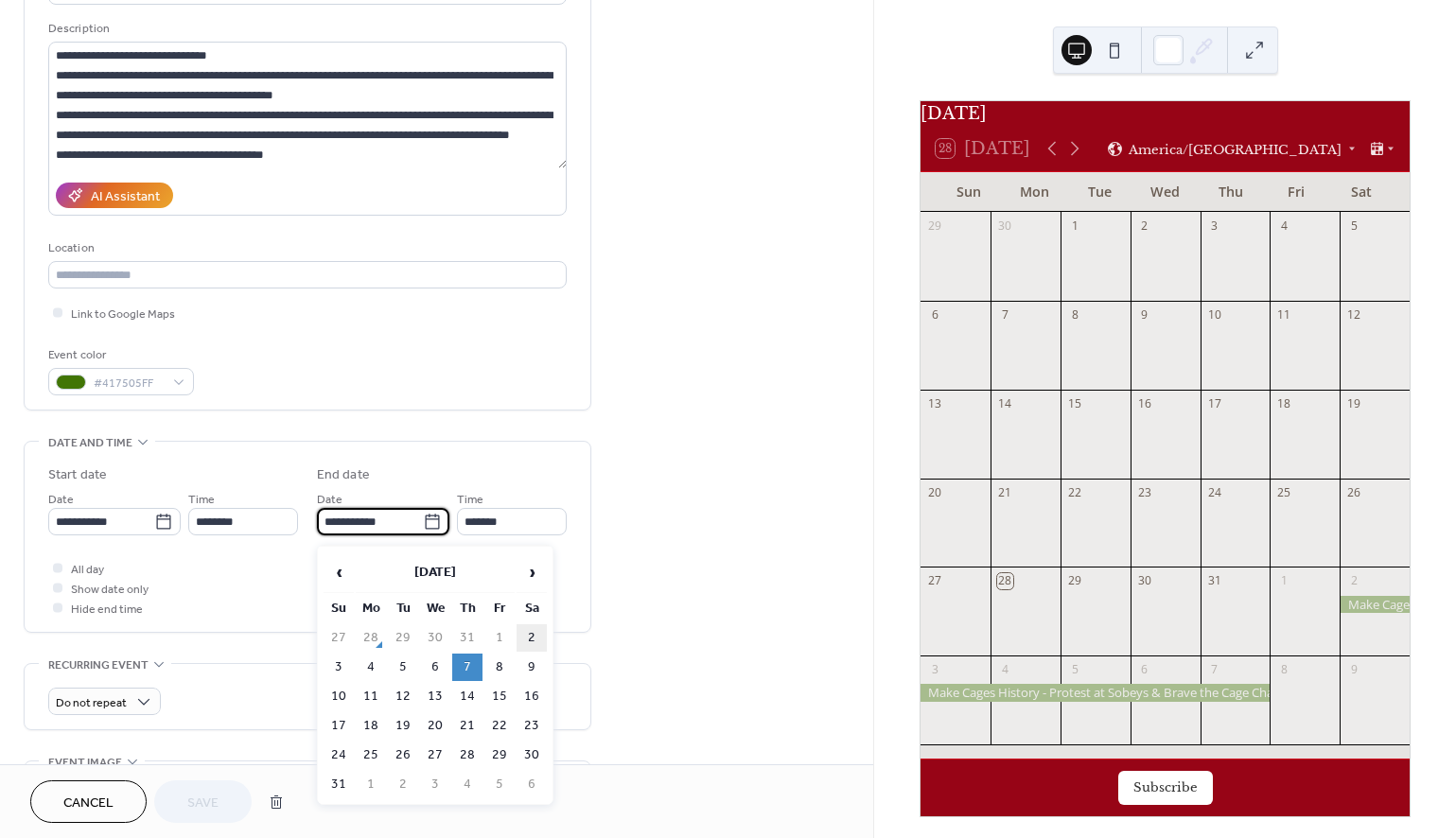 click on "2" at bounding box center (532, 637) 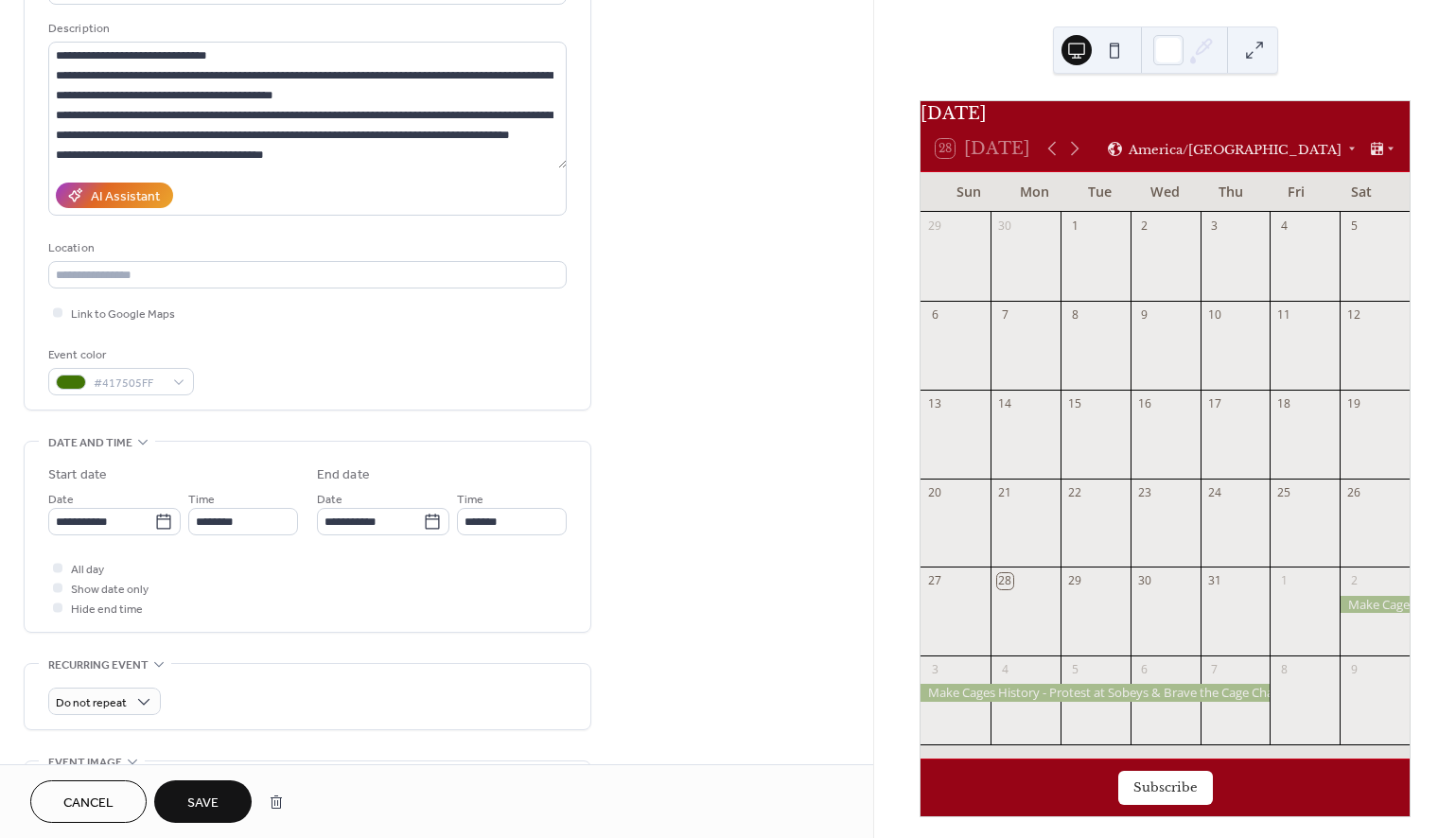 type on "**********" 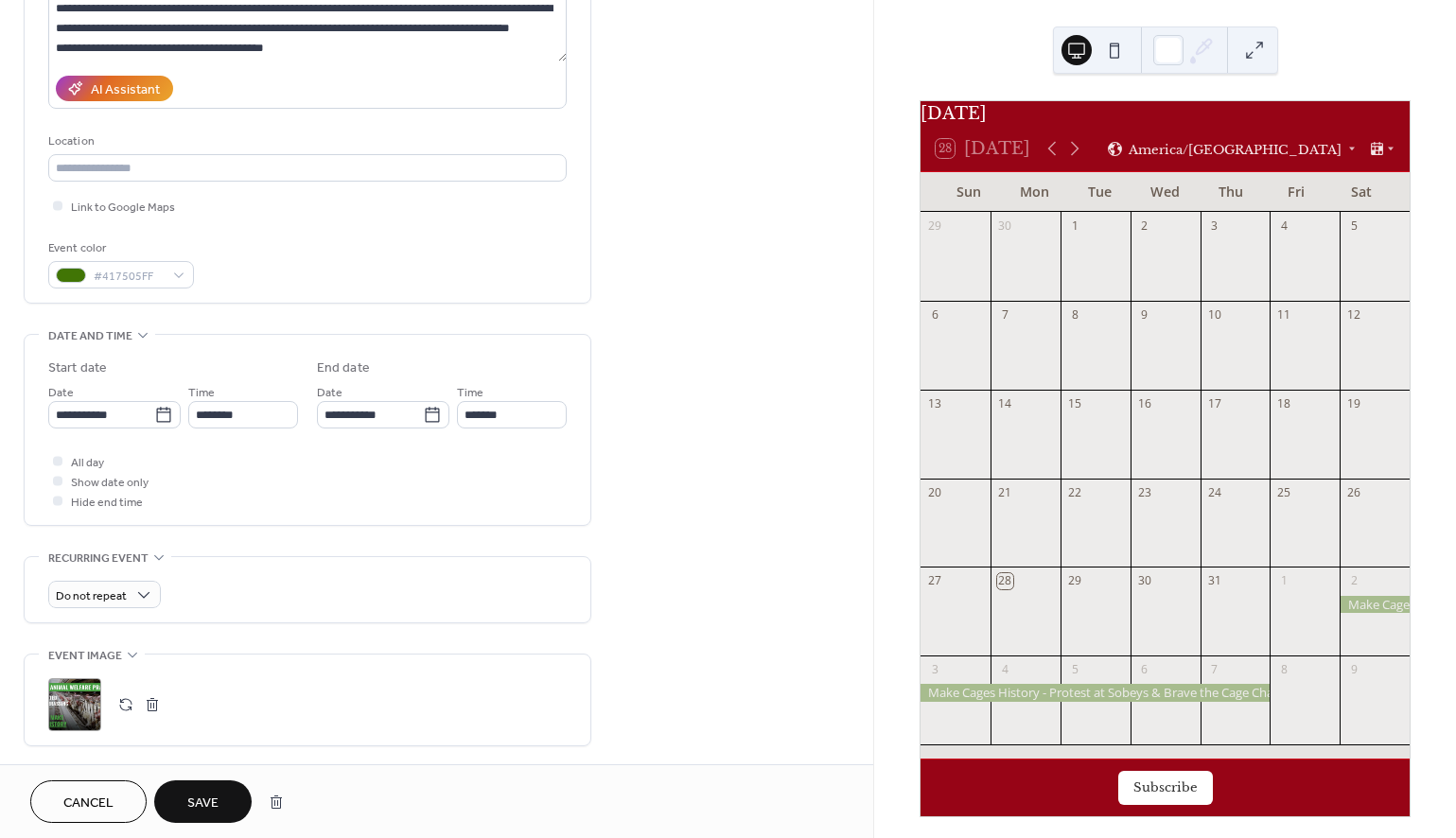 scroll, scrollTop: 281, scrollLeft: 0, axis: vertical 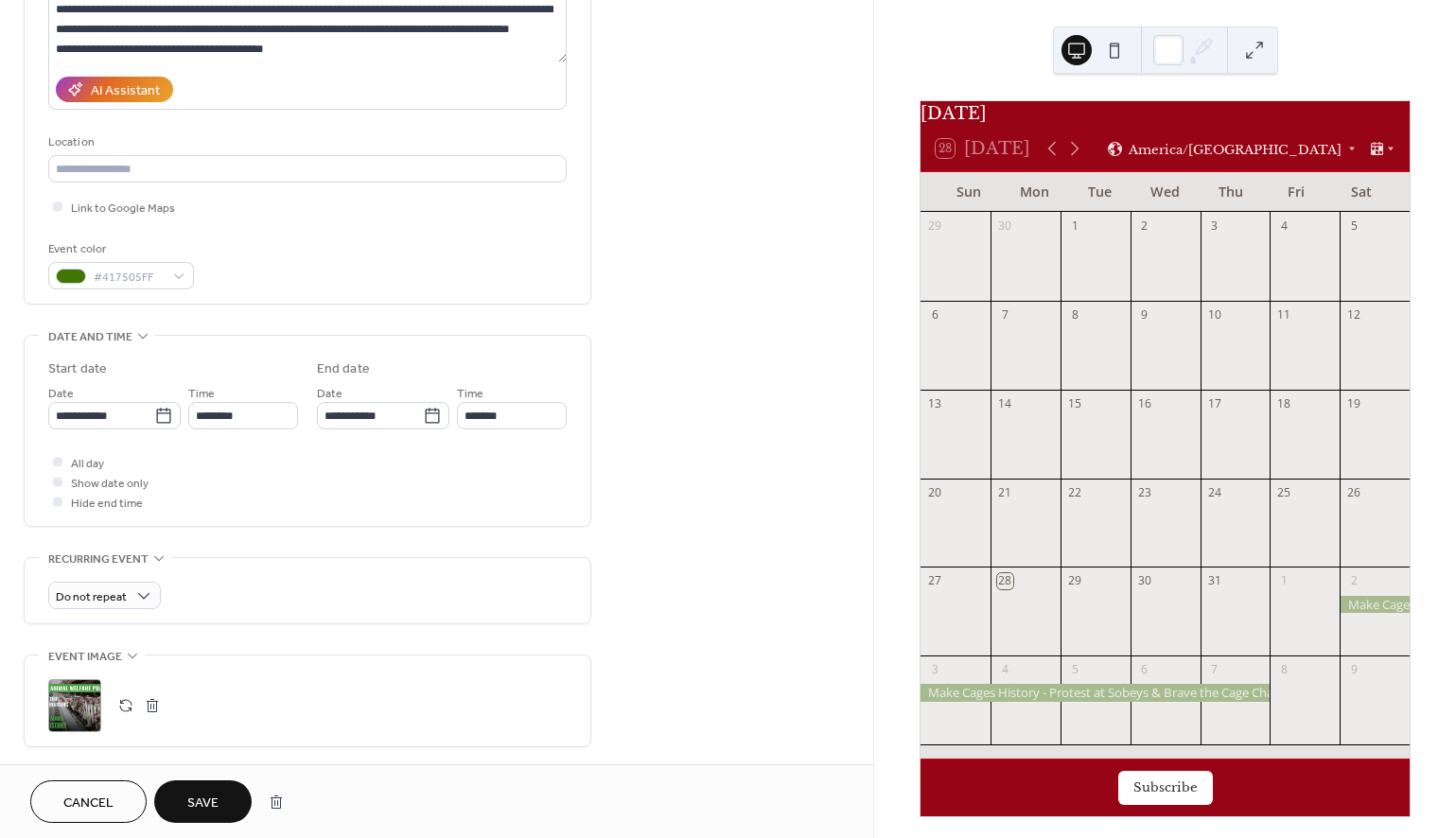 click on "Save" at bounding box center [202, 803] 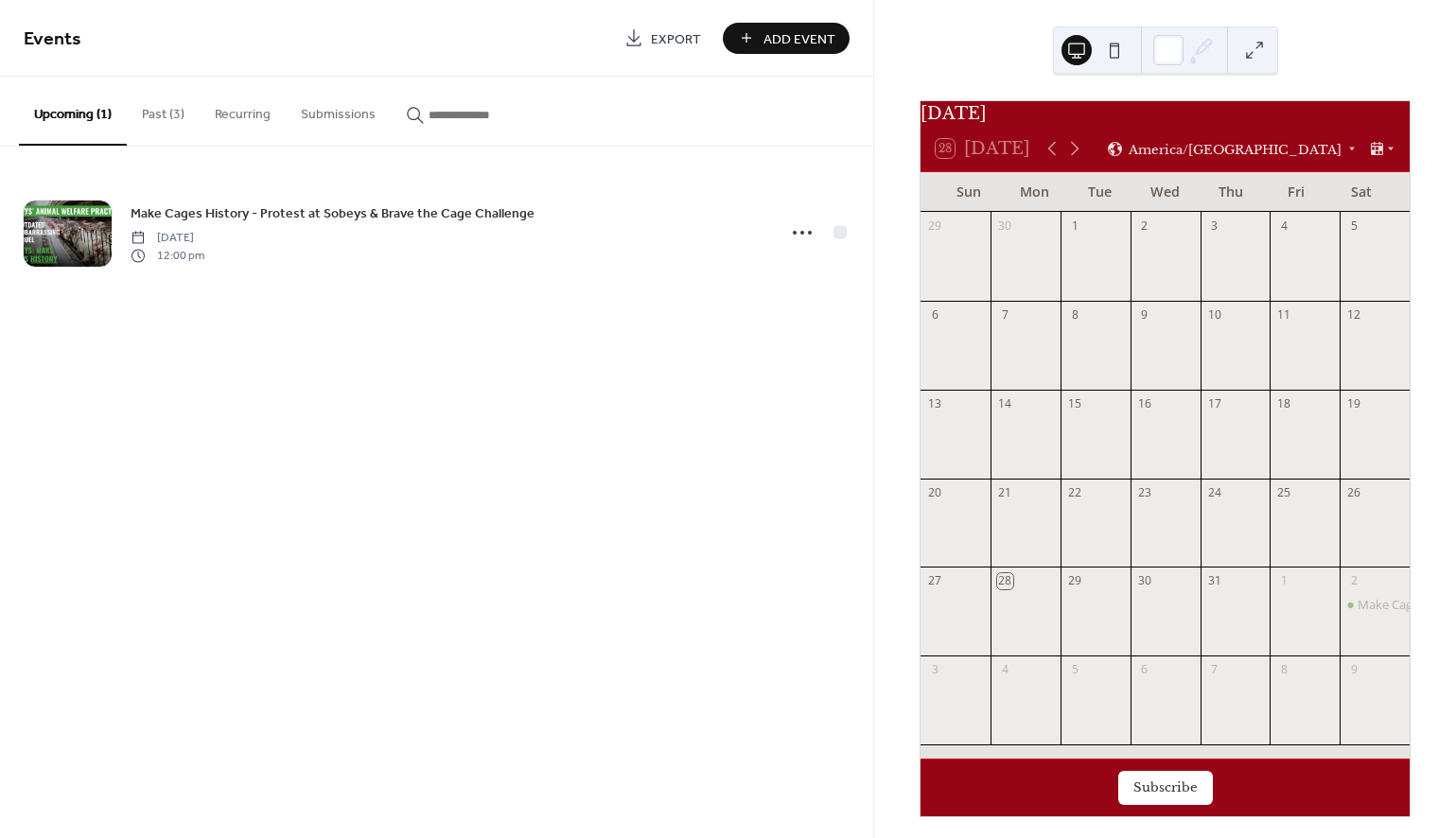 scroll, scrollTop: 0, scrollLeft: 0, axis: both 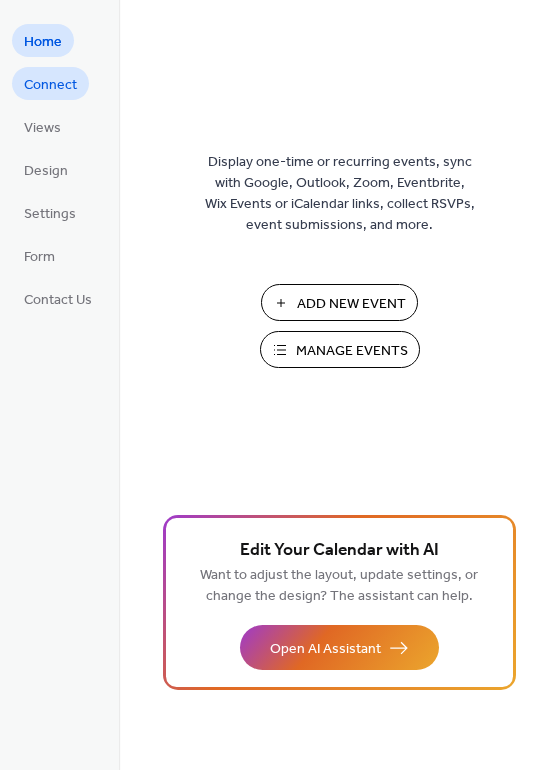 click on "Connect" at bounding box center [50, 85] 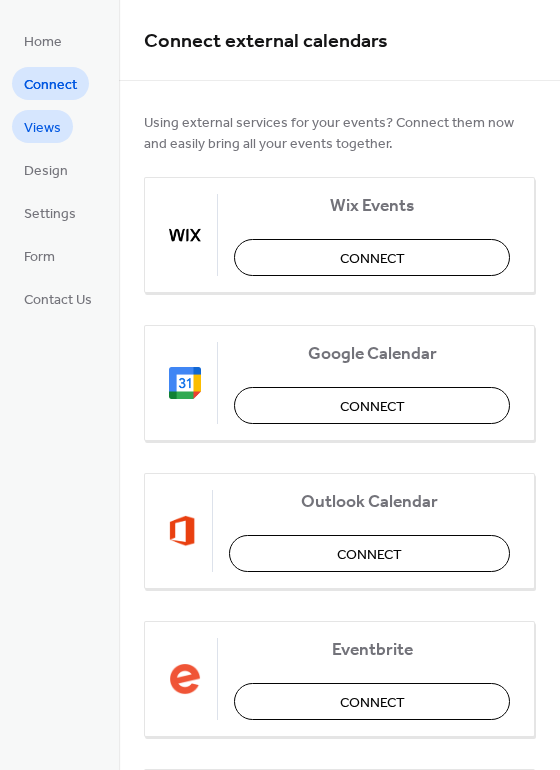 click on "Views" at bounding box center (42, 128) 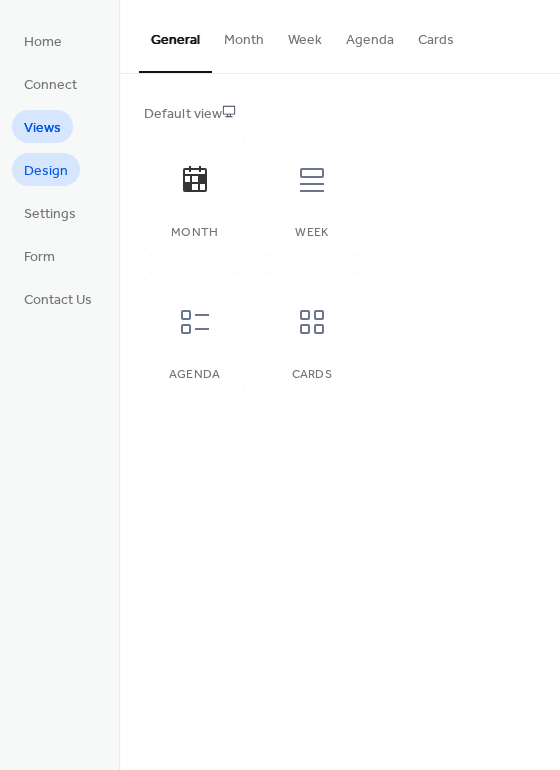 click on "Design" at bounding box center (46, 171) 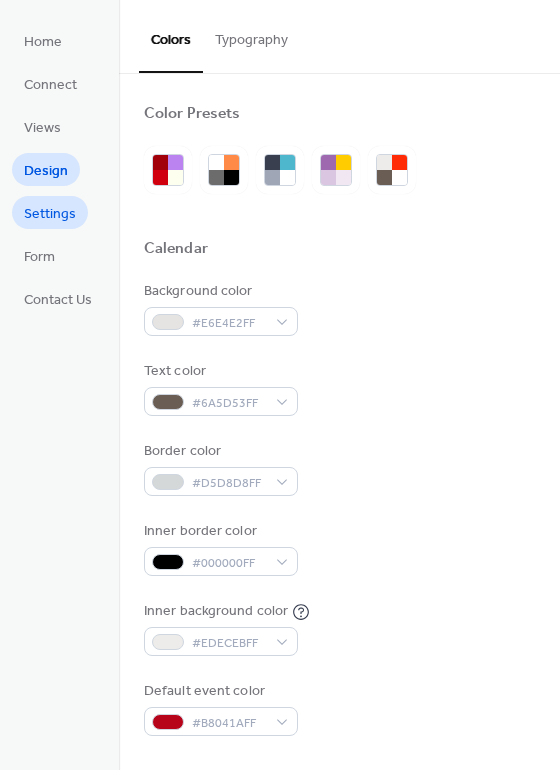click on "Settings" at bounding box center [50, 214] 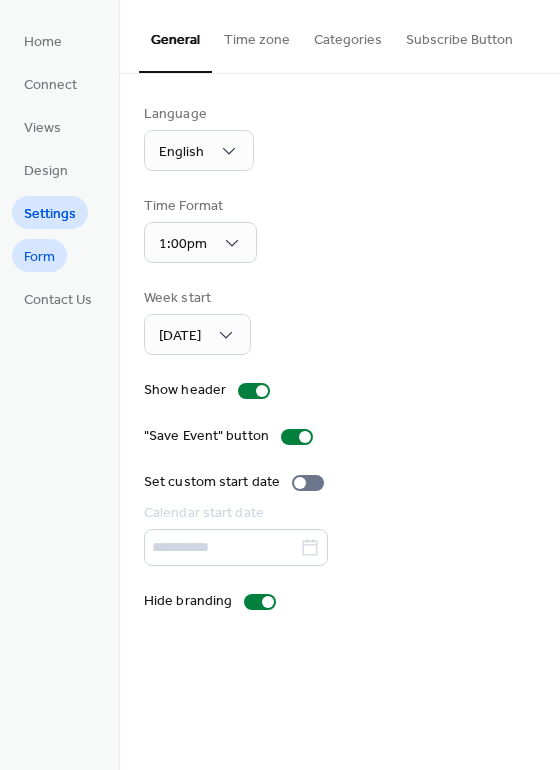 click on "Form" at bounding box center (39, 255) 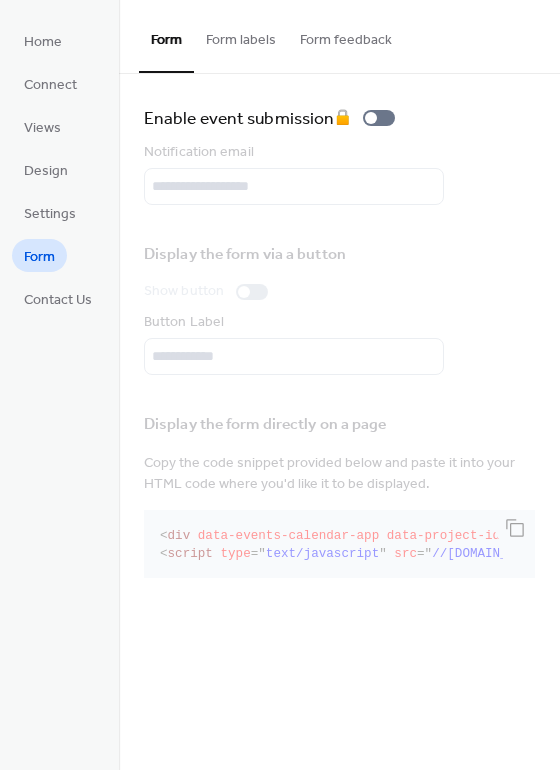 click on "Form labels" at bounding box center [241, 35] 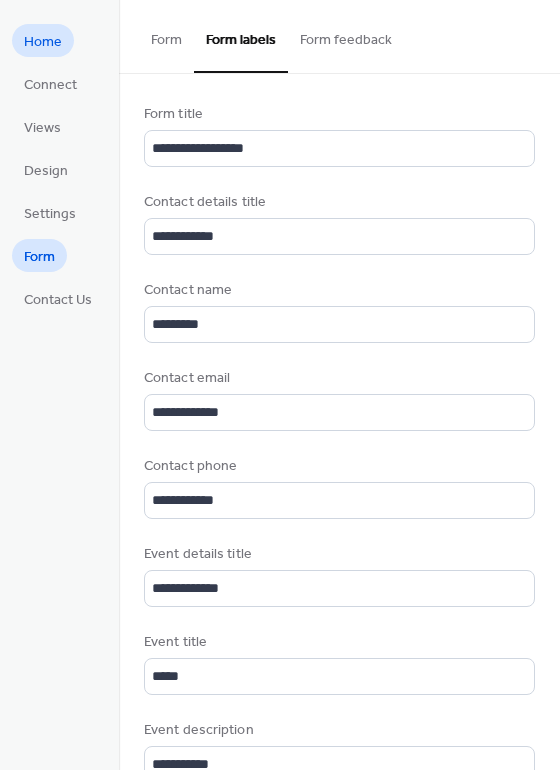 click on "Home" at bounding box center [43, 42] 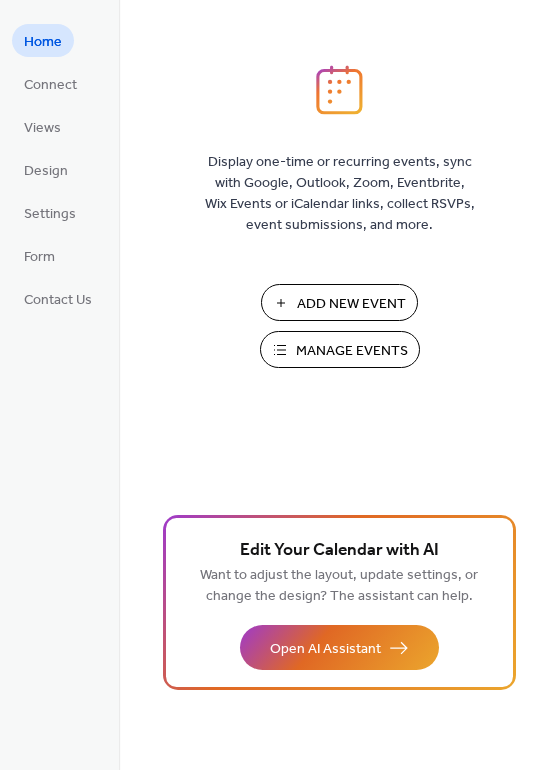 click on "Manage Events" at bounding box center (352, 351) 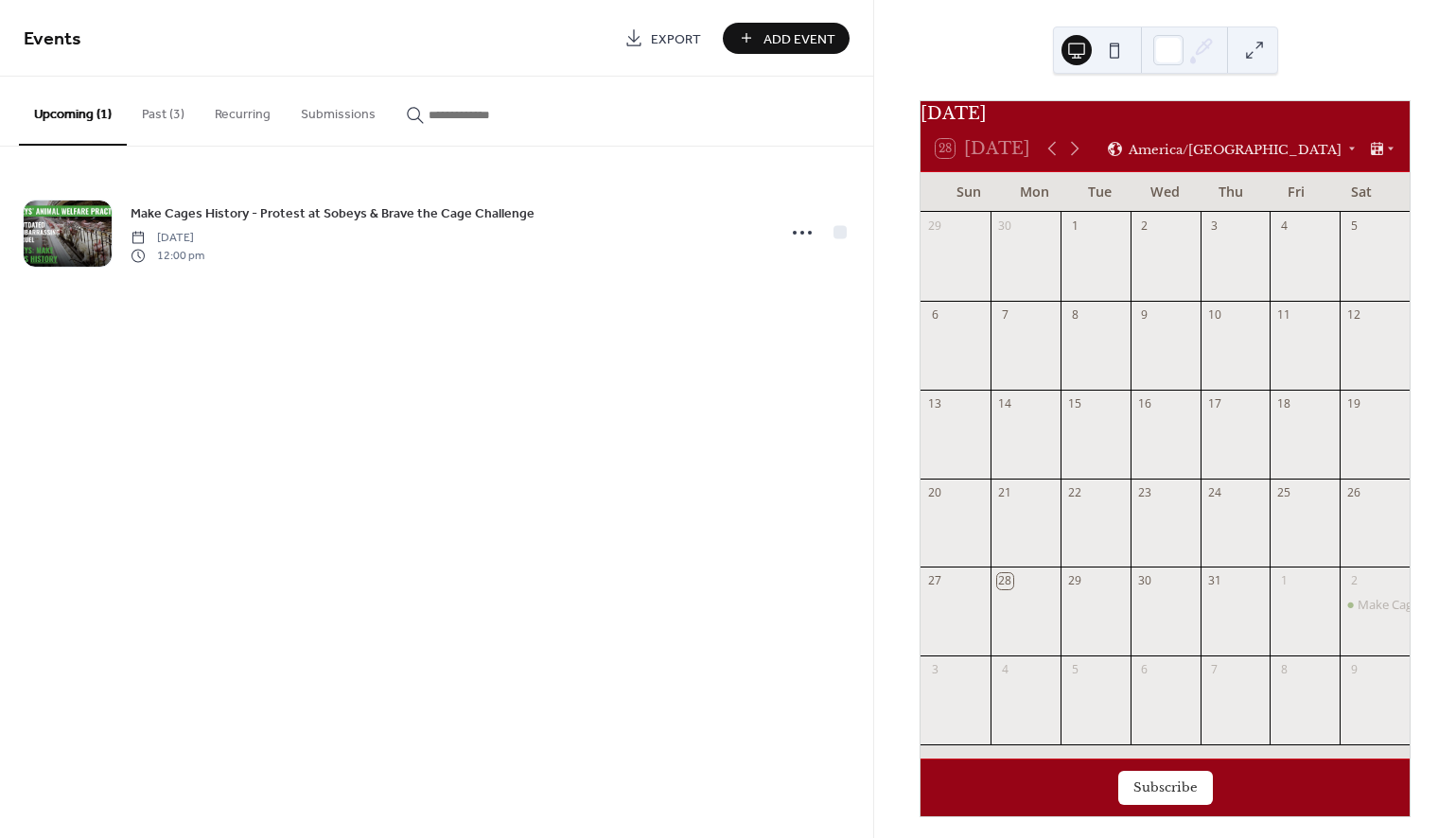 scroll, scrollTop: 0, scrollLeft: 0, axis: both 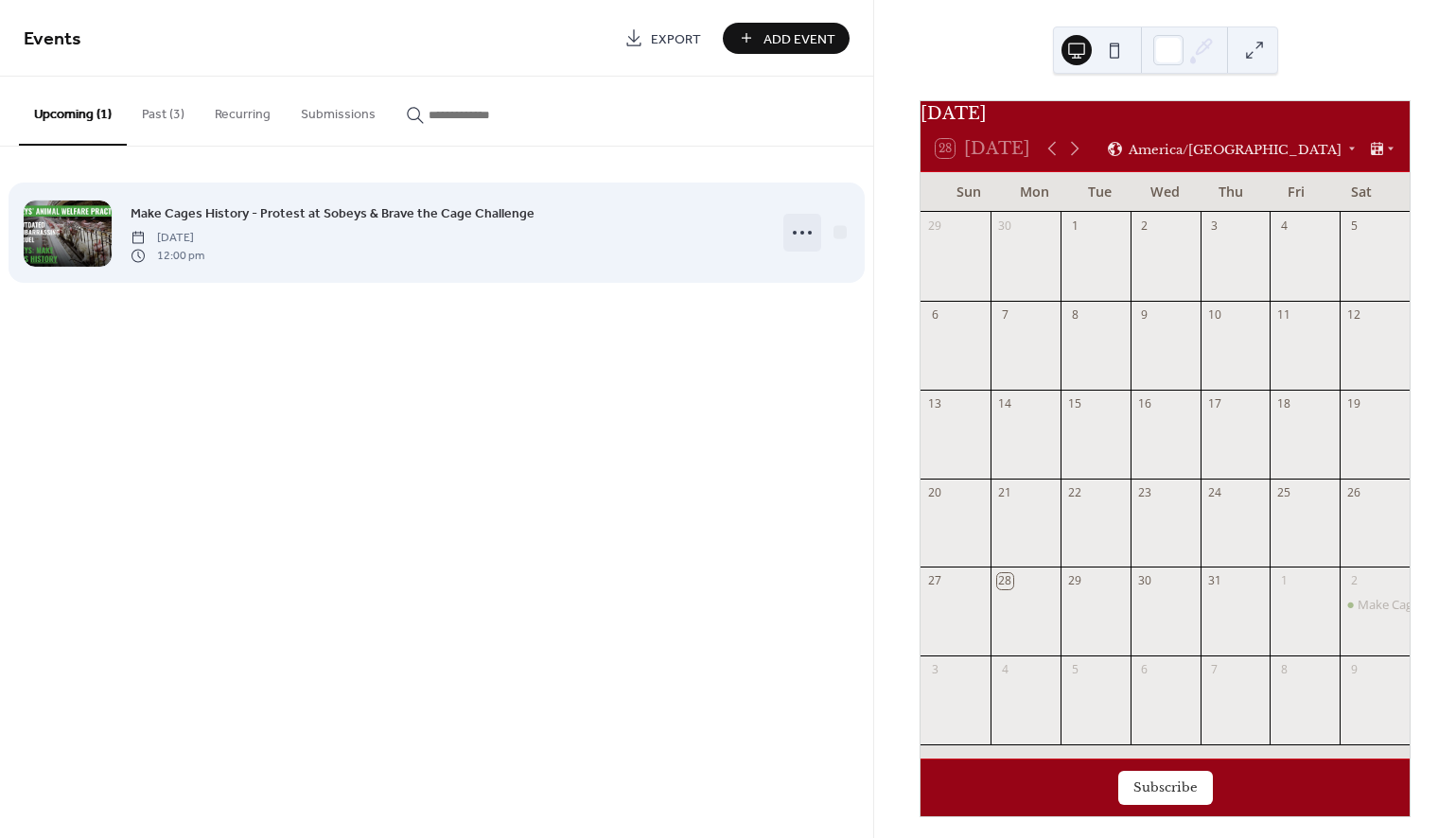 click 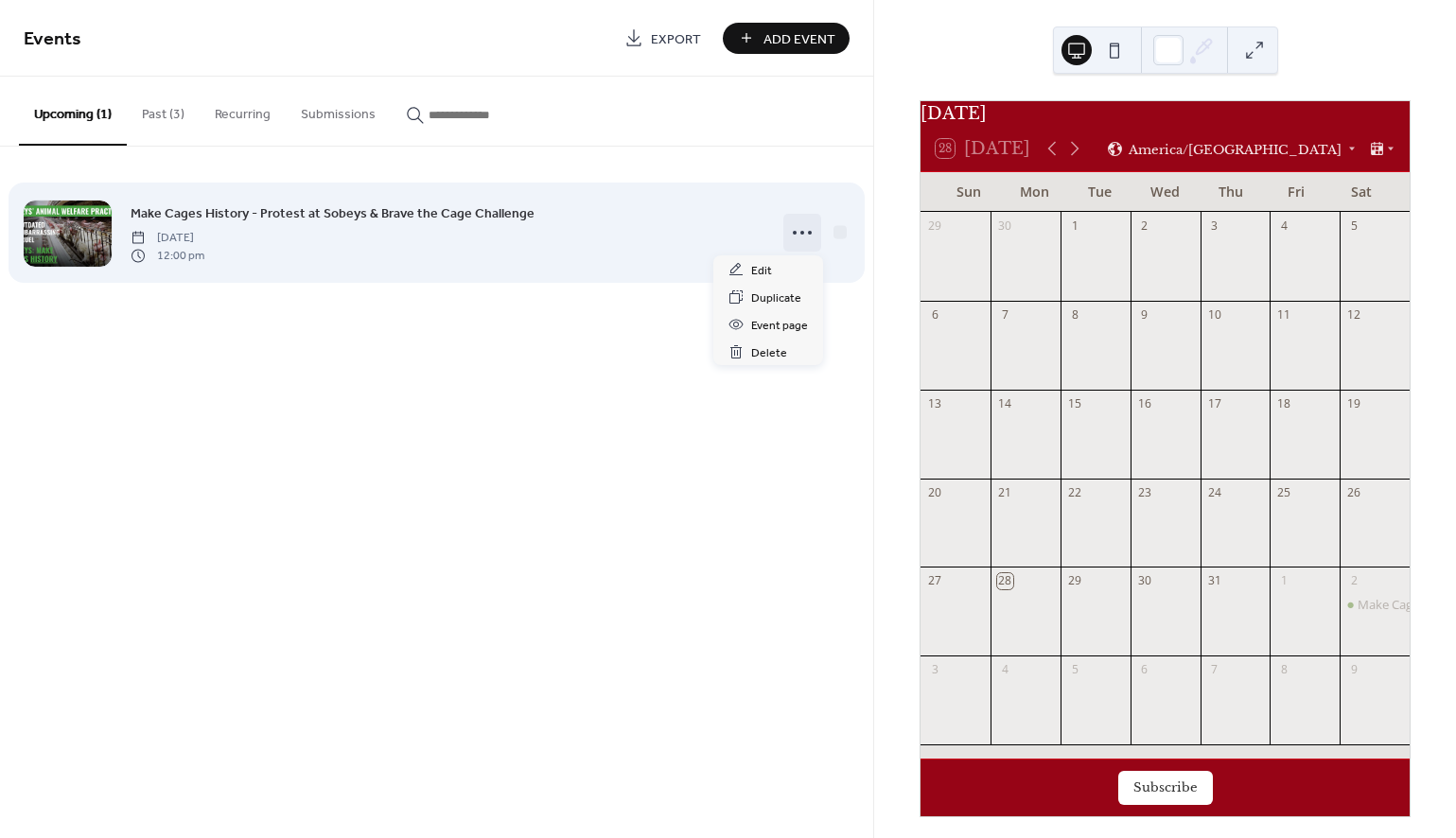 click on "Make Cages History - Protest at Sobeys & Brave the Cage Challenge [DATE] 12:00 pm" at bounding box center [447, 233] 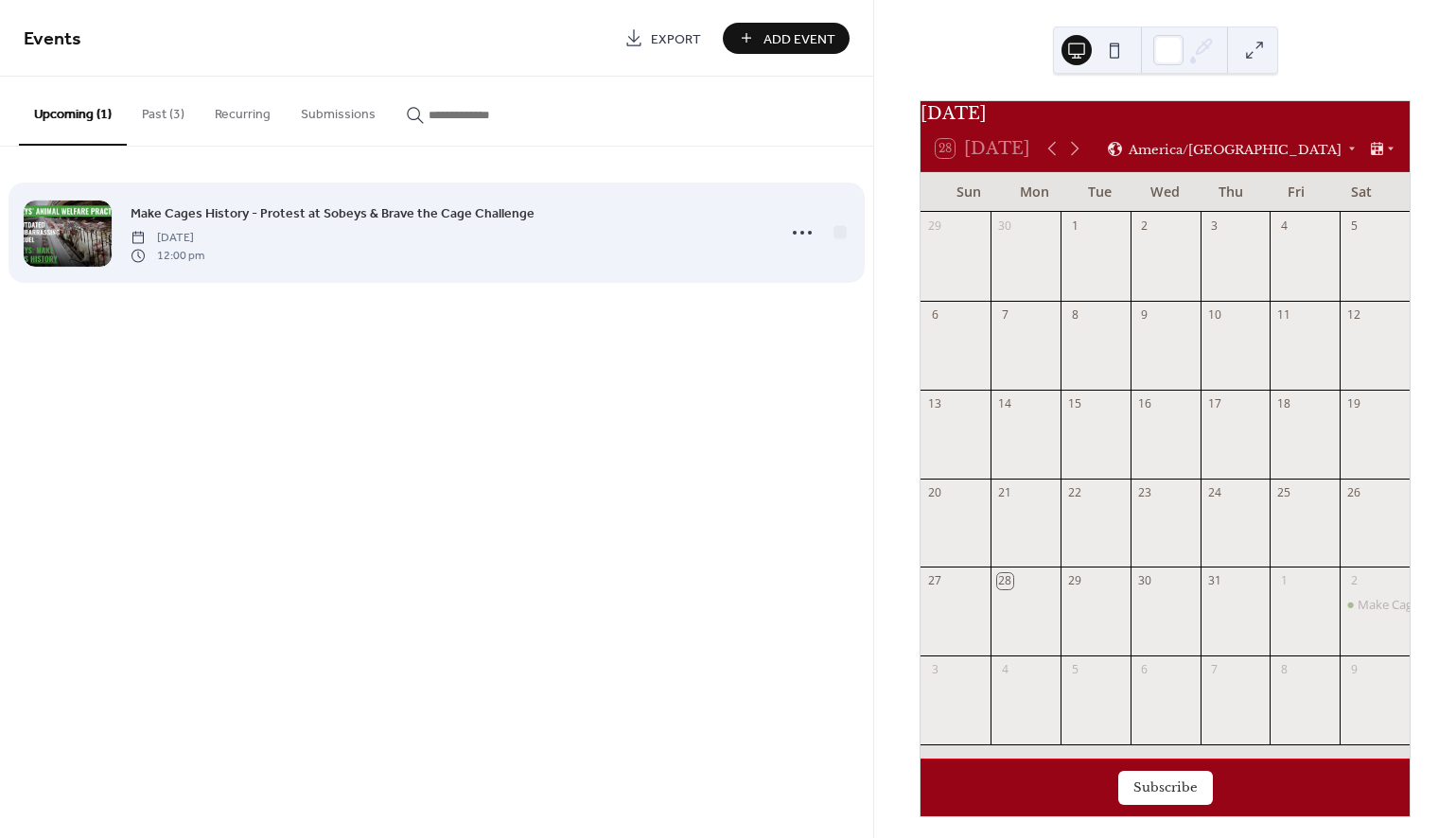 click on "Make Cages History - Protest at Sobeys & Brave the Cage Challenge" at bounding box center [332, 214] 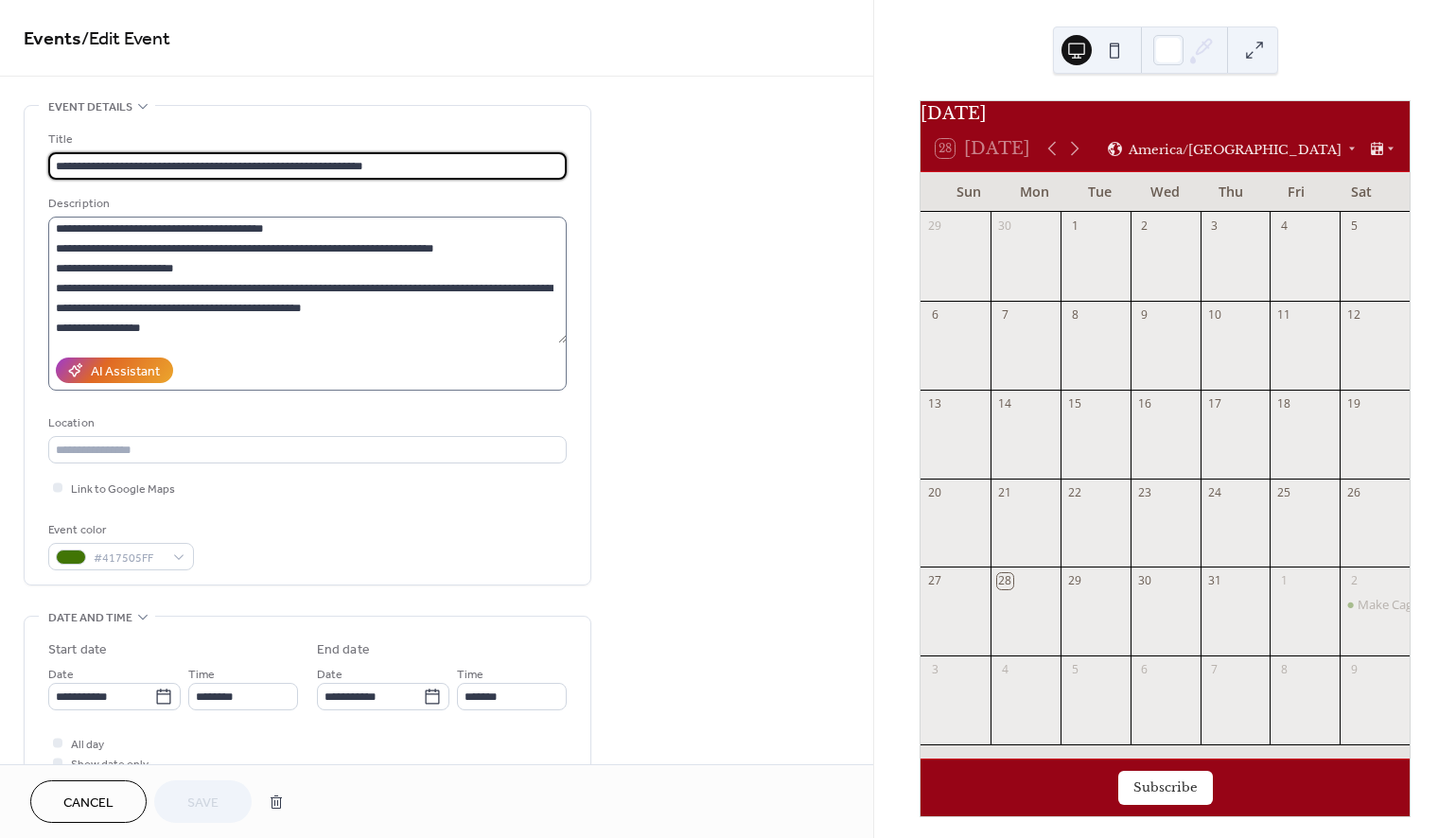 scroll, scrollTop: 106, scrollLeft: 0, axis: vertical 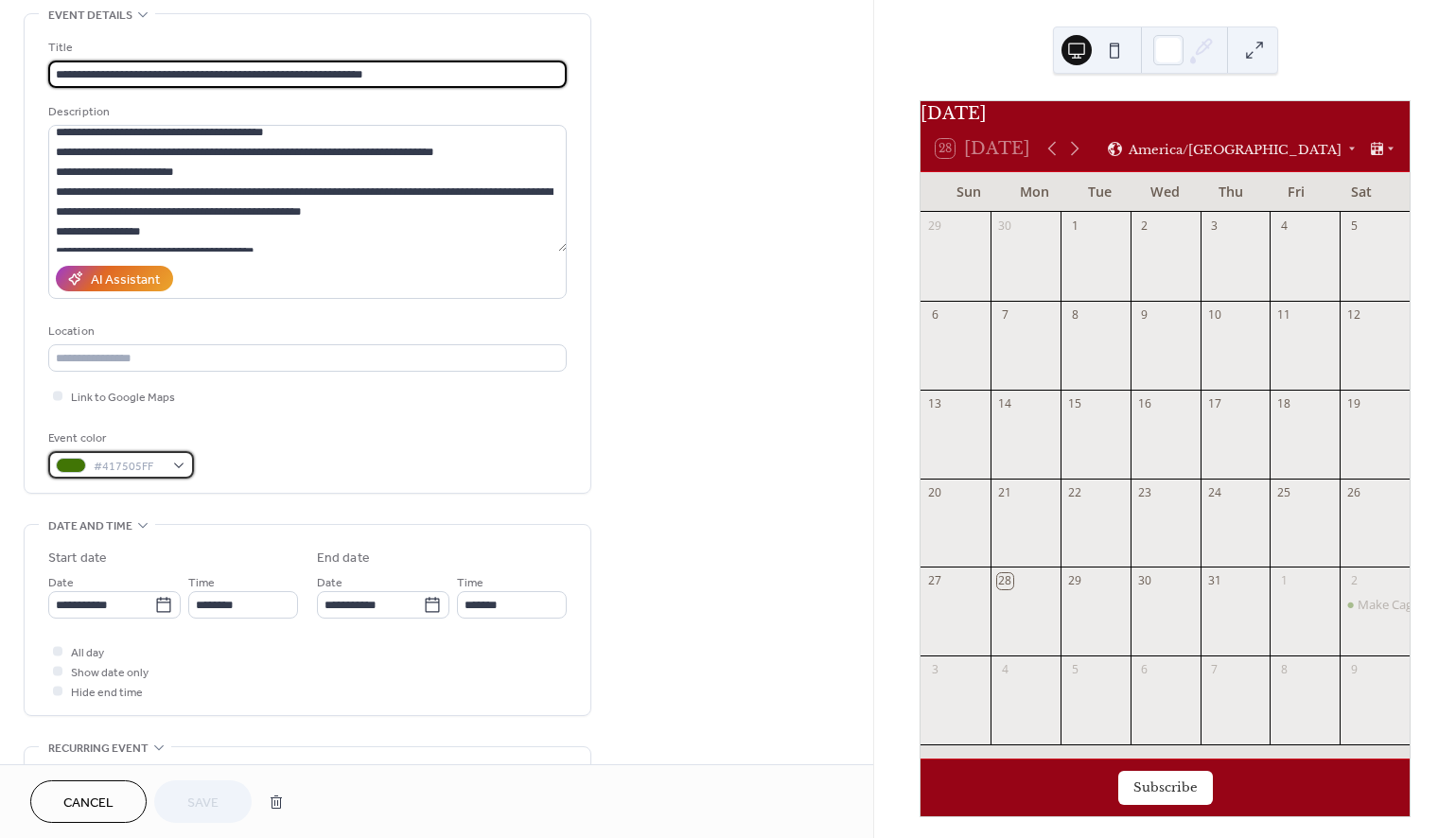 click on "#417505FF" at bounding box center [121, 464] 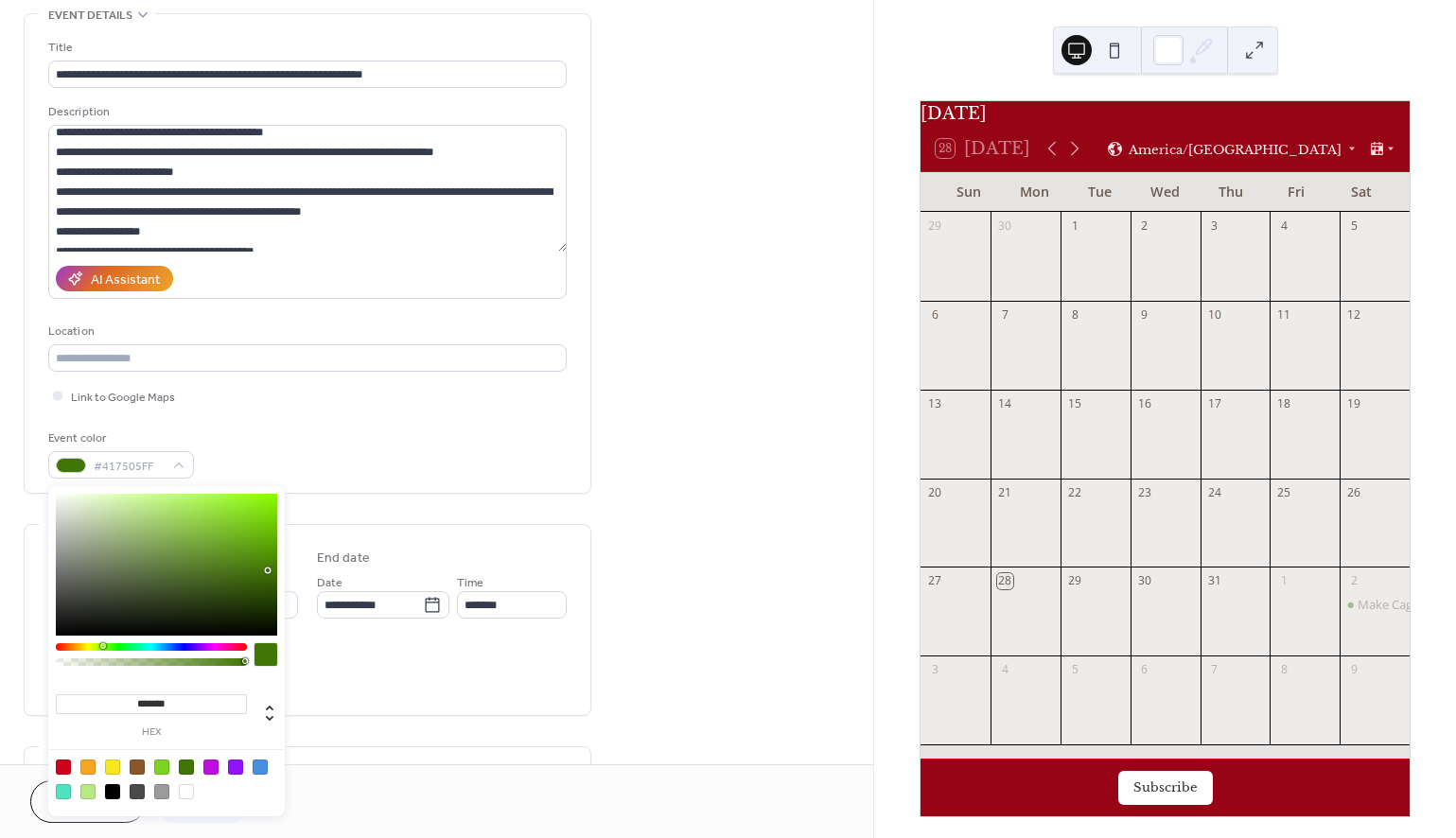 click at bounding box center [63, 767] 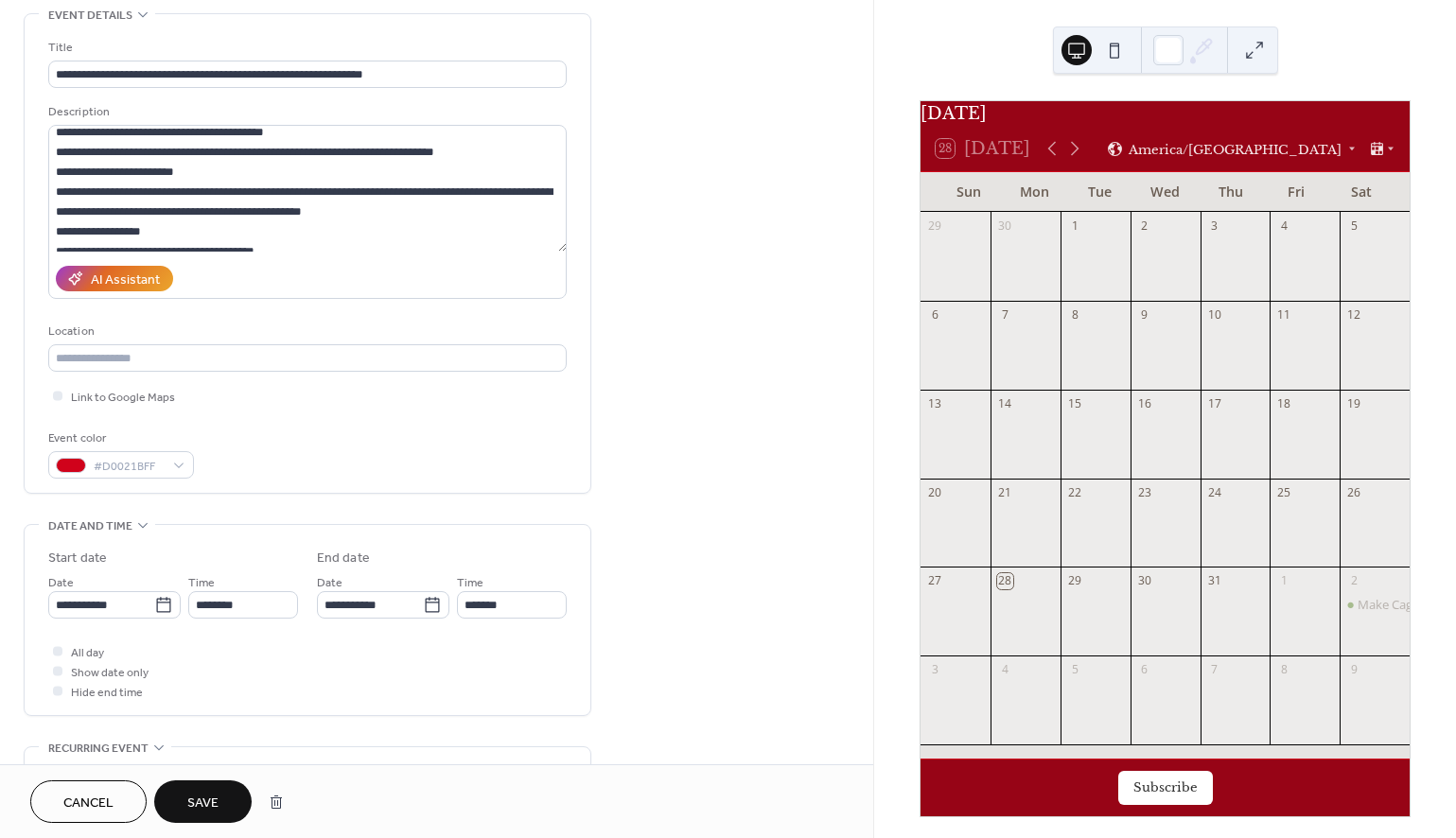 click on "Event color #D0021BFF" at bounding box center (307, 453) 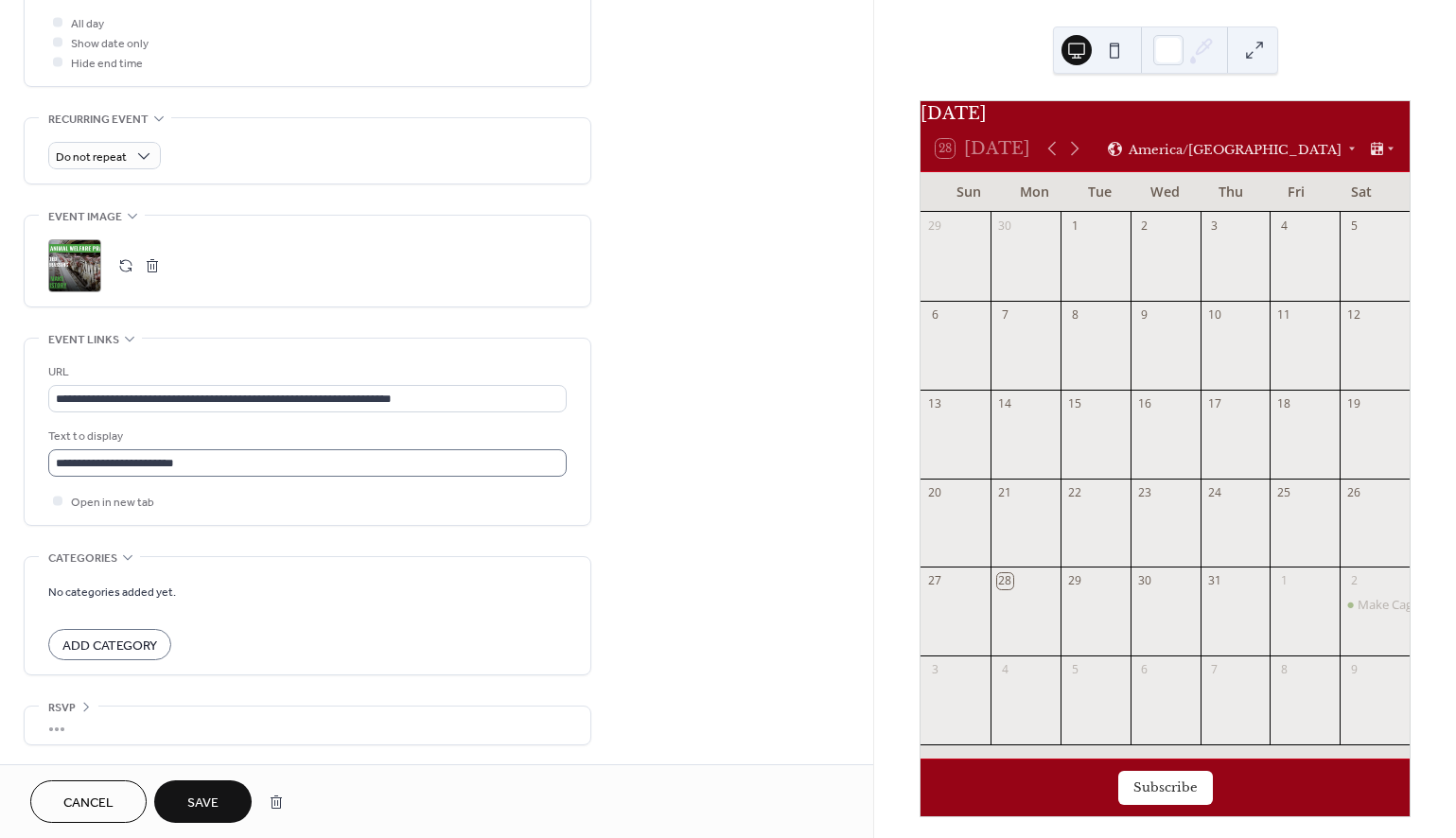 scroll, scrollTop: 730, scrollLeft: 0, axis: vertical 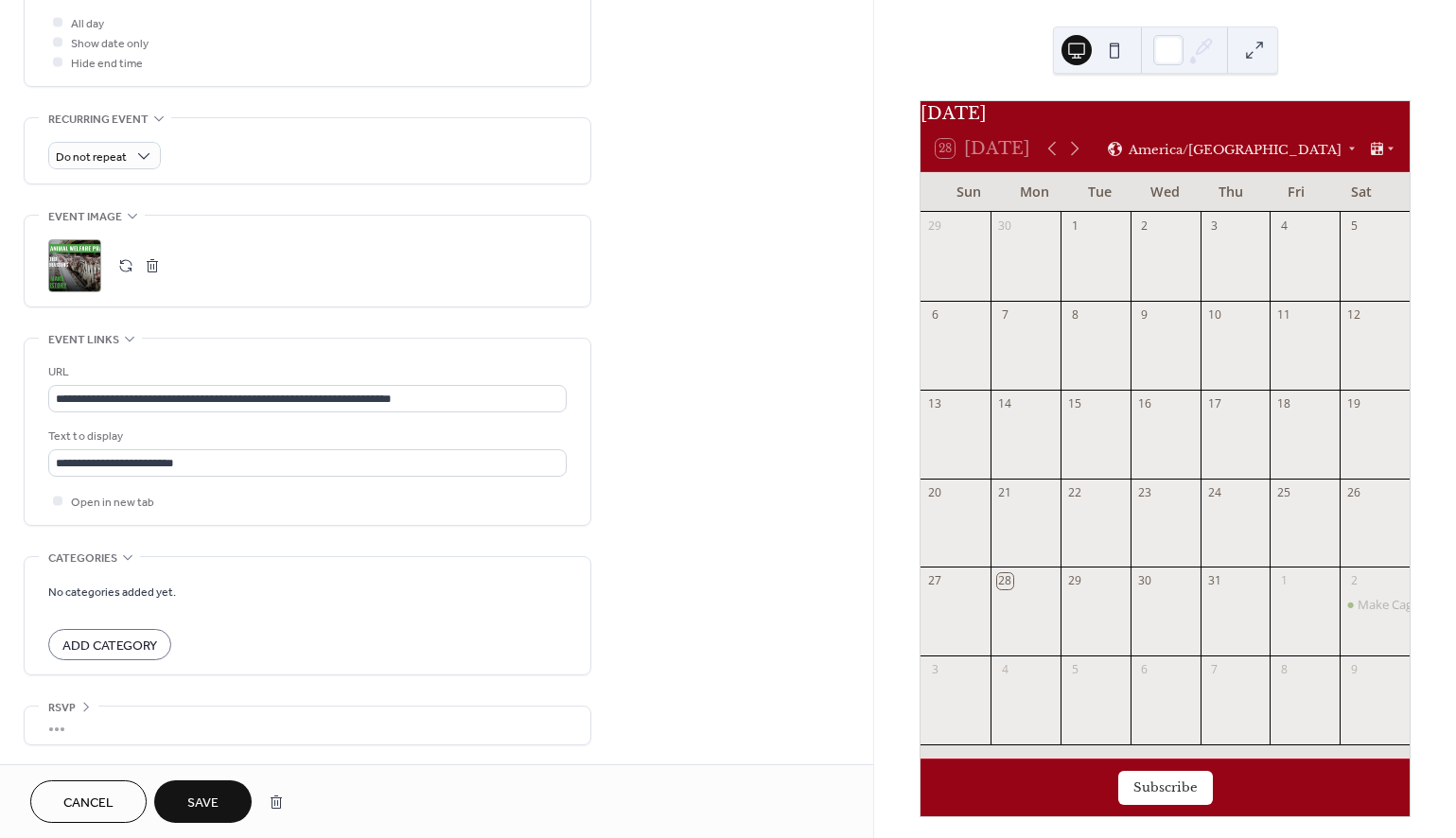 click on "Add Category" at bounding box center [110, 646] 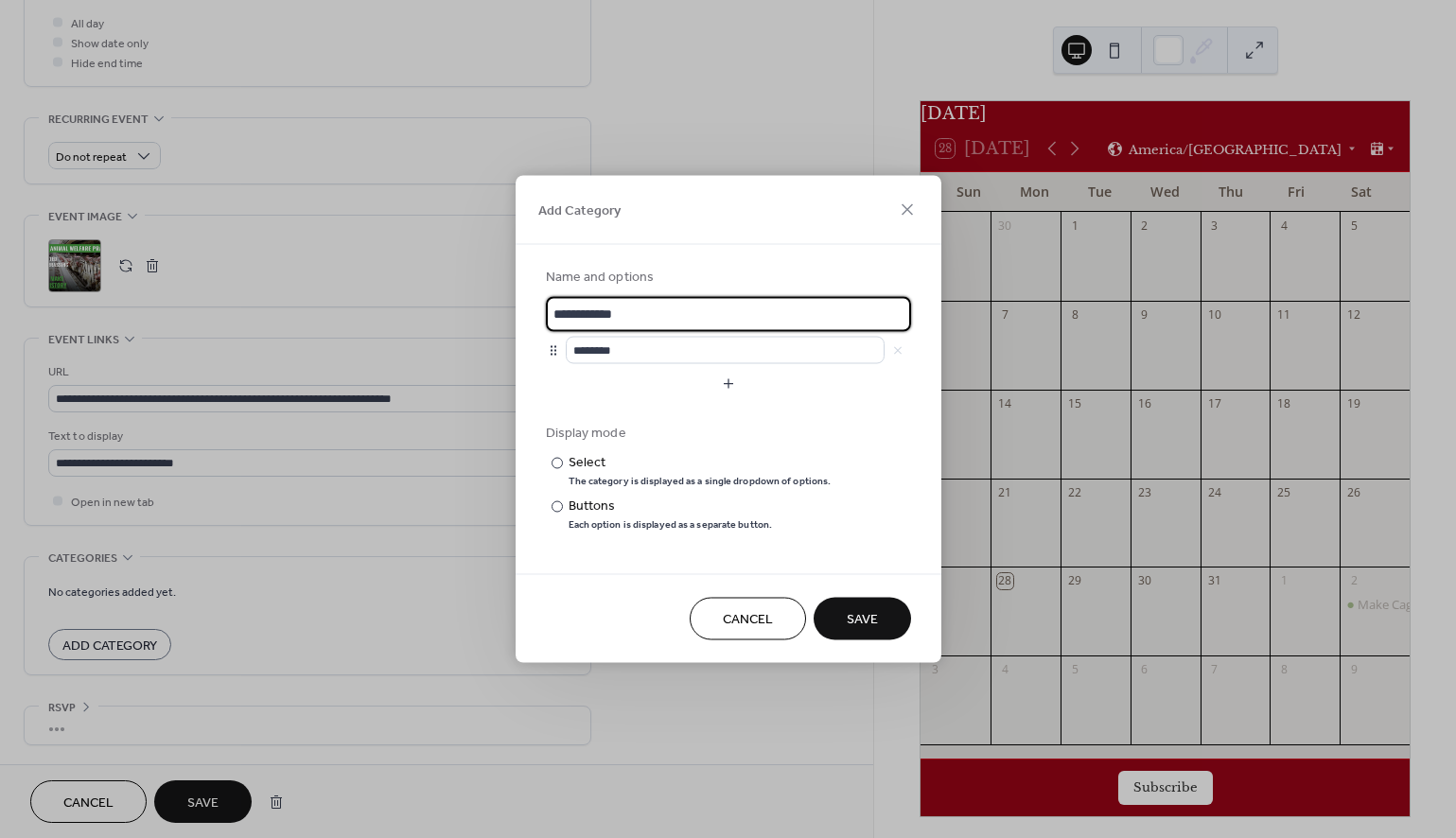 click on "**********" at bounding box center [728, 314] 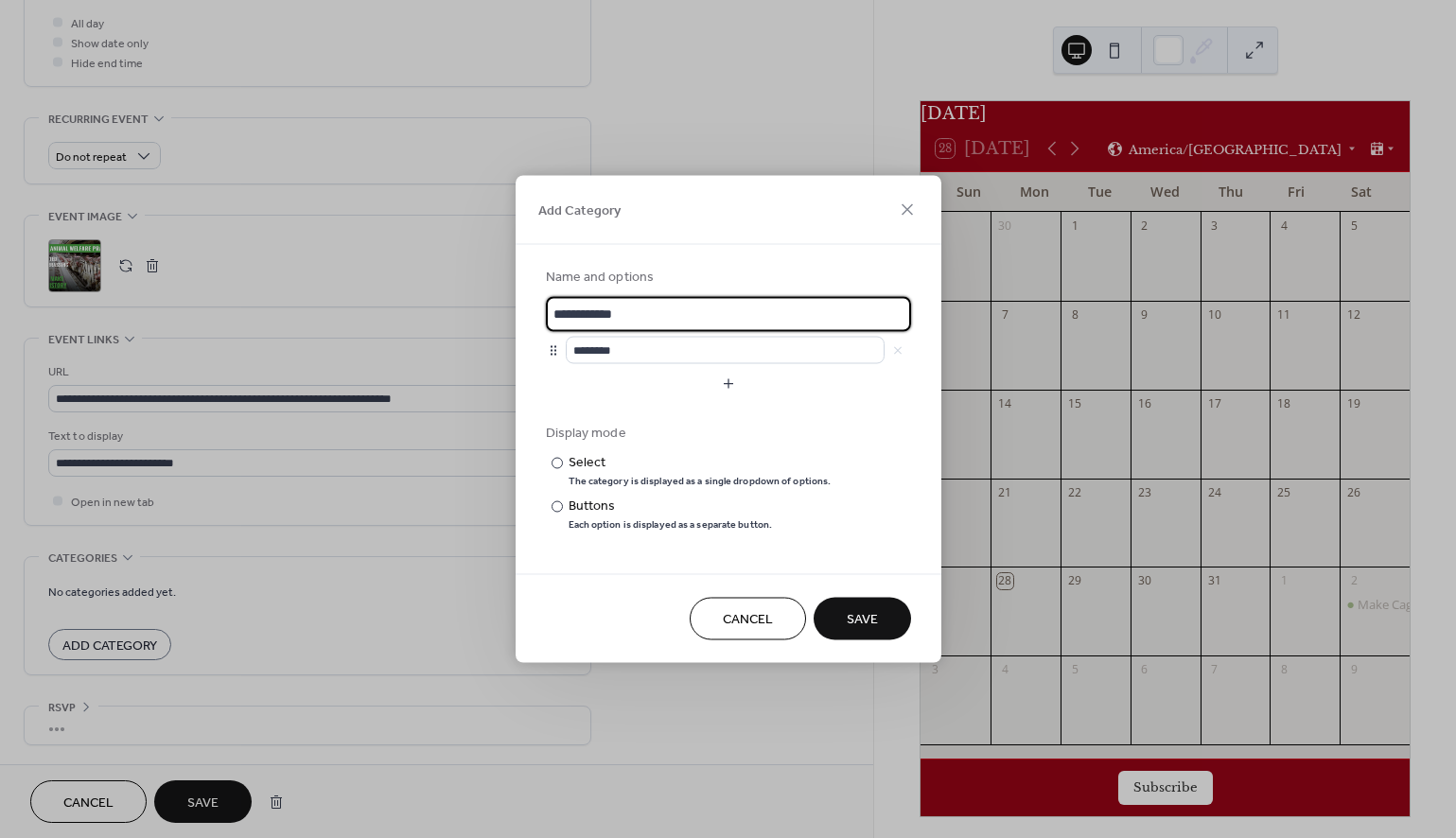 click on "**********" at bounding box center [728, 314] 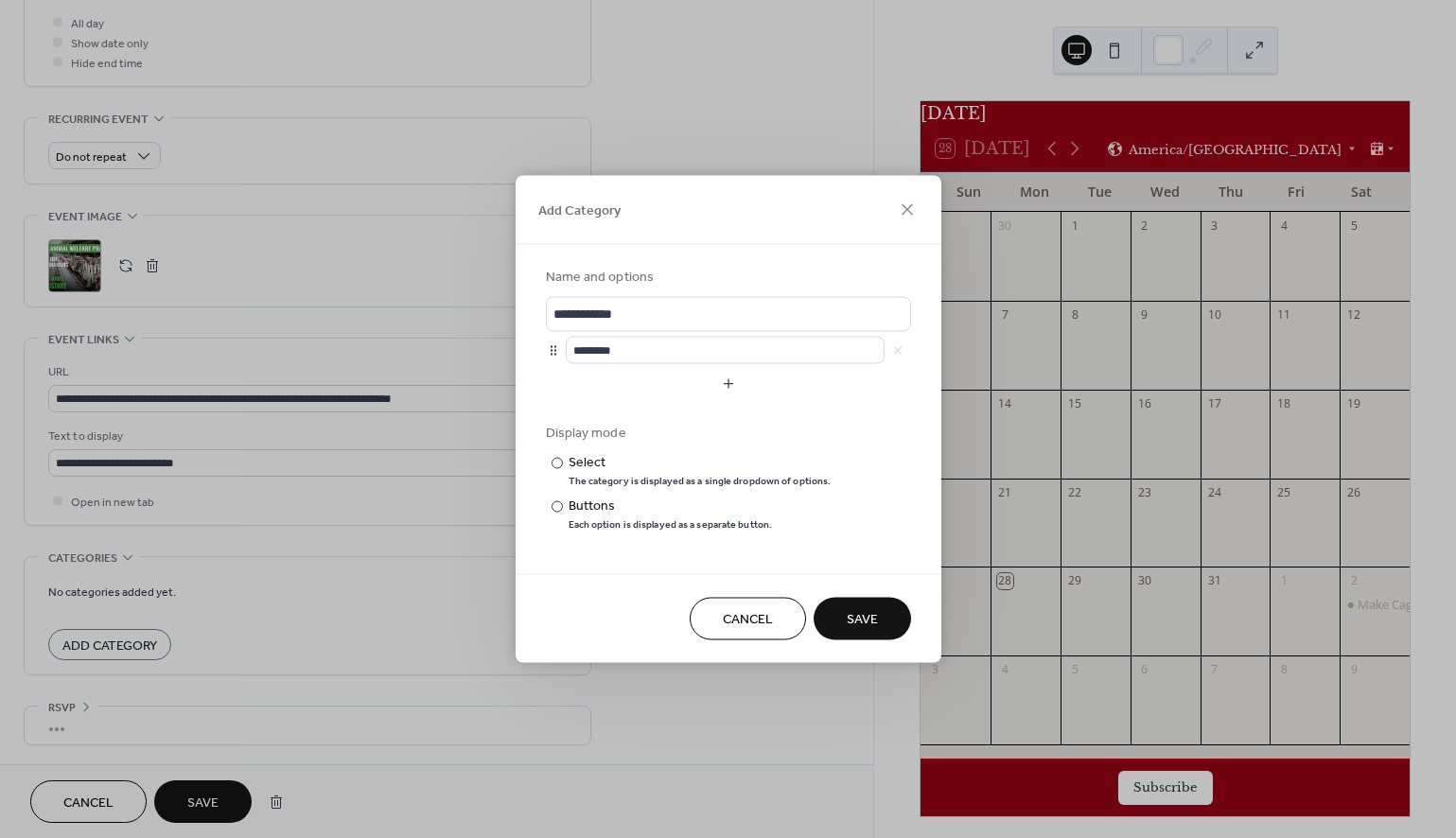 click on "********" at bounding box center (738, 350) 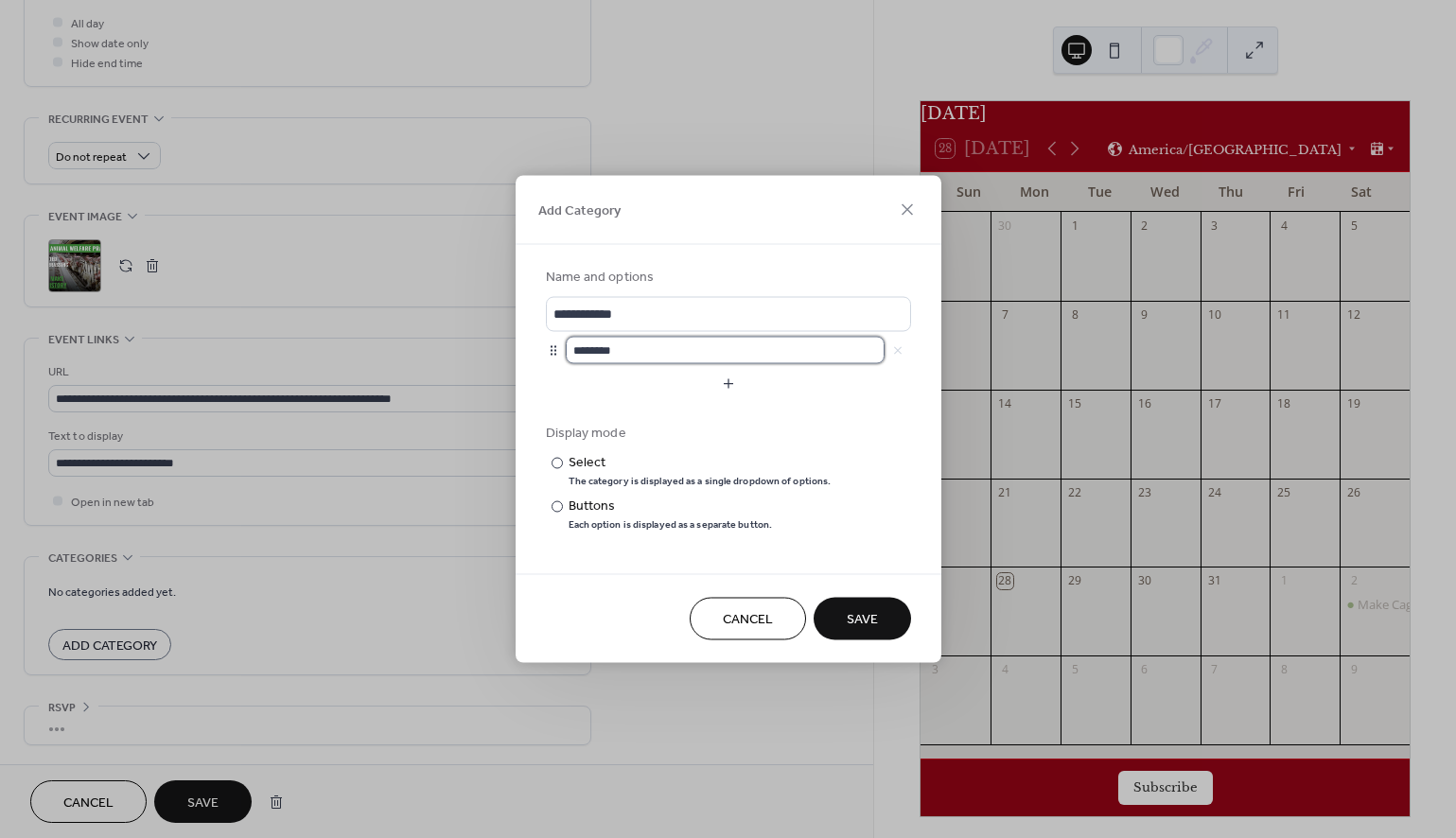 click on "********" at bounding box center (725, 350) 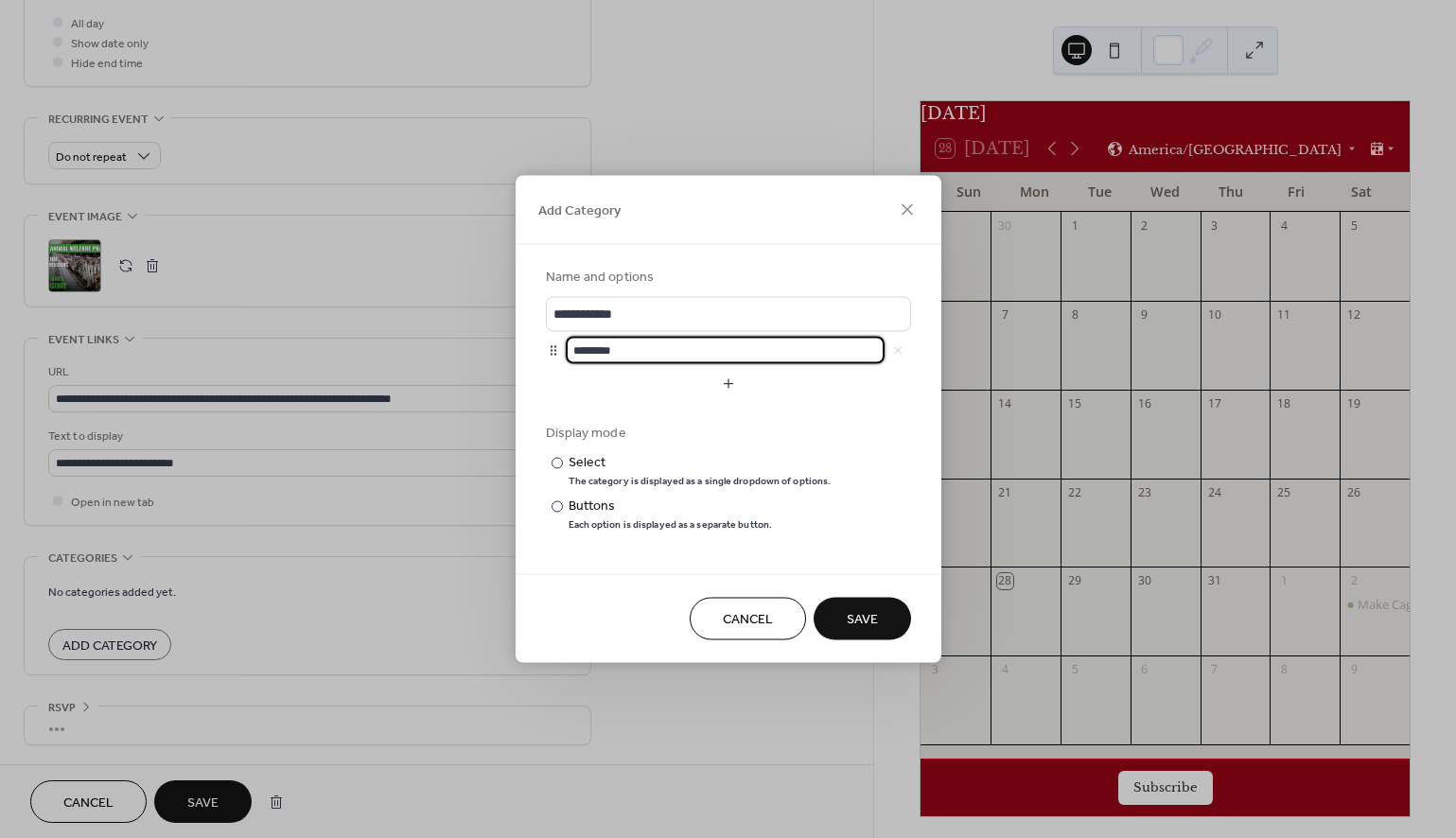 click on "********" at bounding box center (725, 350) 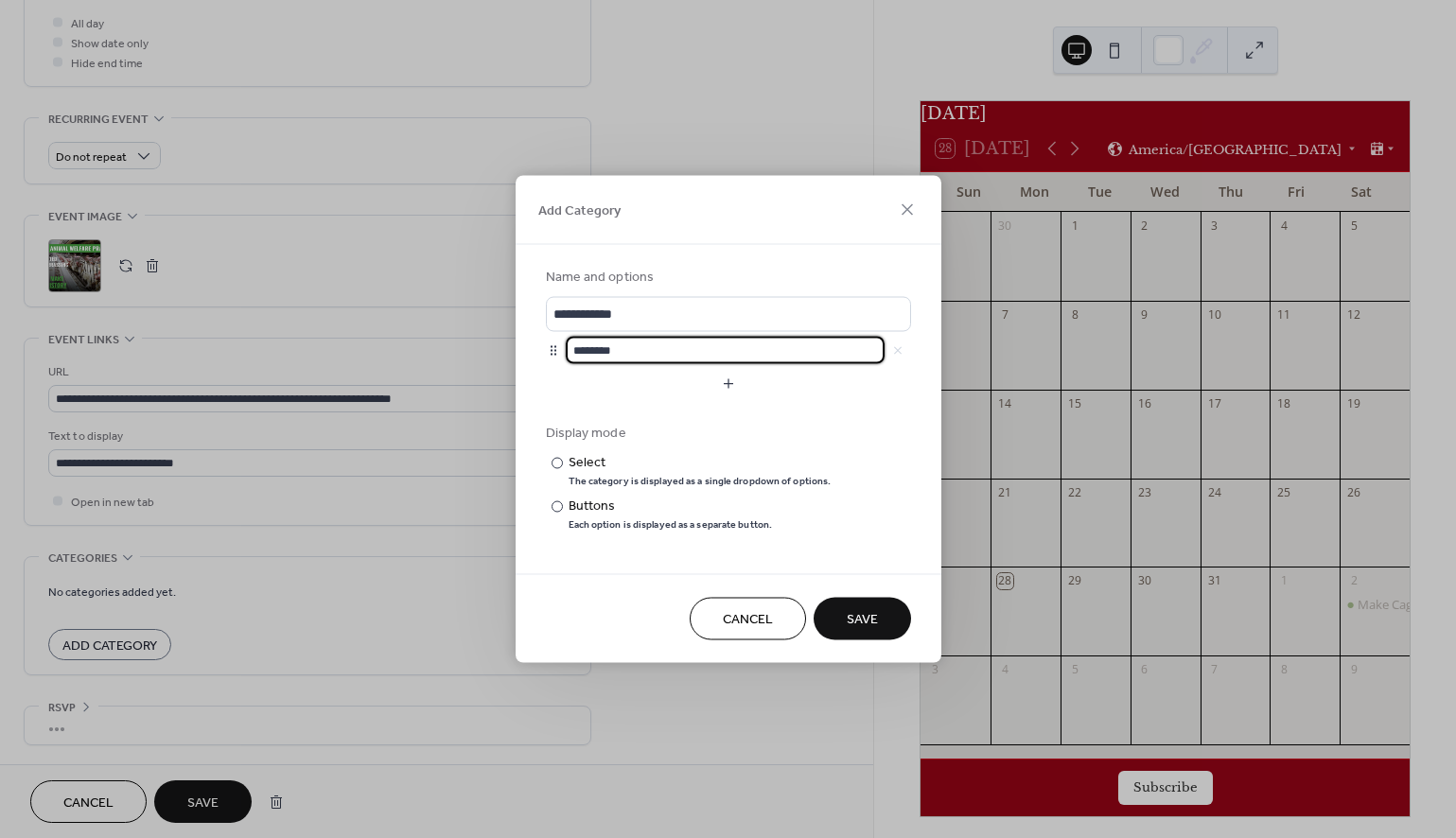 click on "********" at bounding box center (725, 350) 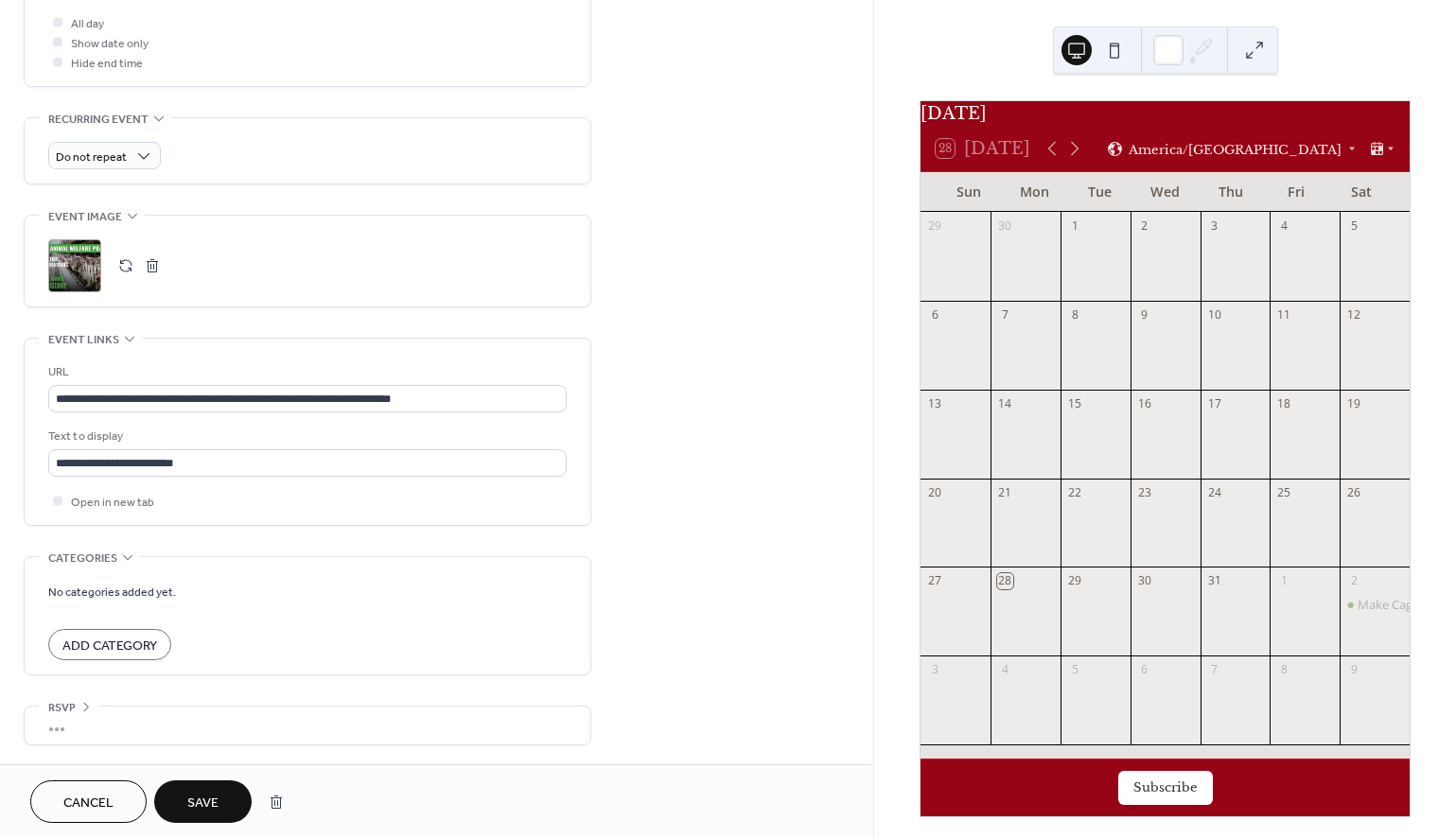 click on "Save" at bounding box center [202, 803] 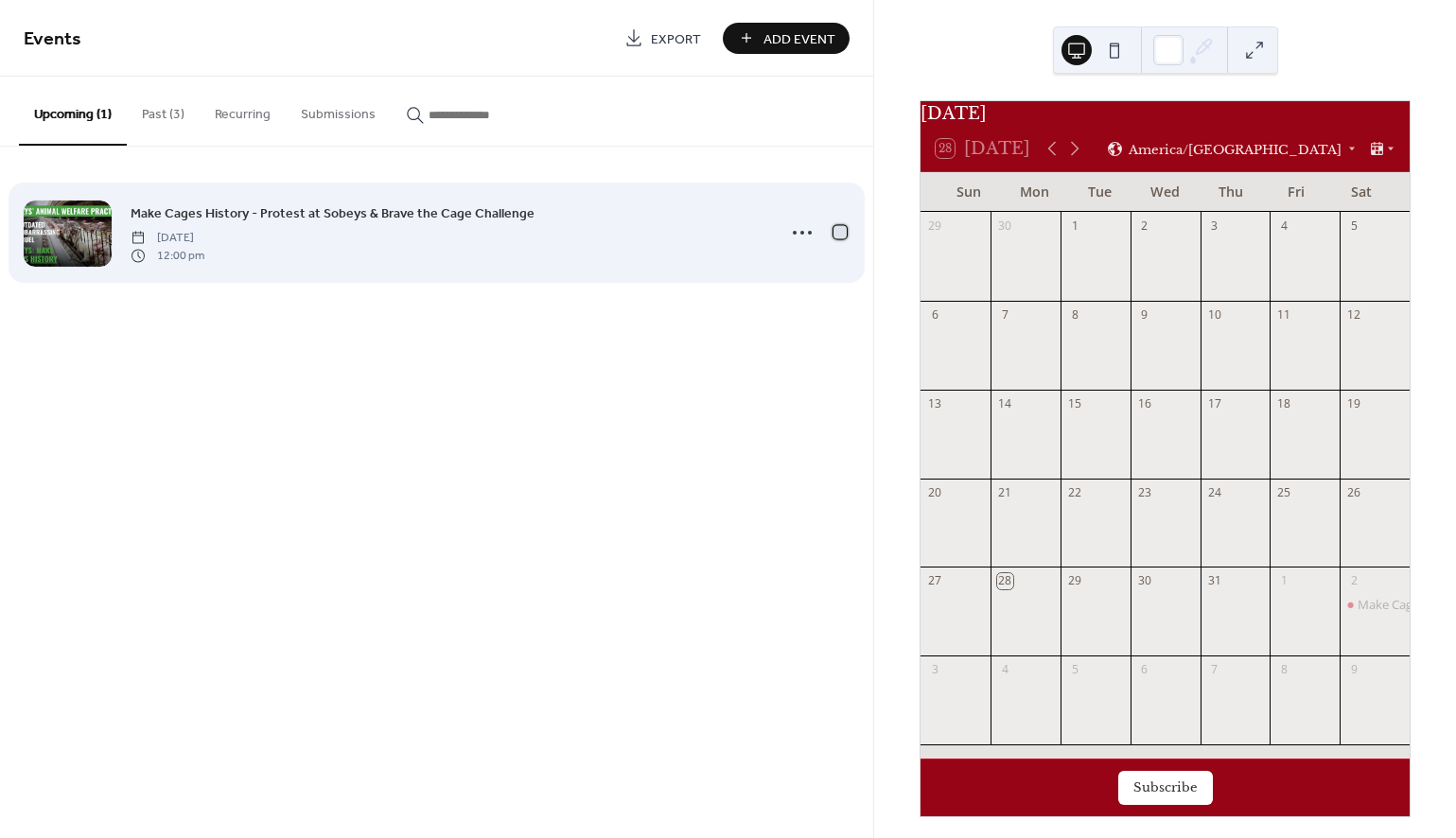 click at bounding box center (840, 232) 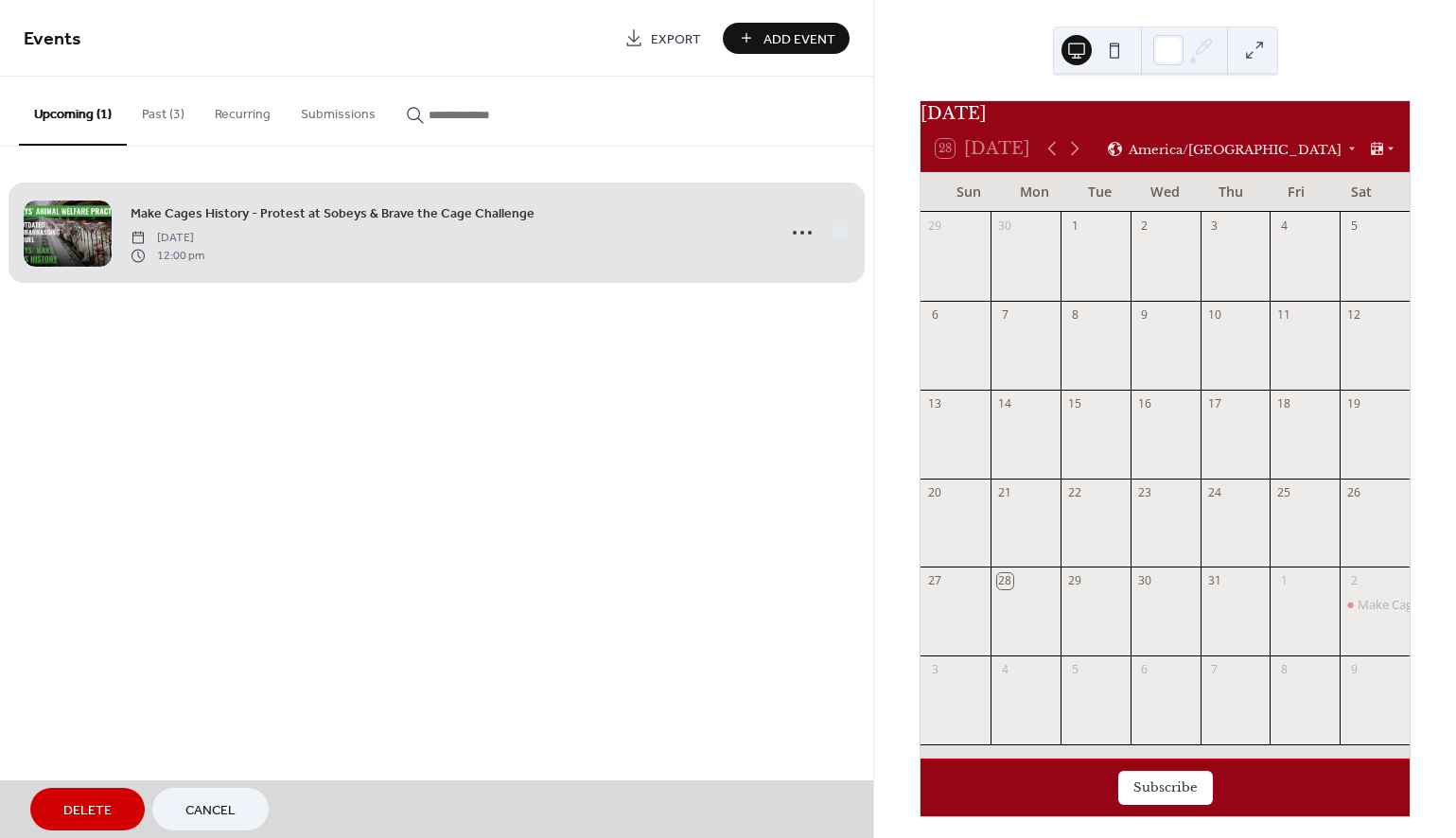 click on "Make Cages History - Protest at Sobeys & Brave the Cage Challenge [DATE] 12:00 pm" at bounding box center (436, 233) 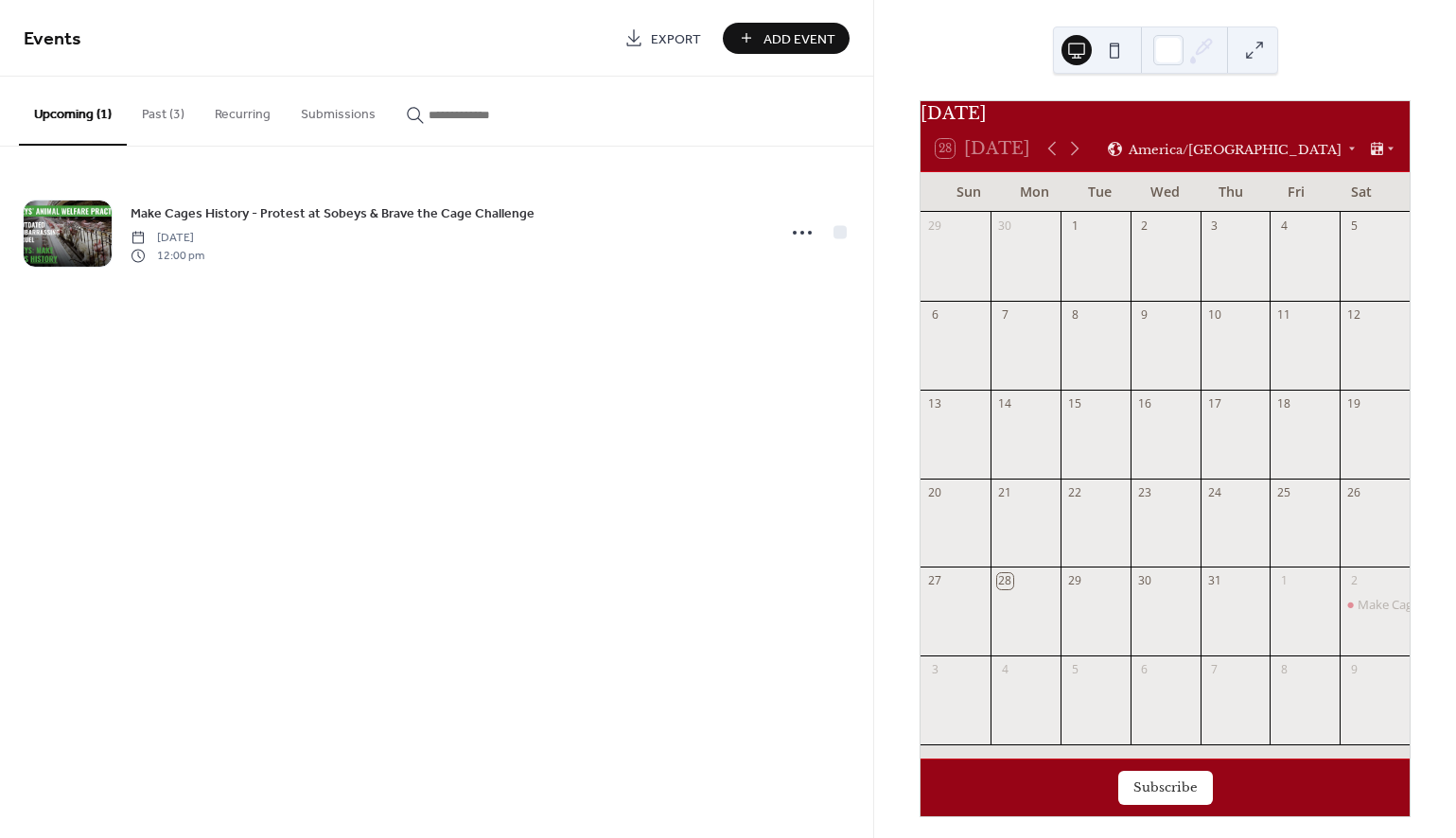 click 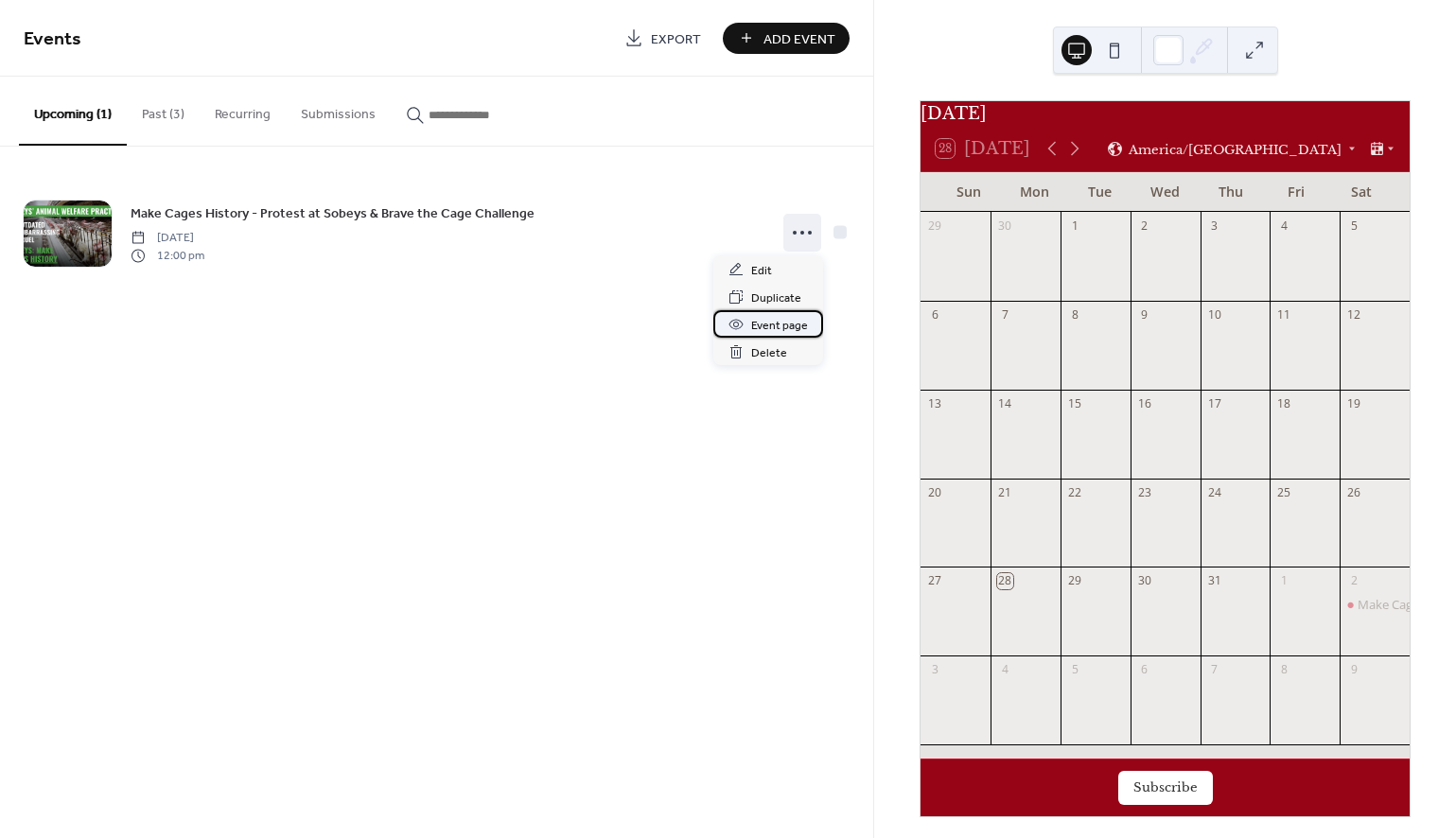click on "Event page" at bounding box center [780, 325] 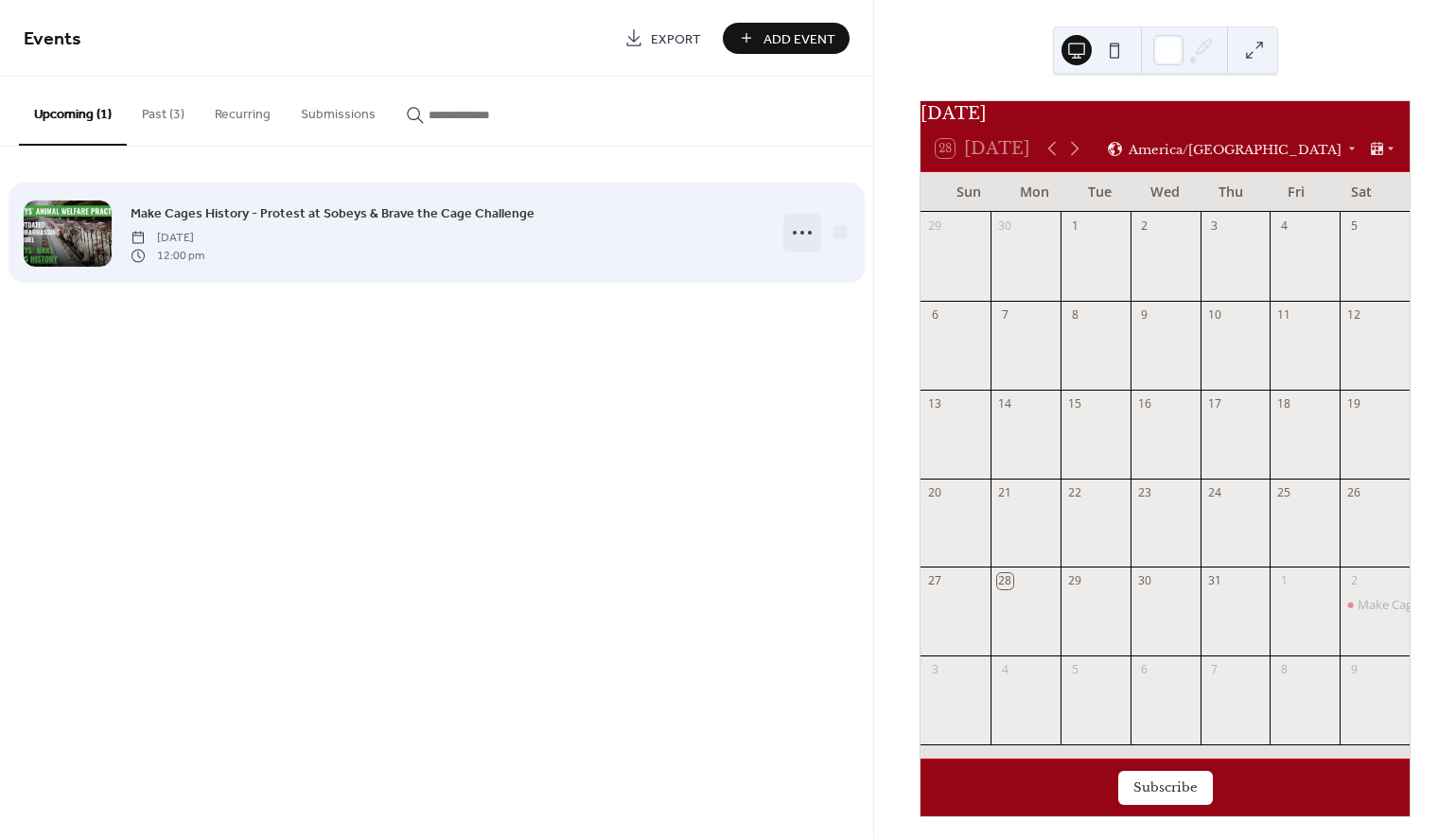 click 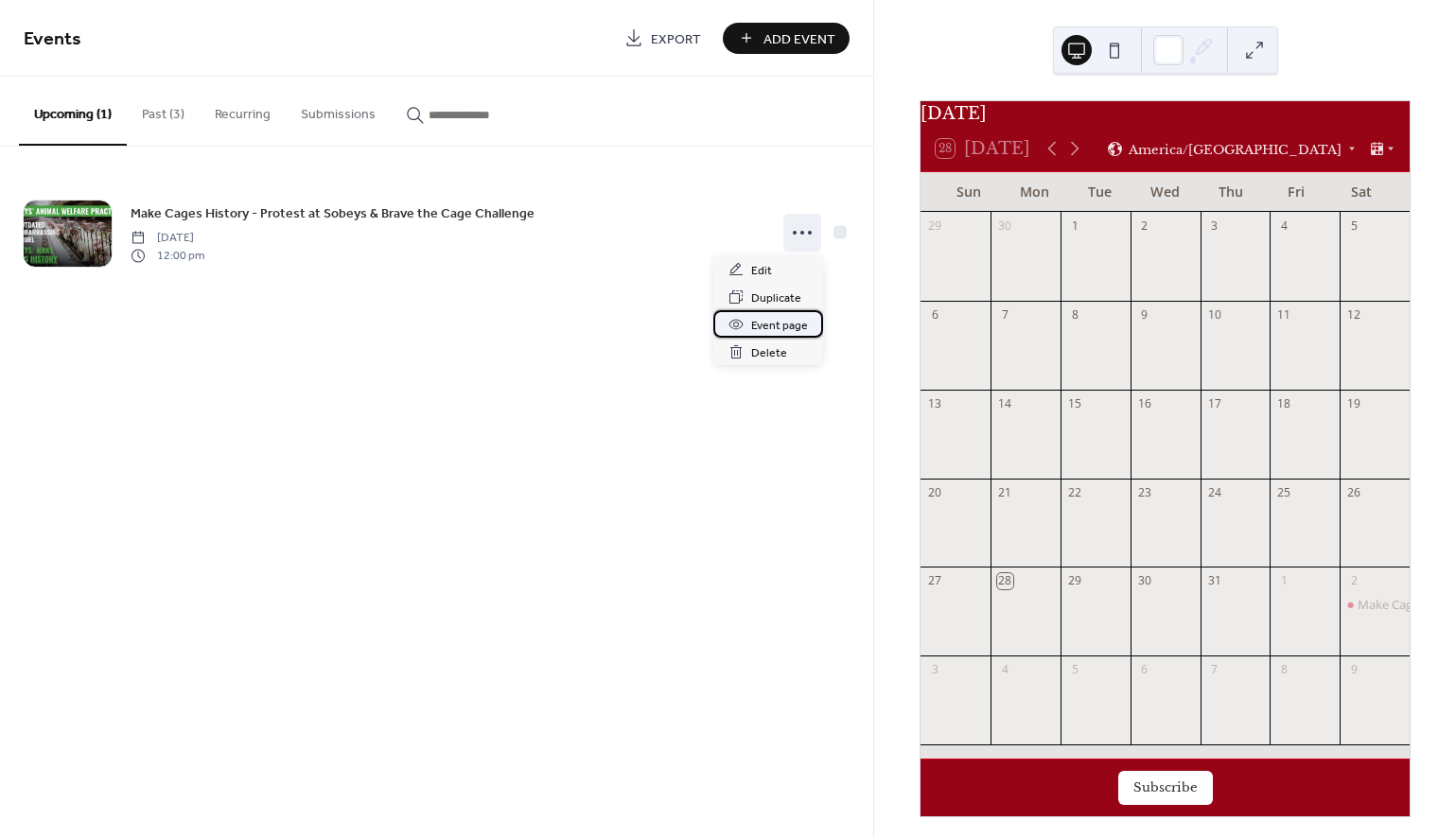 click on "Event page" at bounding box center [780, 325] 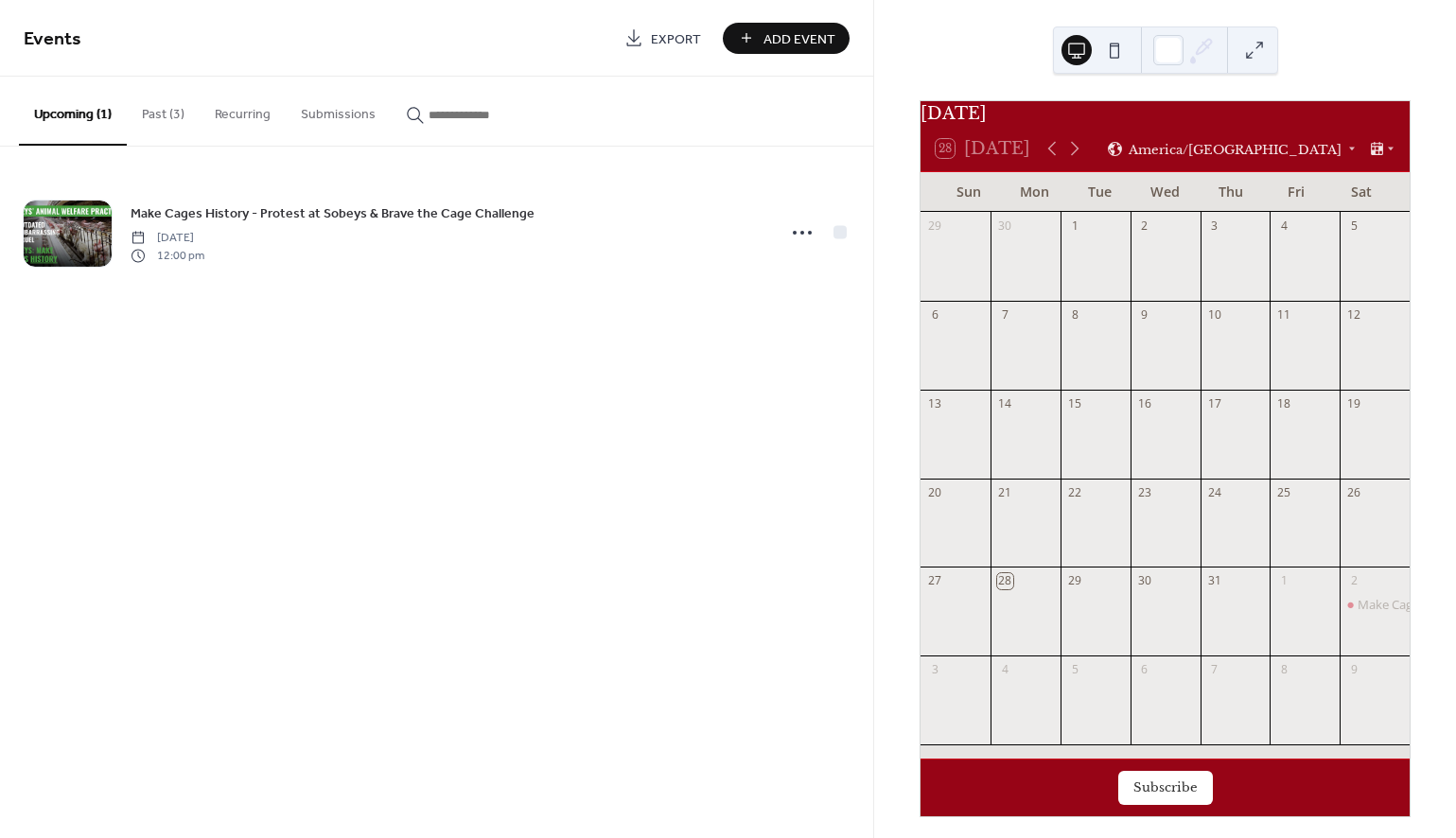 click on "Submissions" at bounding box center (338, 110) 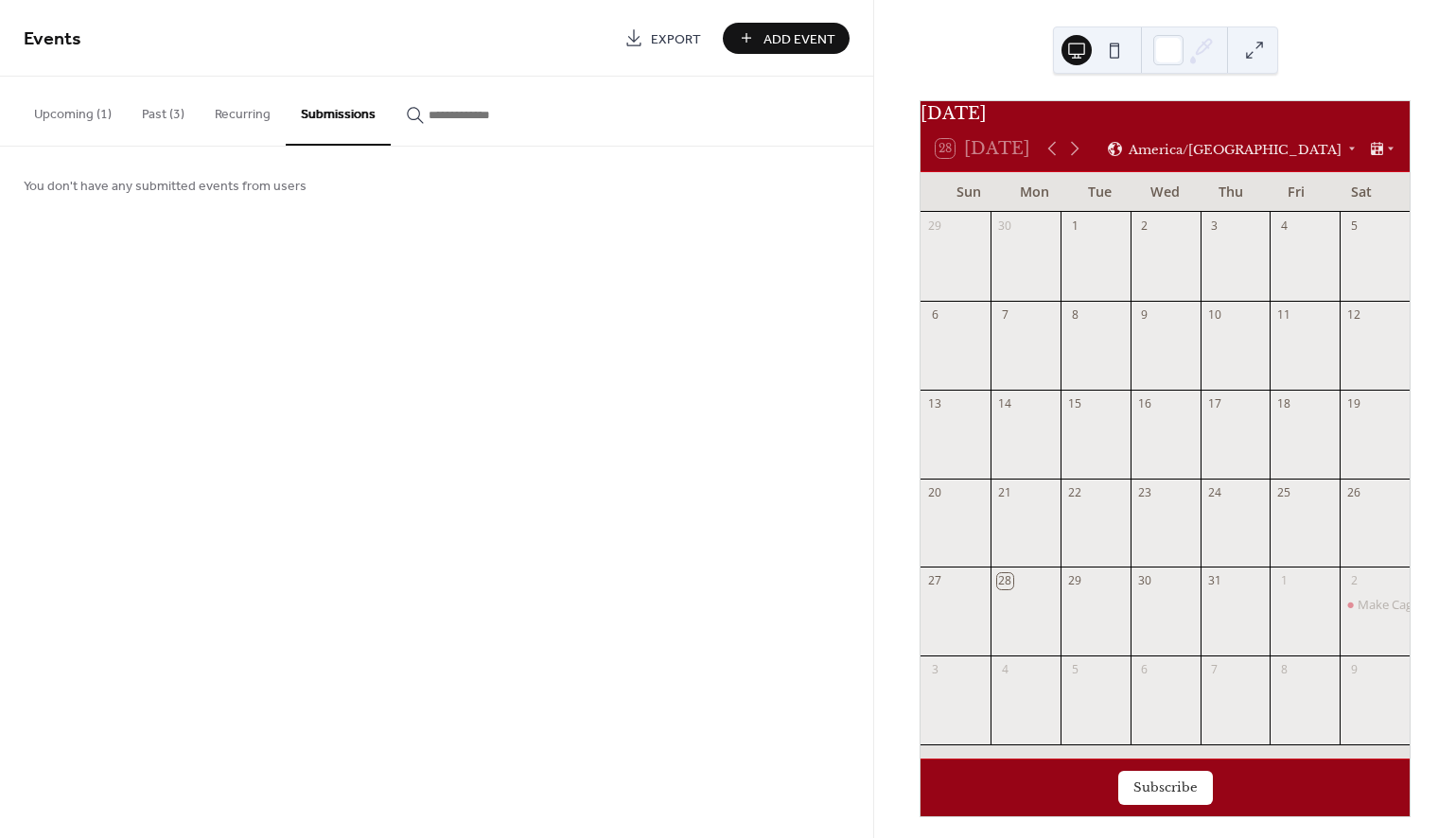 click on "Upcoming (1)" at bounding box center (73, 110) 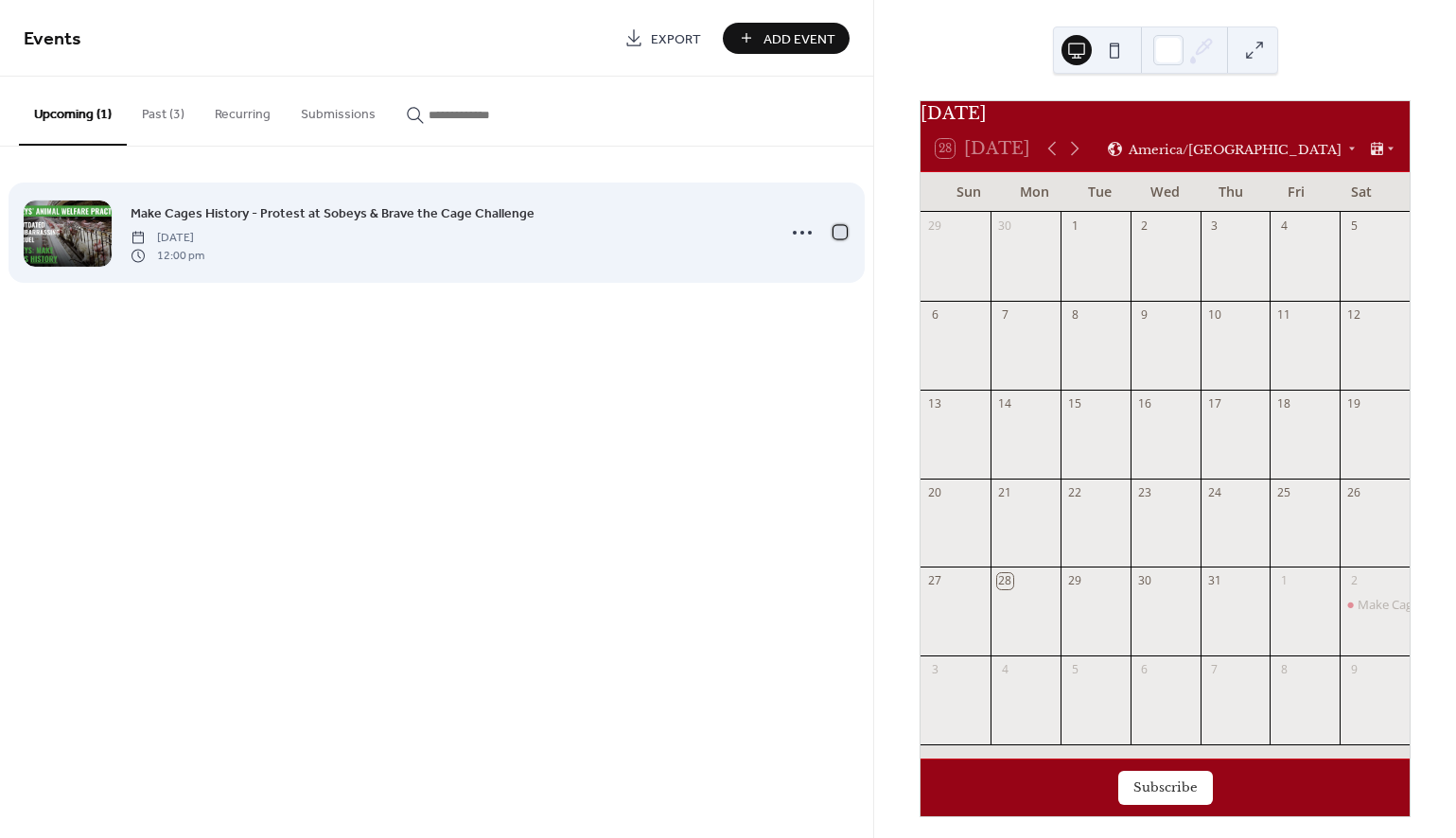 click at bounding box center (840, 232) 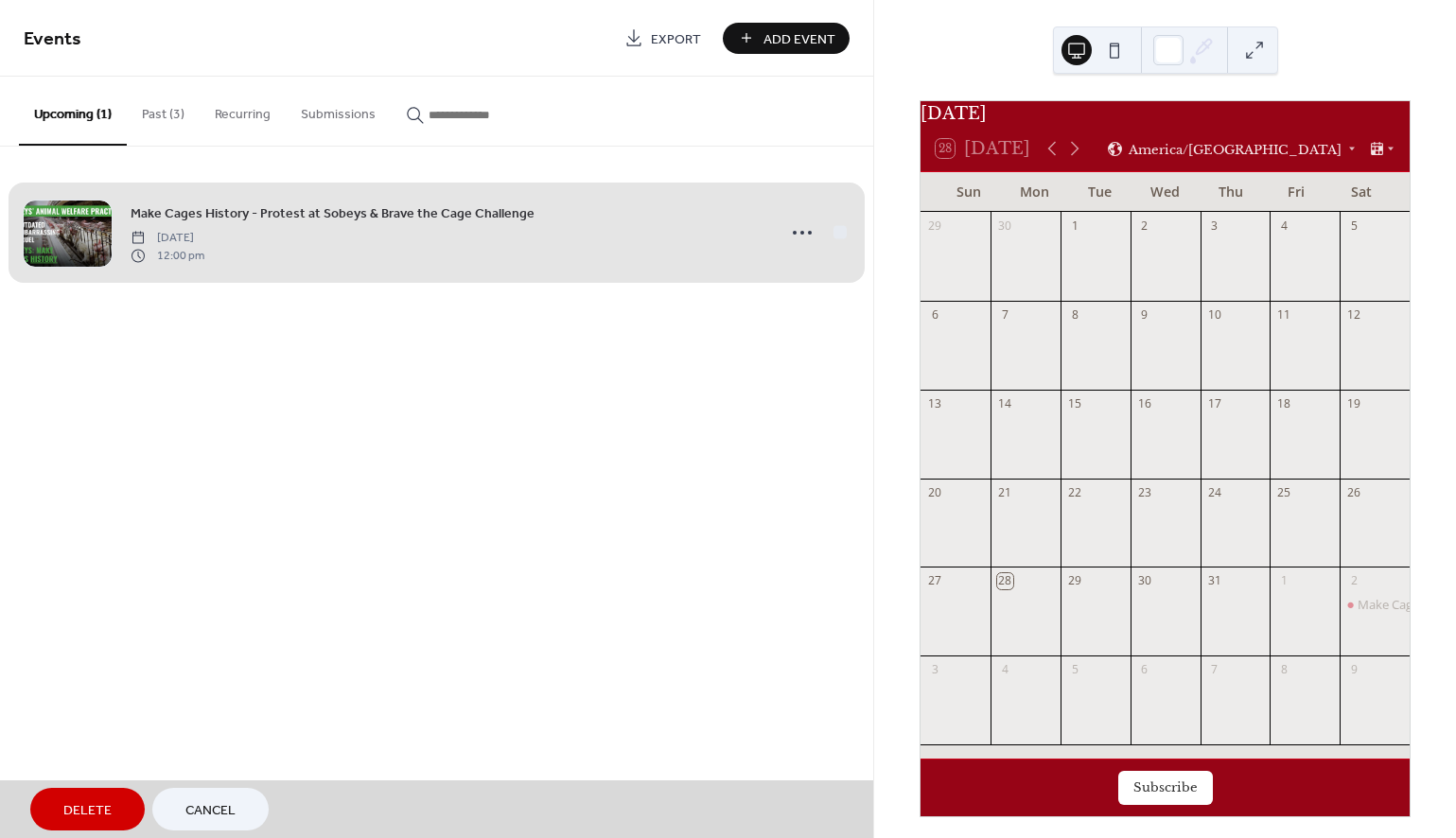 click on "Make Cages History - Protest at Sobeys & Brave the Cage Challenge [DATE] 12:00 pm" at bounding box center [436, 233] 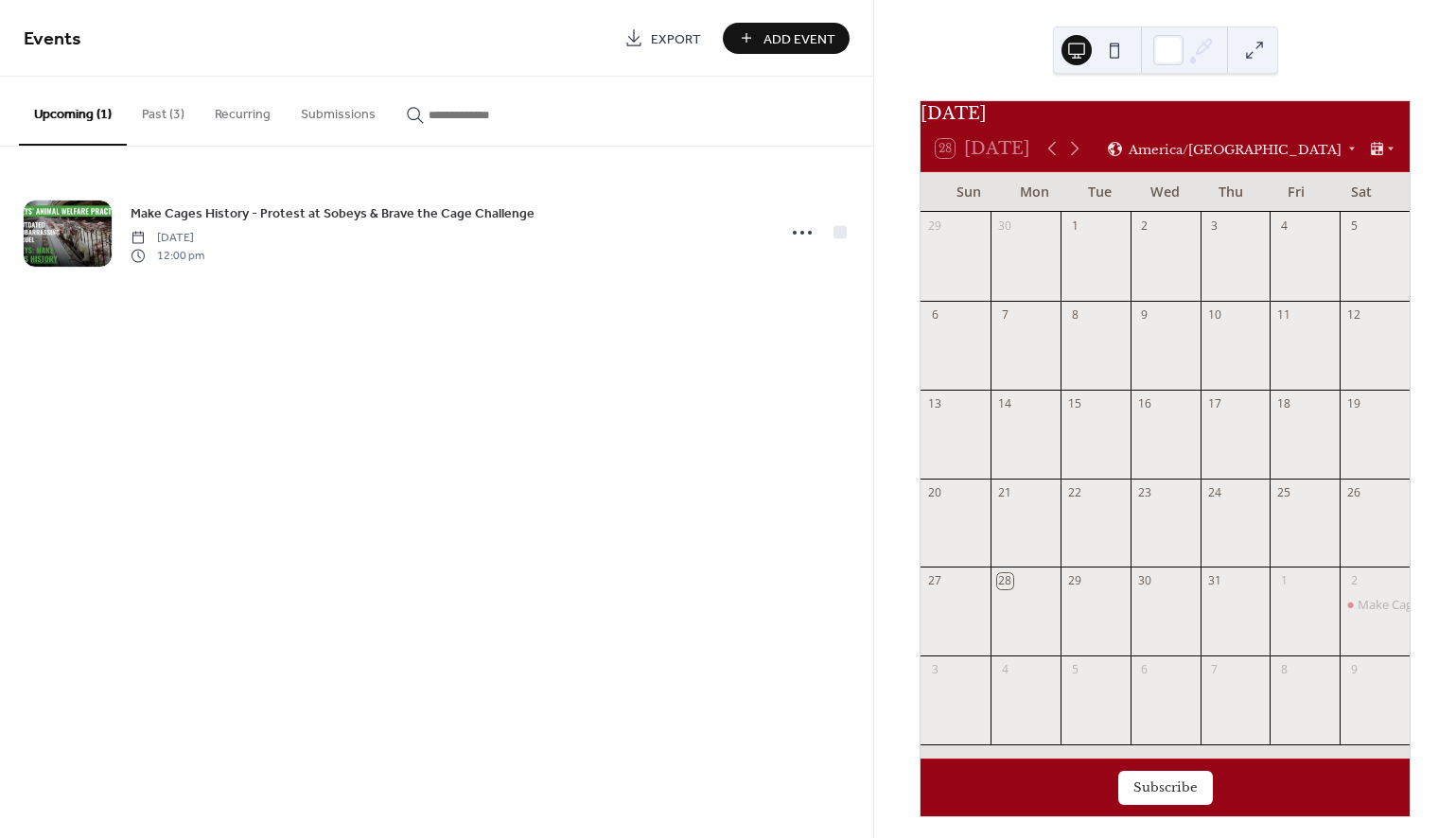 click 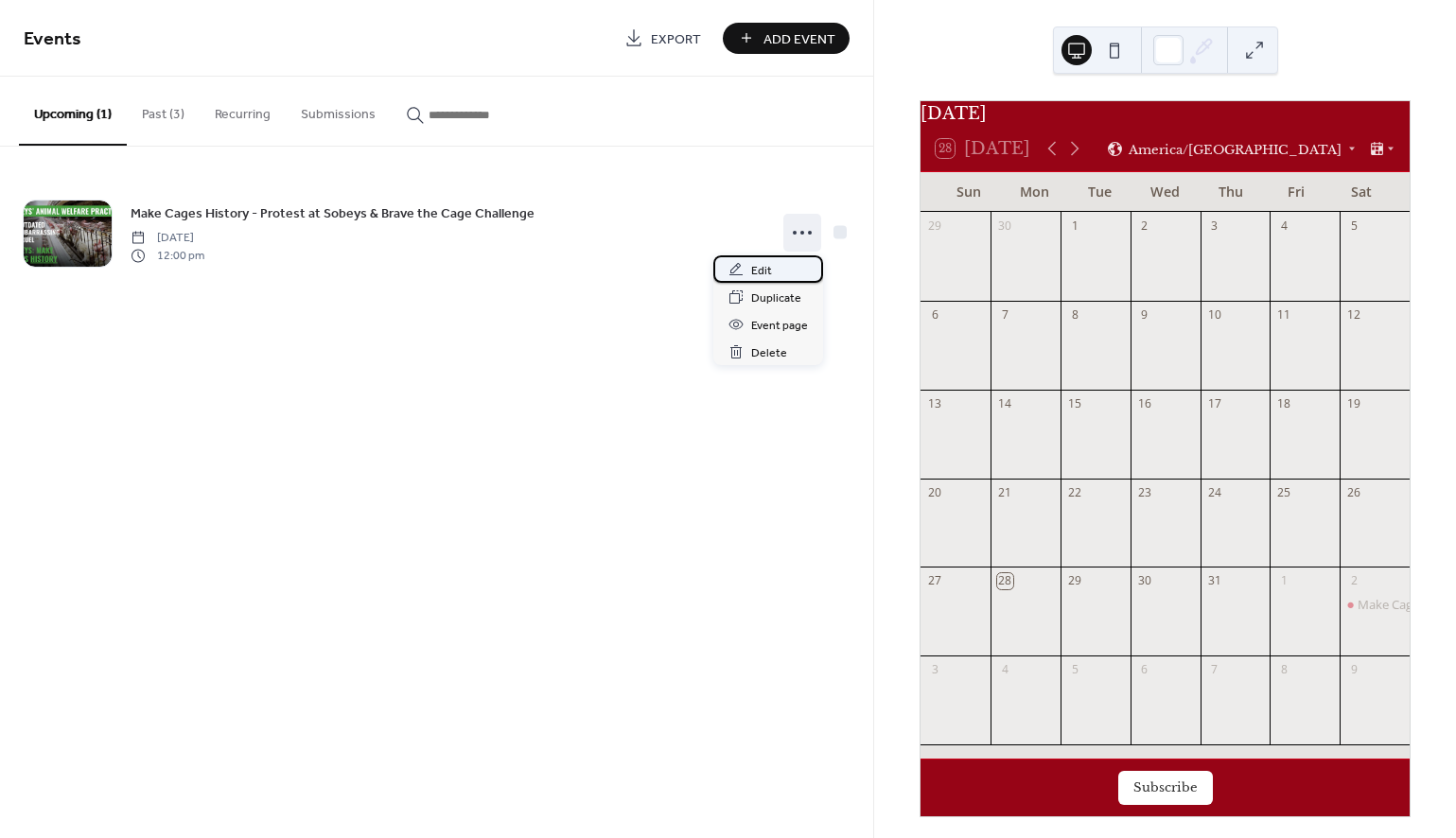 click on "Edit" at bounding box center (768, 269) 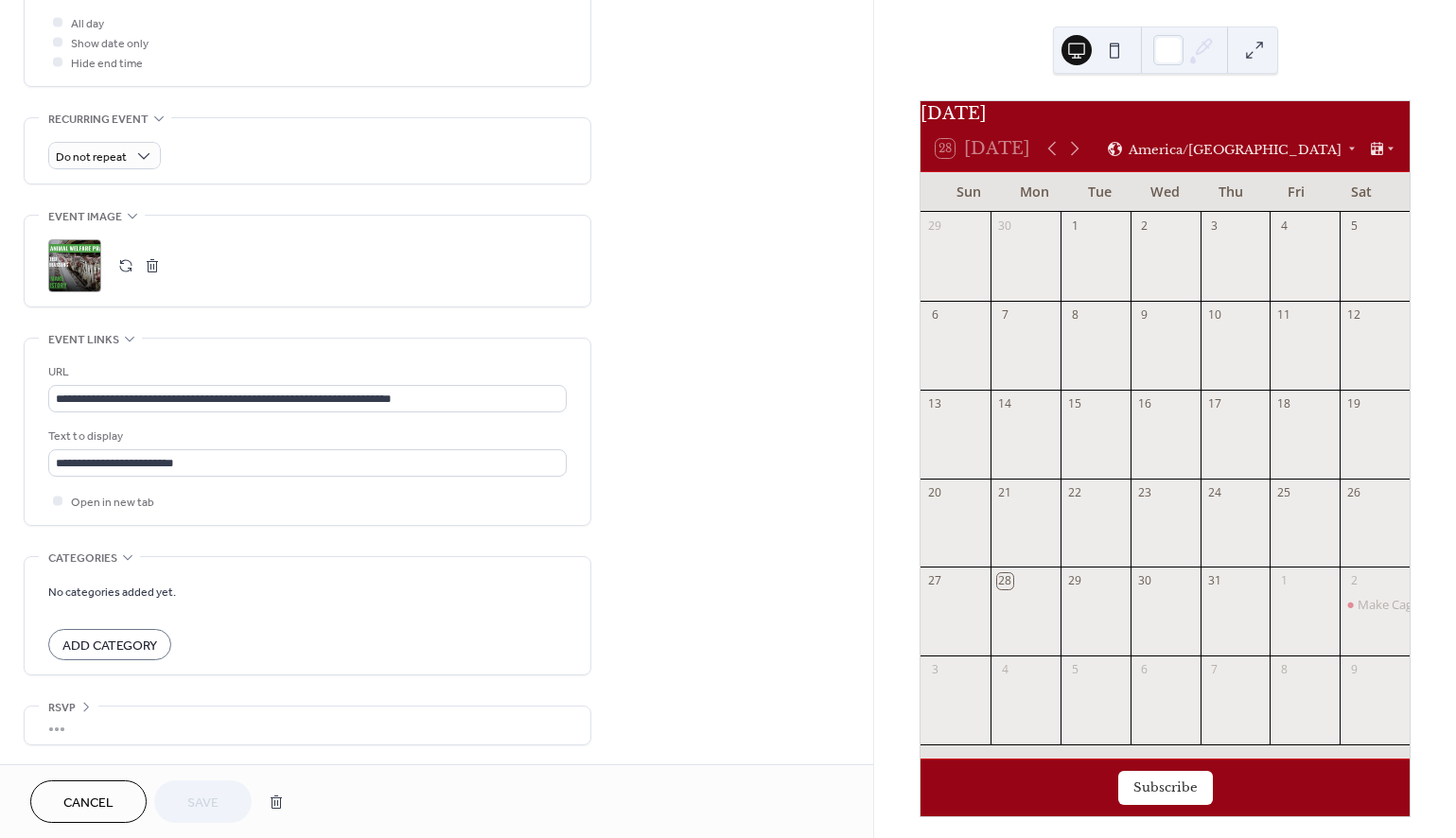 scroll, scrollTop: 730, scrollLeft: 0, axis: vertical 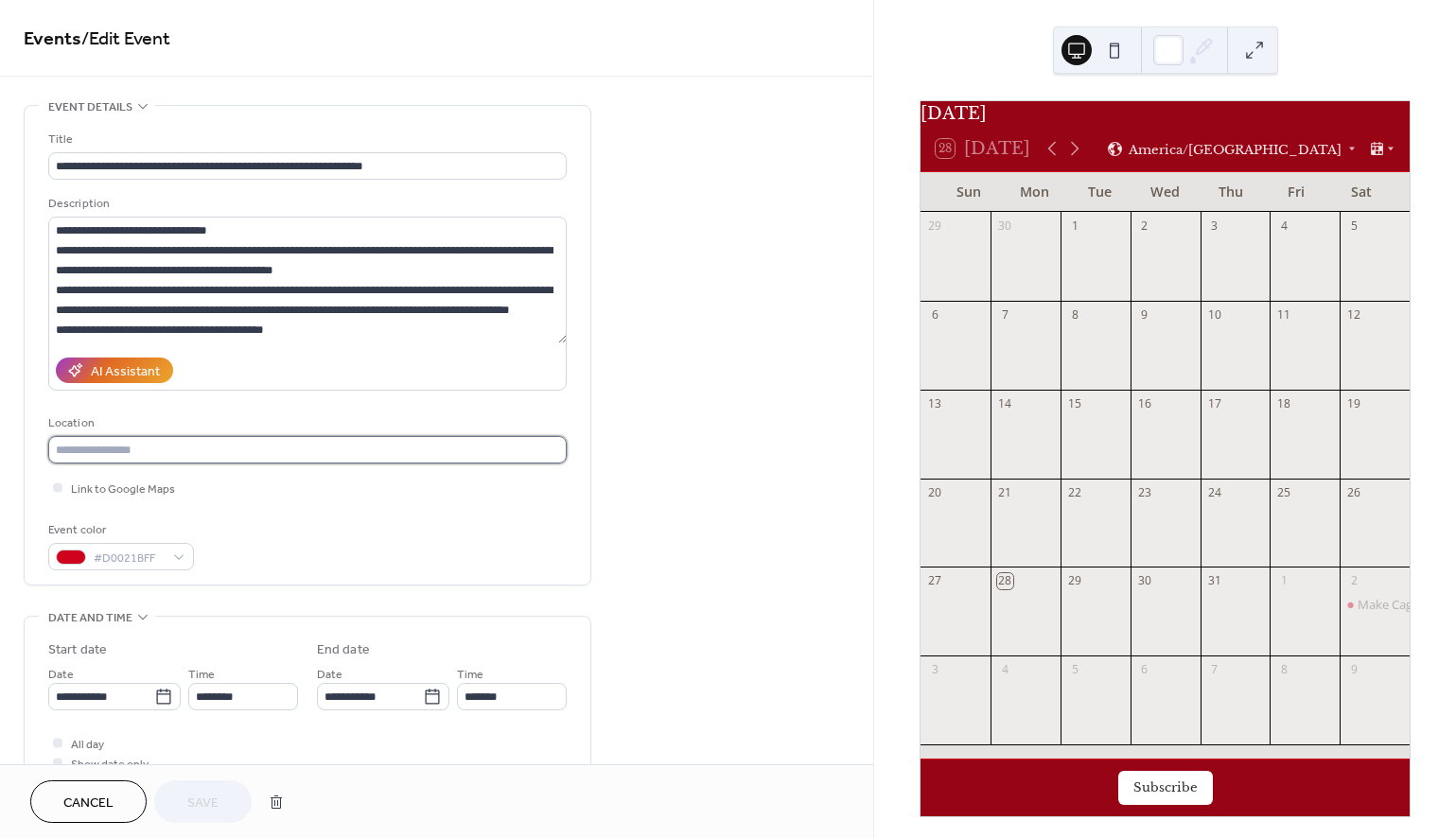 click at bounding box center (307, 449) 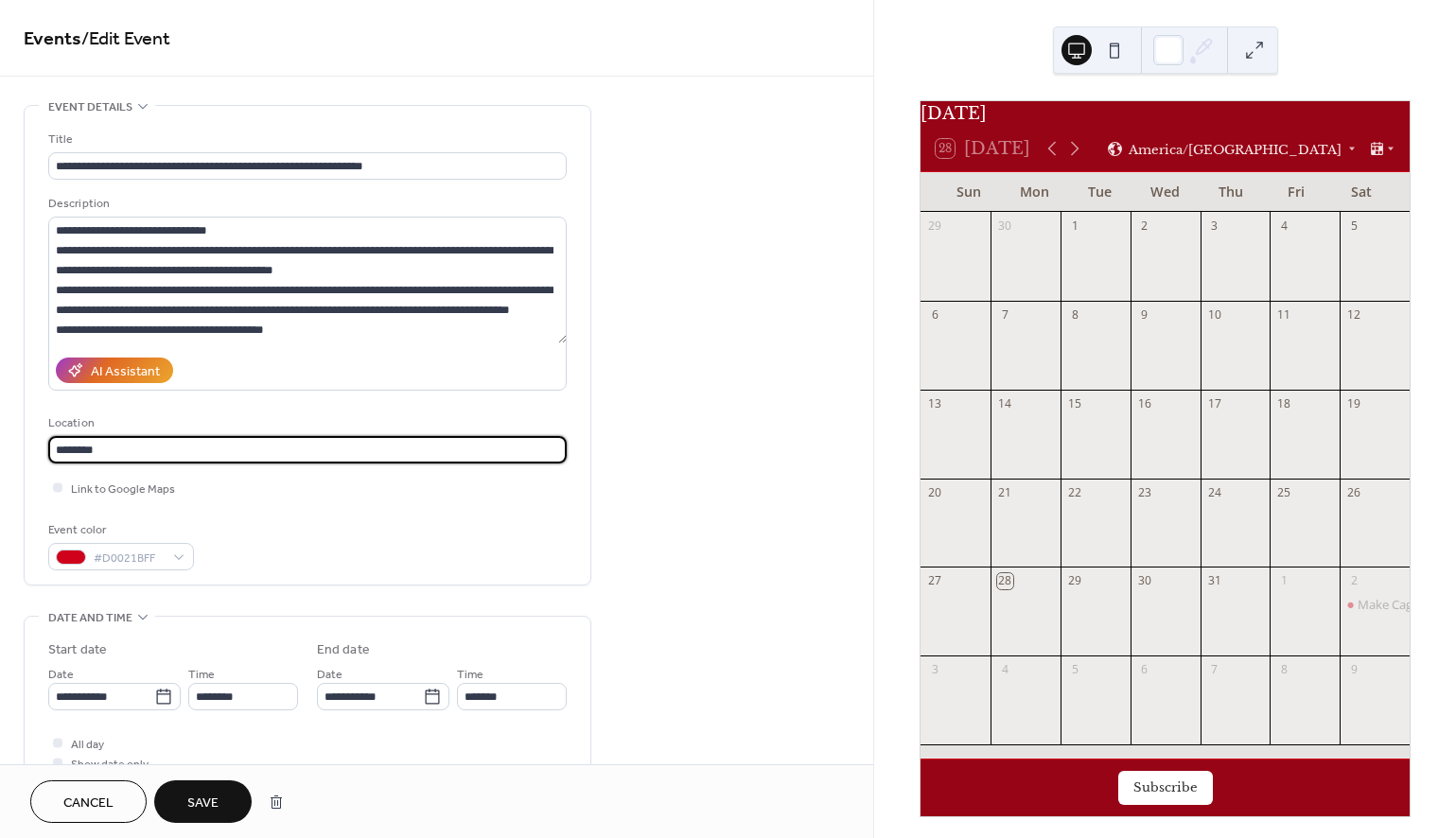 click on "******" at bounding box center (307, 449) 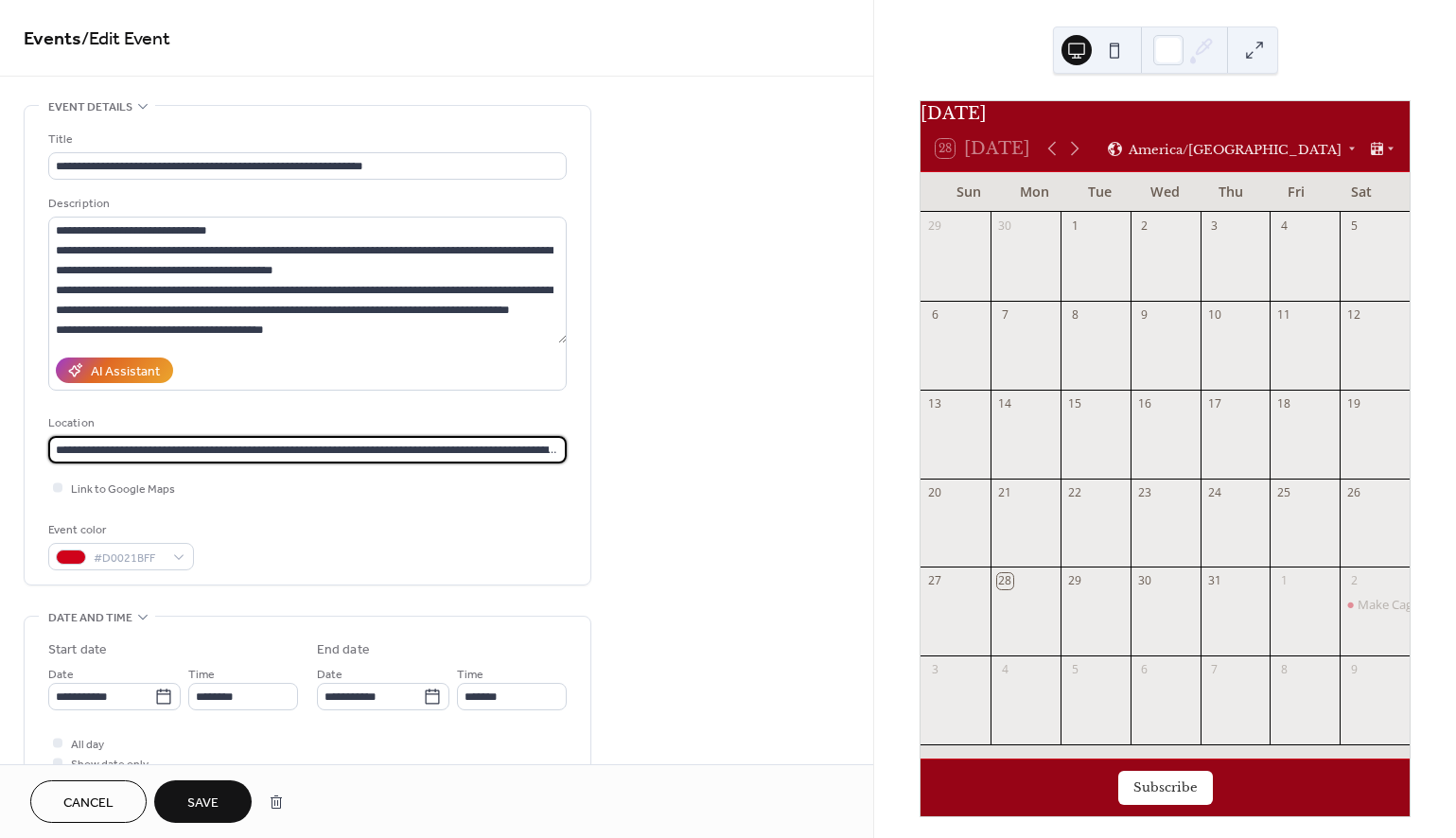 click on "**********" at bounding box center (307, 449) 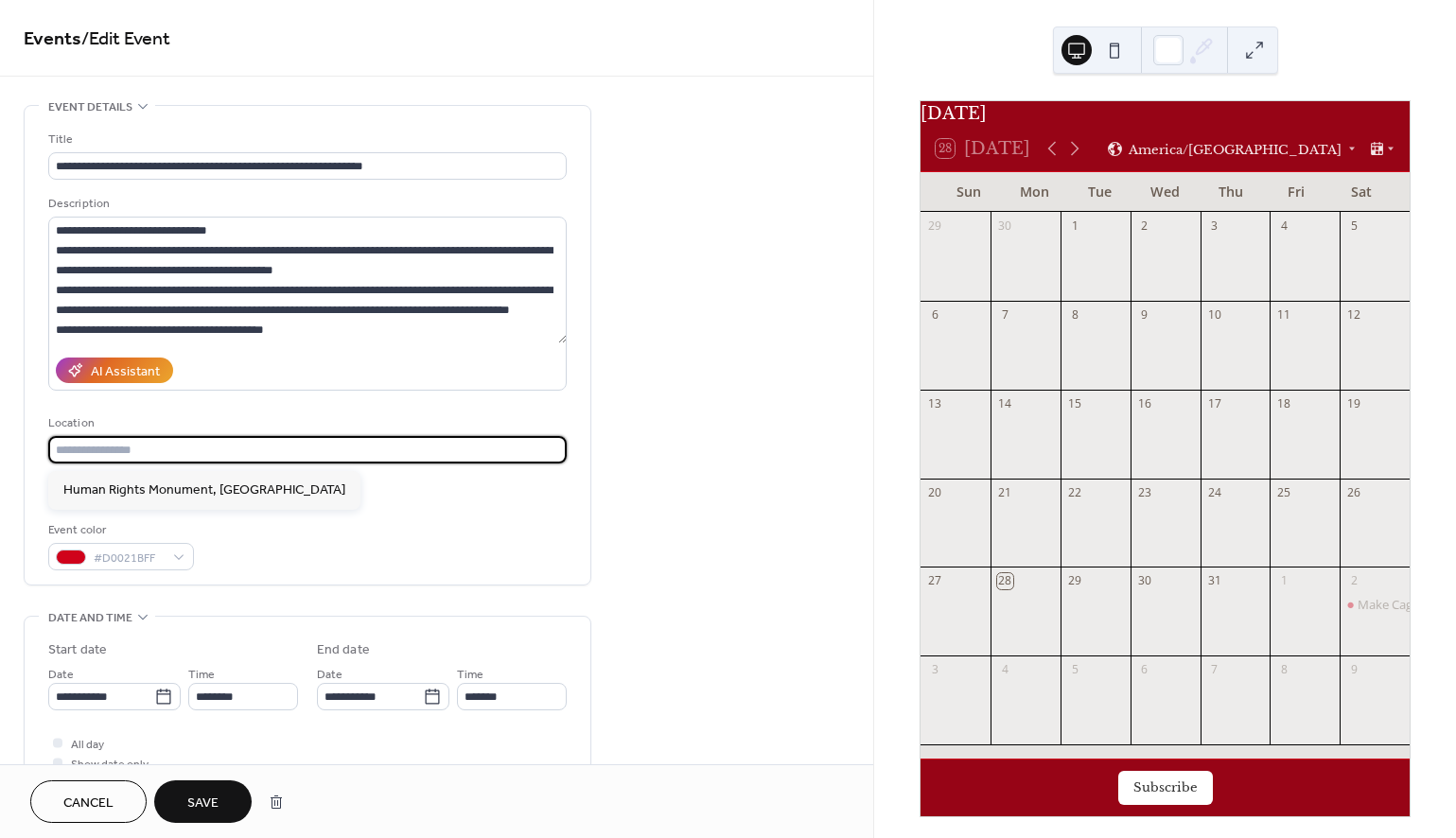 paste on "**********" 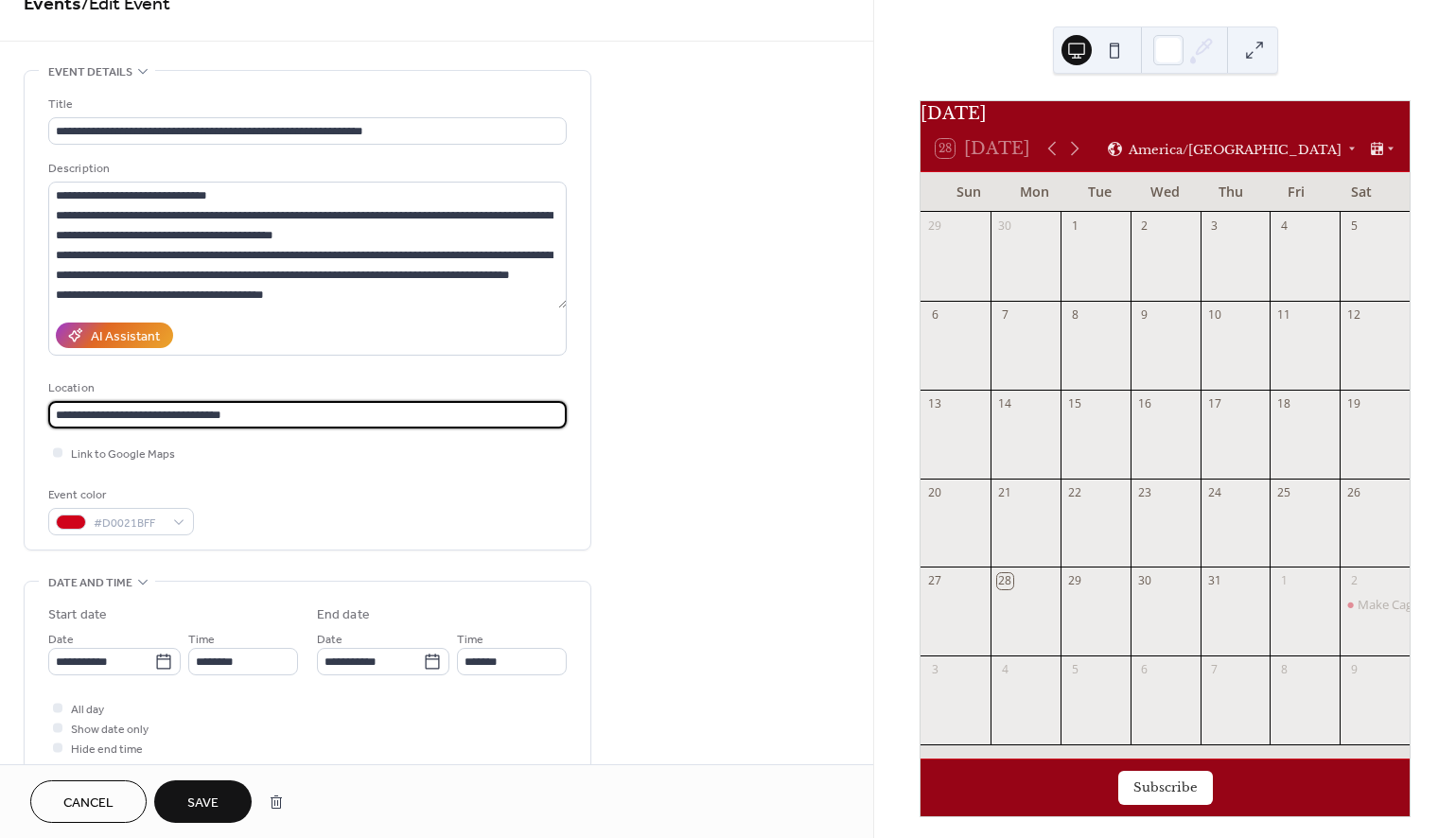 scroll, scrollTop: 39, scrollLeft: 0, axis: vertical 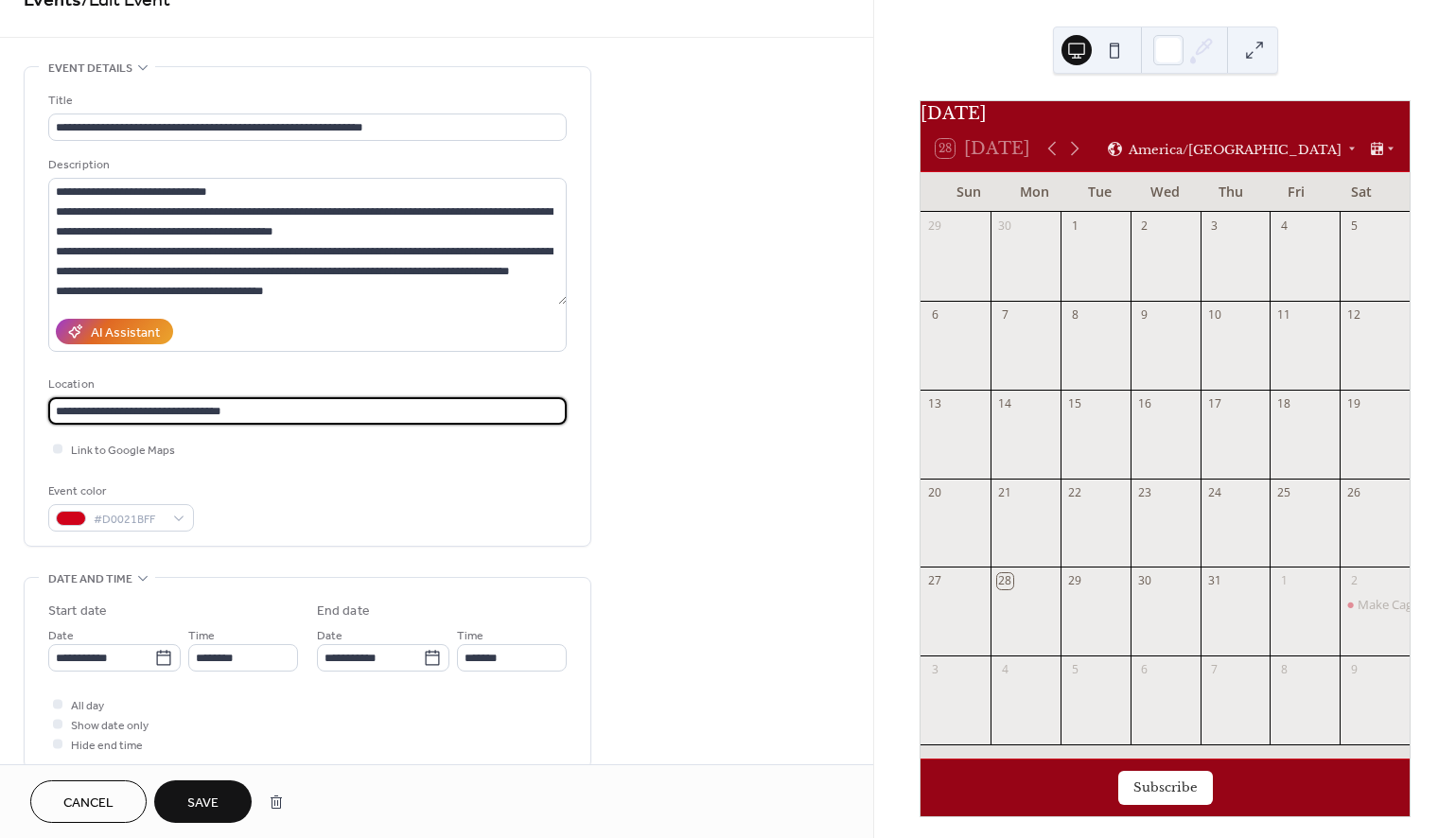 type on "**********" 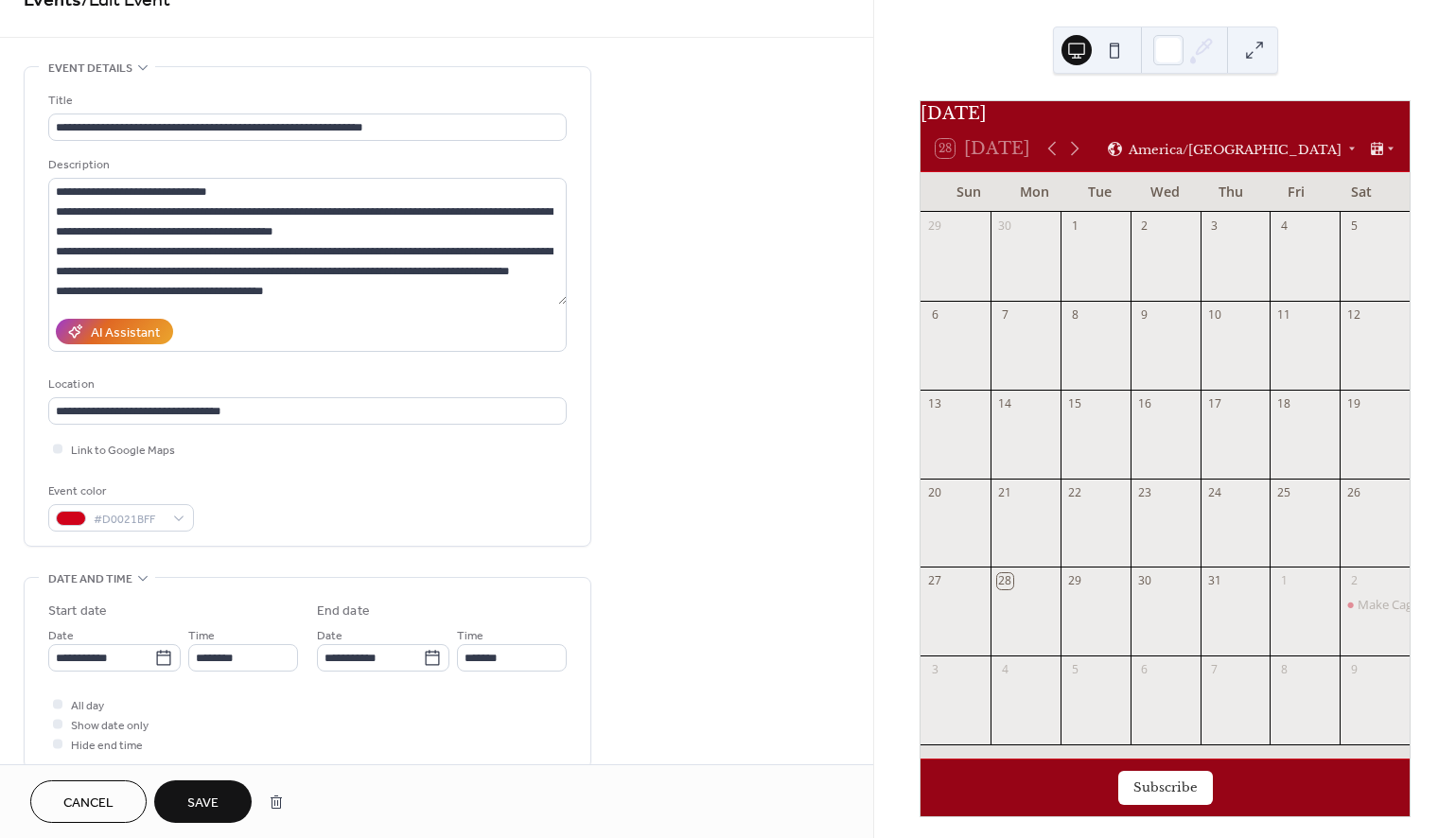 click on "Save" at bounding box center [202, 803] 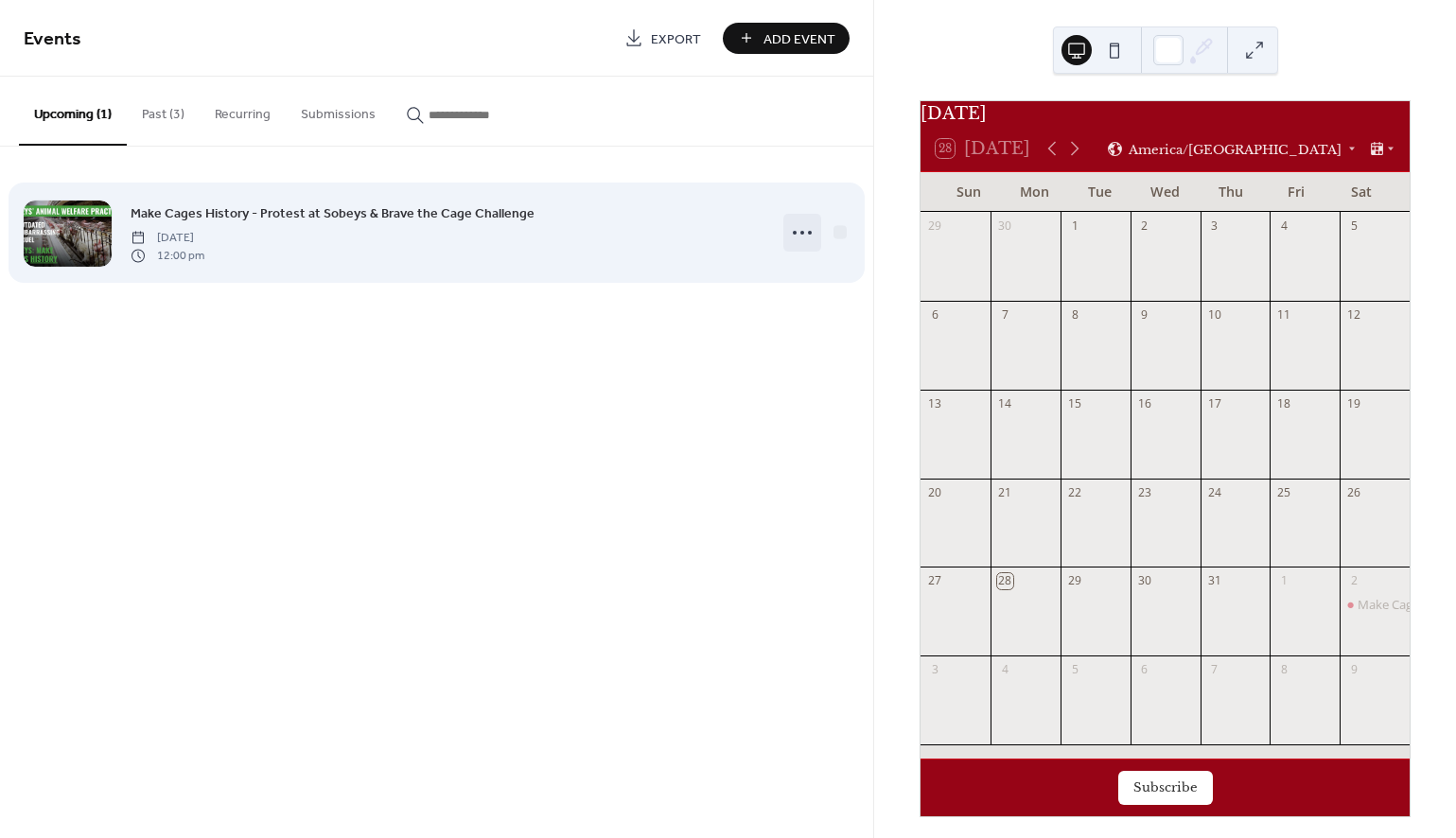 click 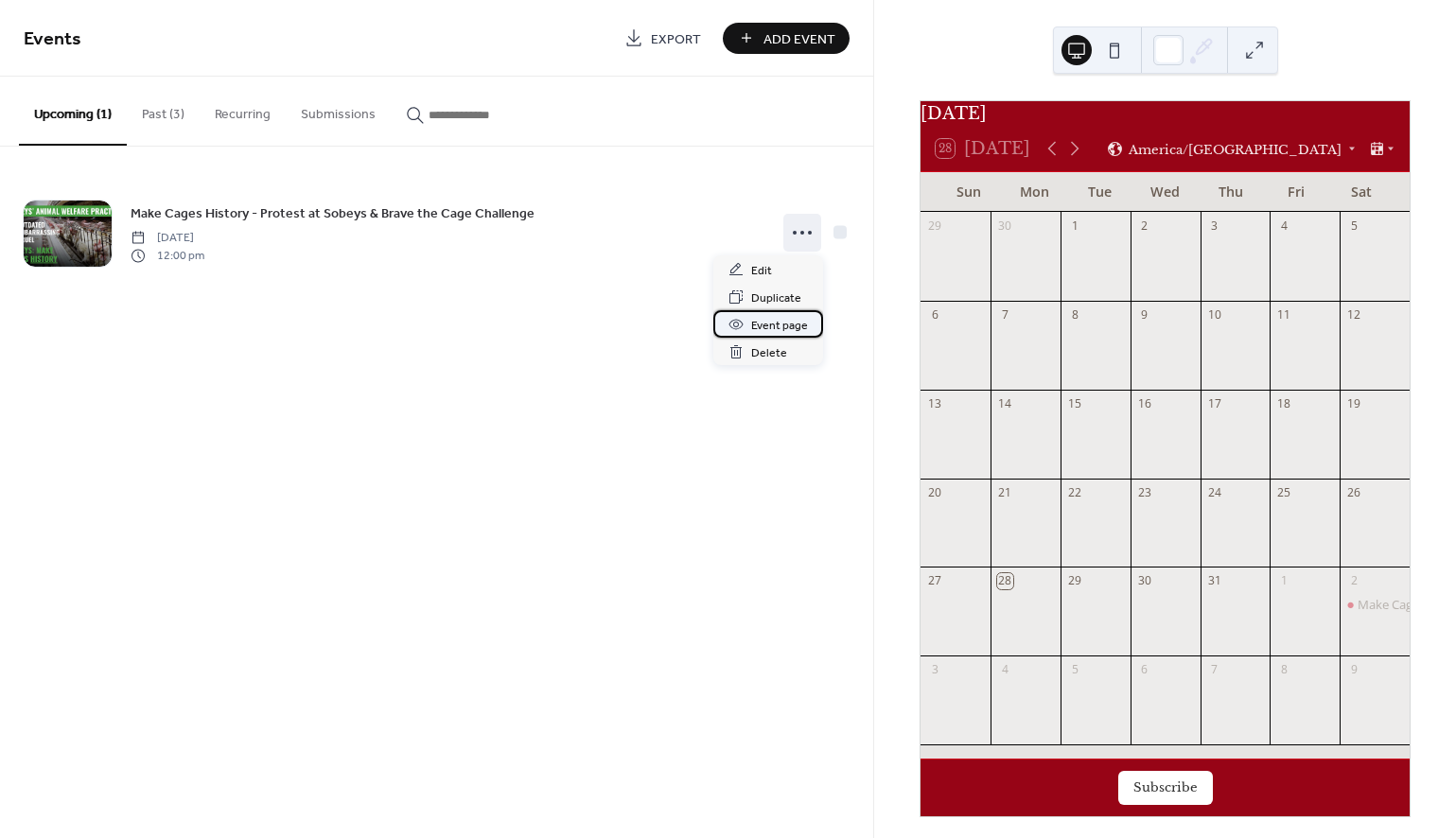 click on "Event page" at bounding box center [780, 325] 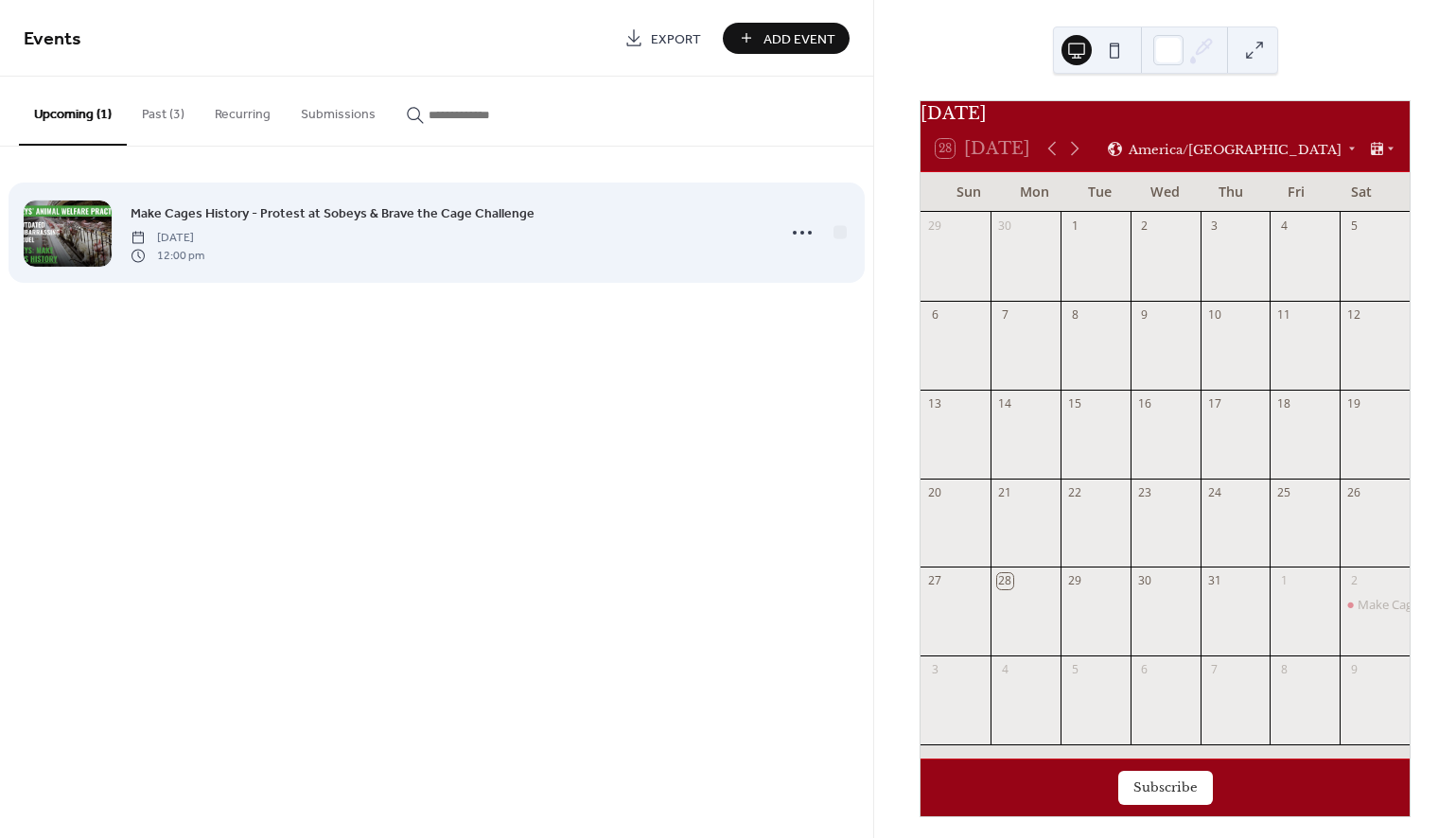 click on "Make Cages History - Protest at Sobeys & Brave the Cage Challenge [DATE] 12:00 pm" at bounding box center [447, 233] 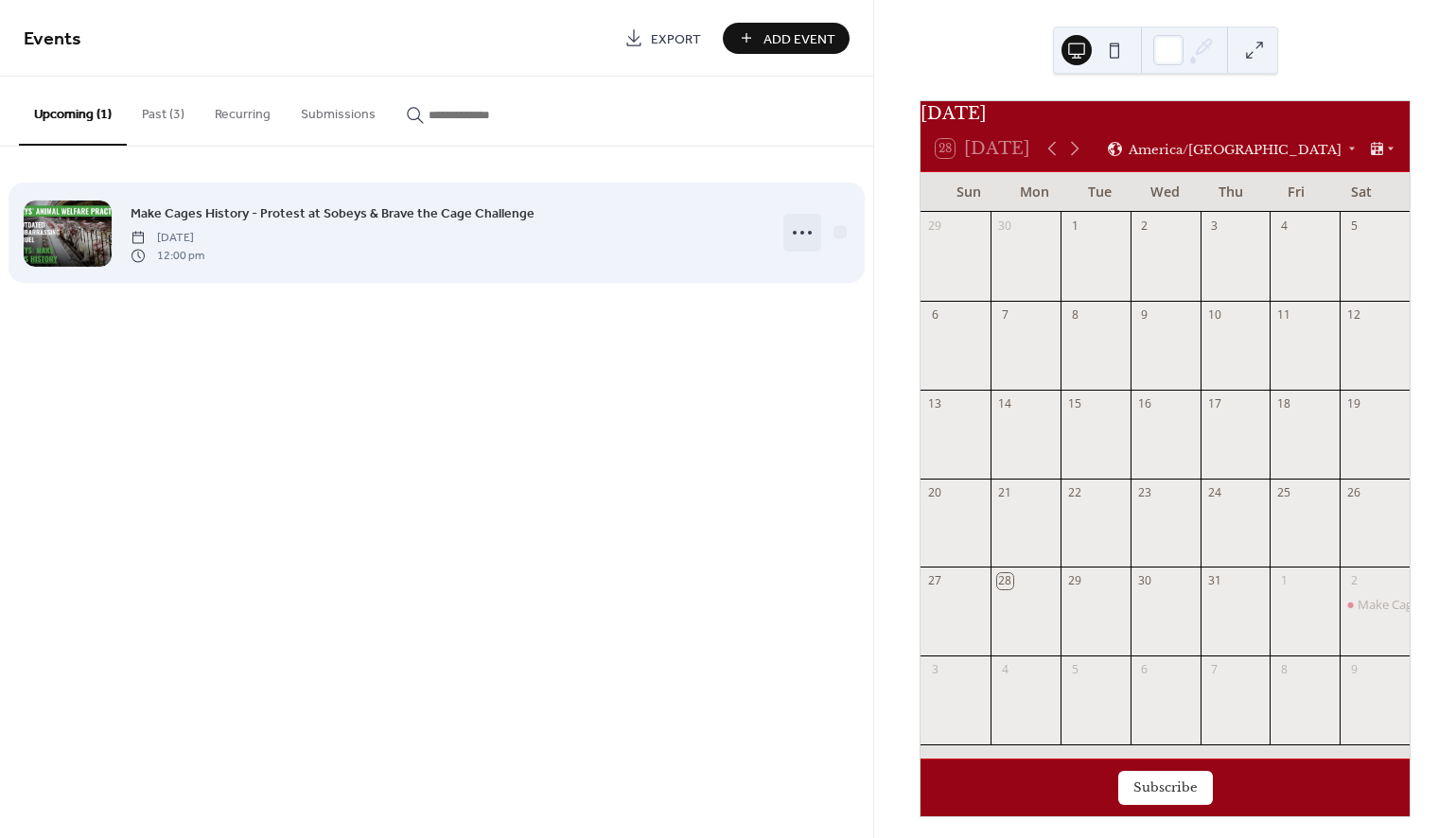 click 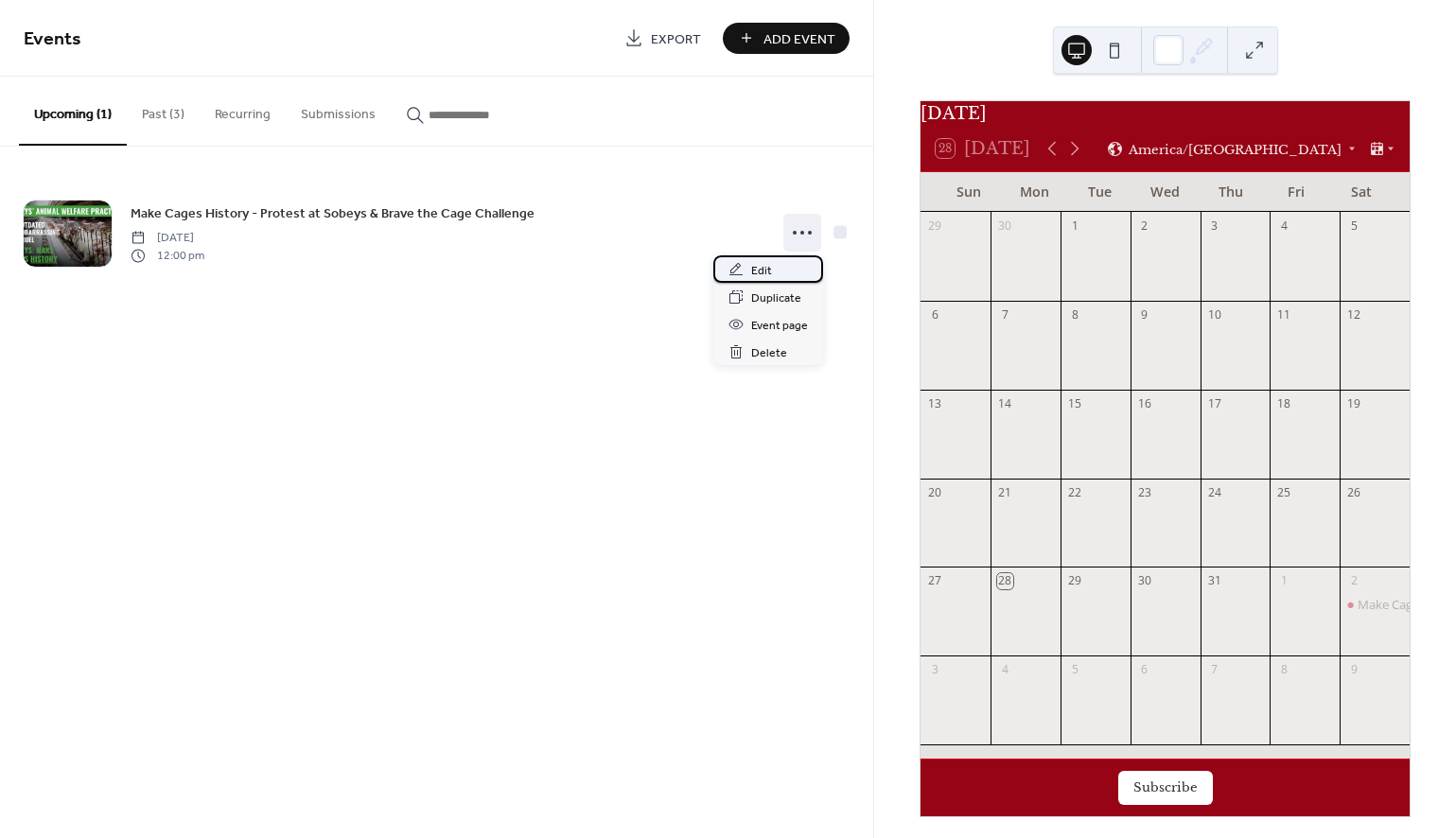 click on "Edit" at bounding box center (768, 269) 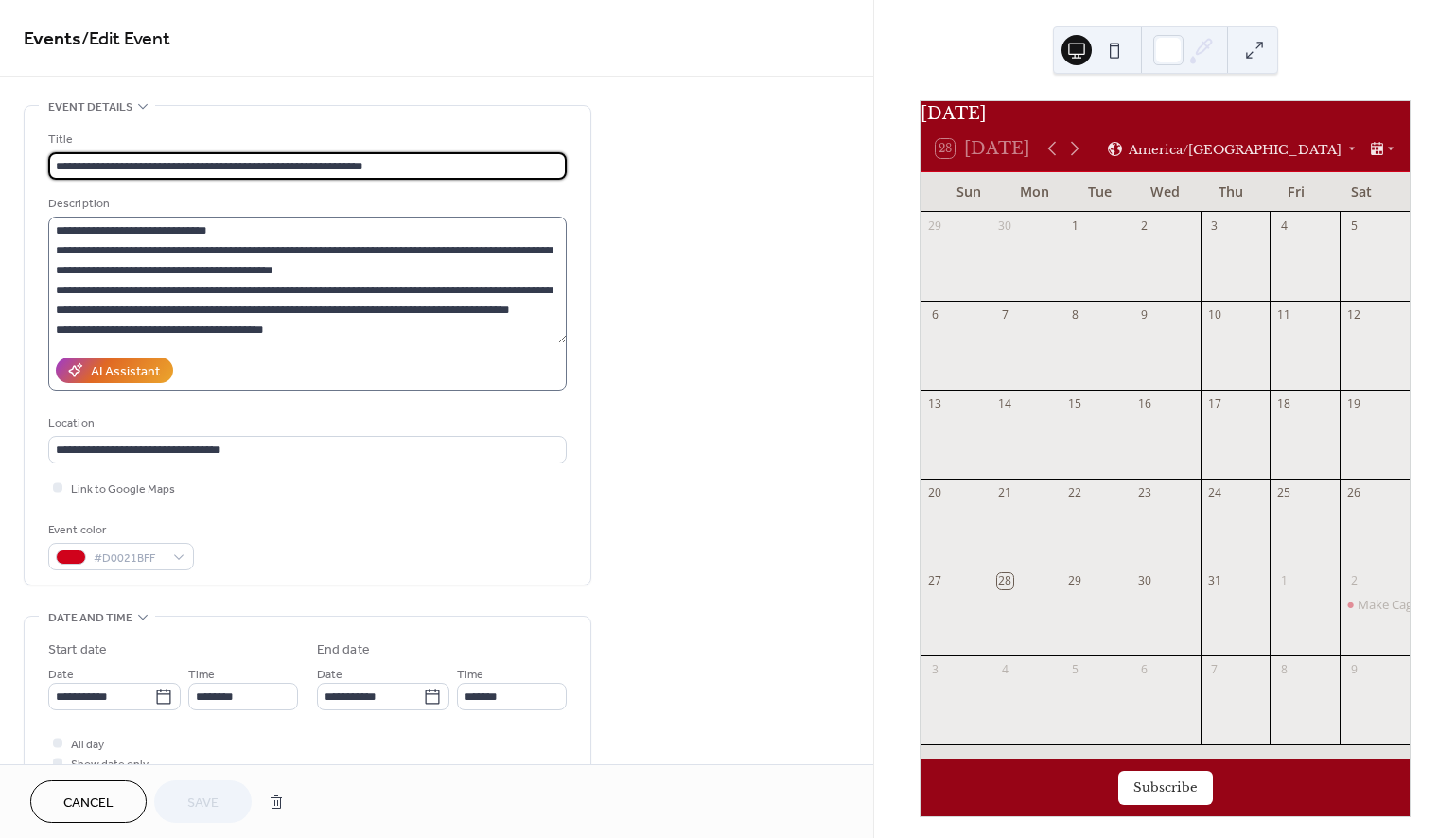 scroll, scrollTop: 0, scrollLeft: 0, axis: both 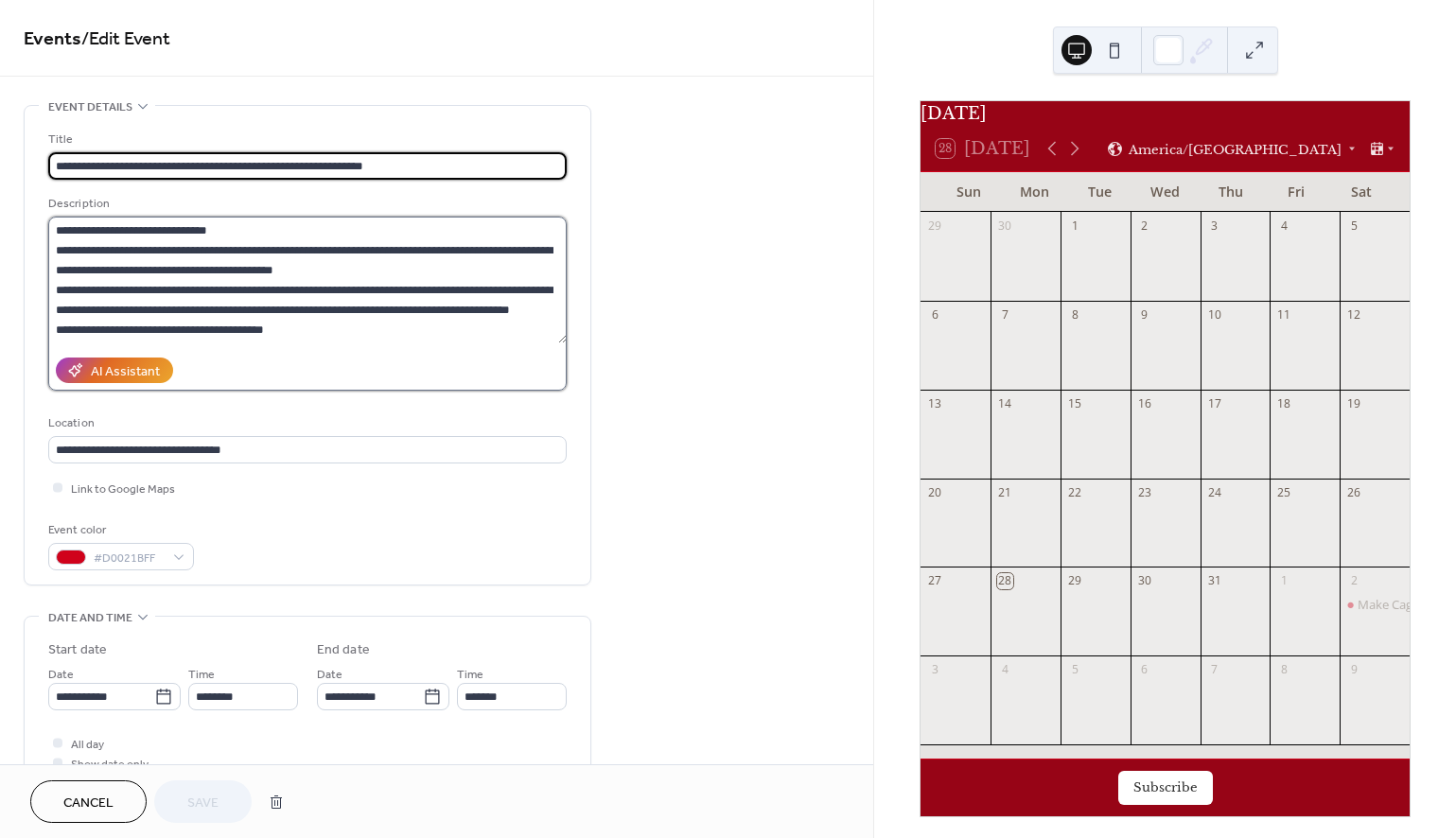 click on "**********" at bounding box center [307, 280] 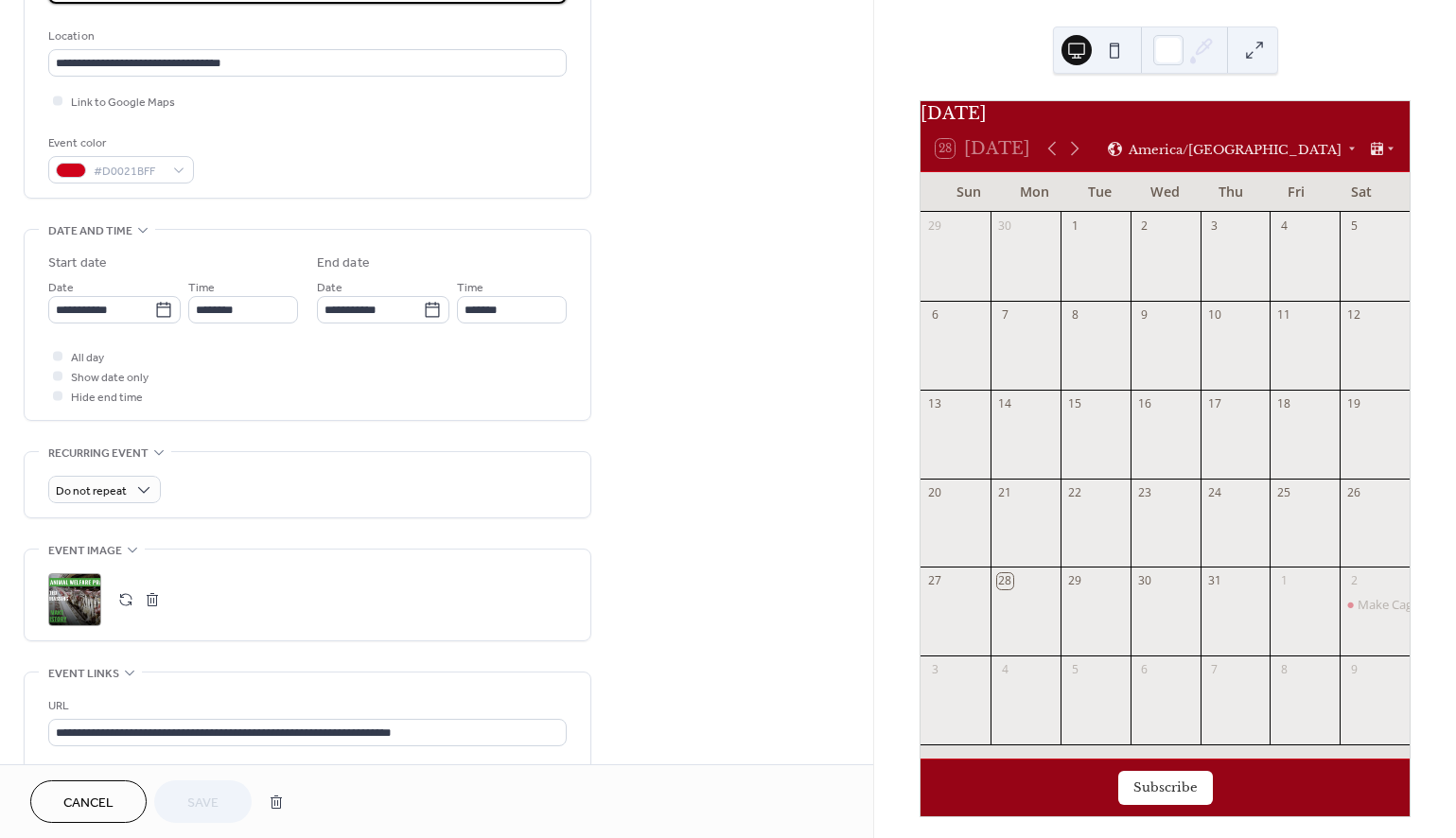 scroll, scrollTop: 389, scrollLeft: 0, axis: vertical 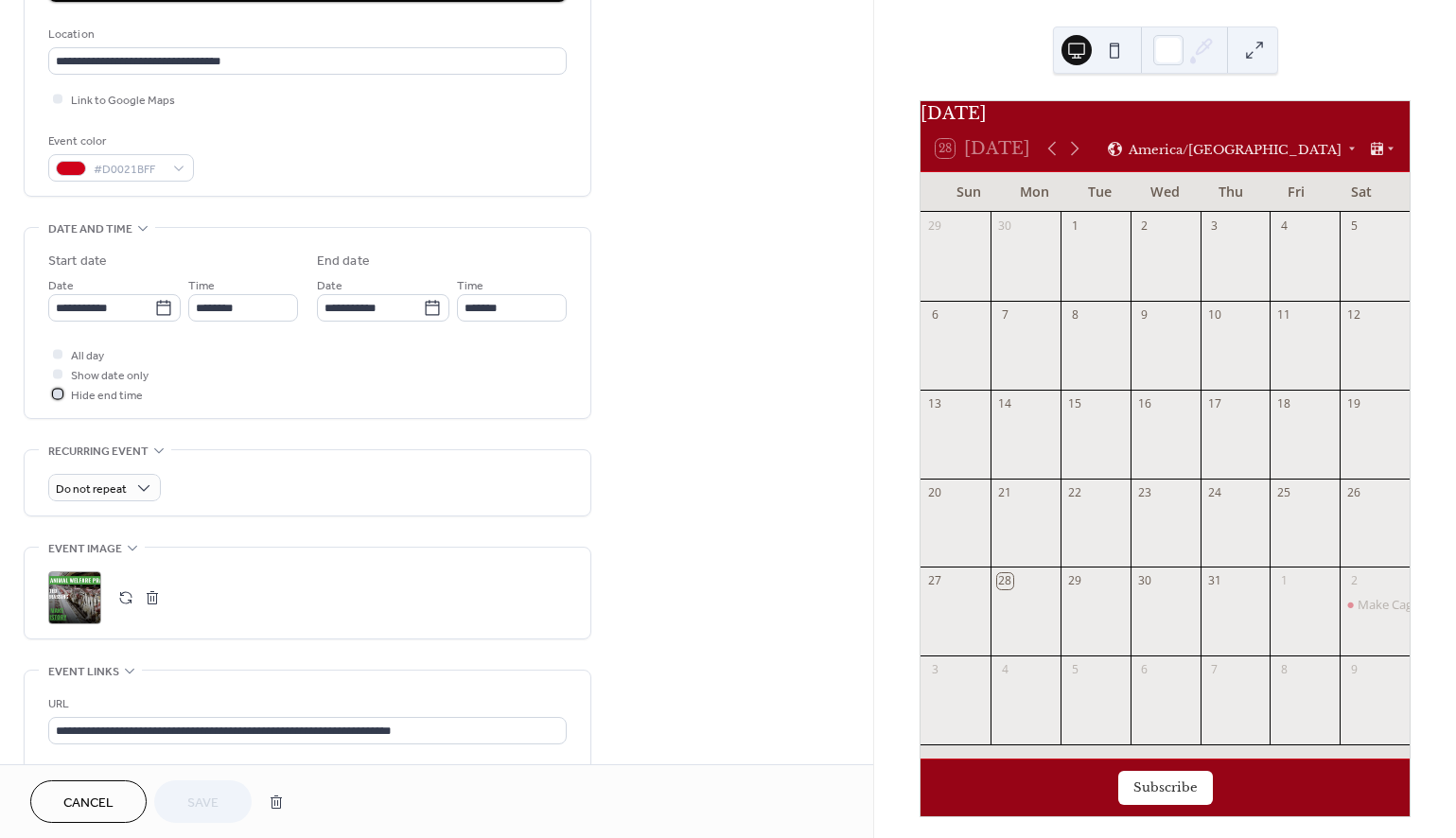 click at bounding box center [58, 393] 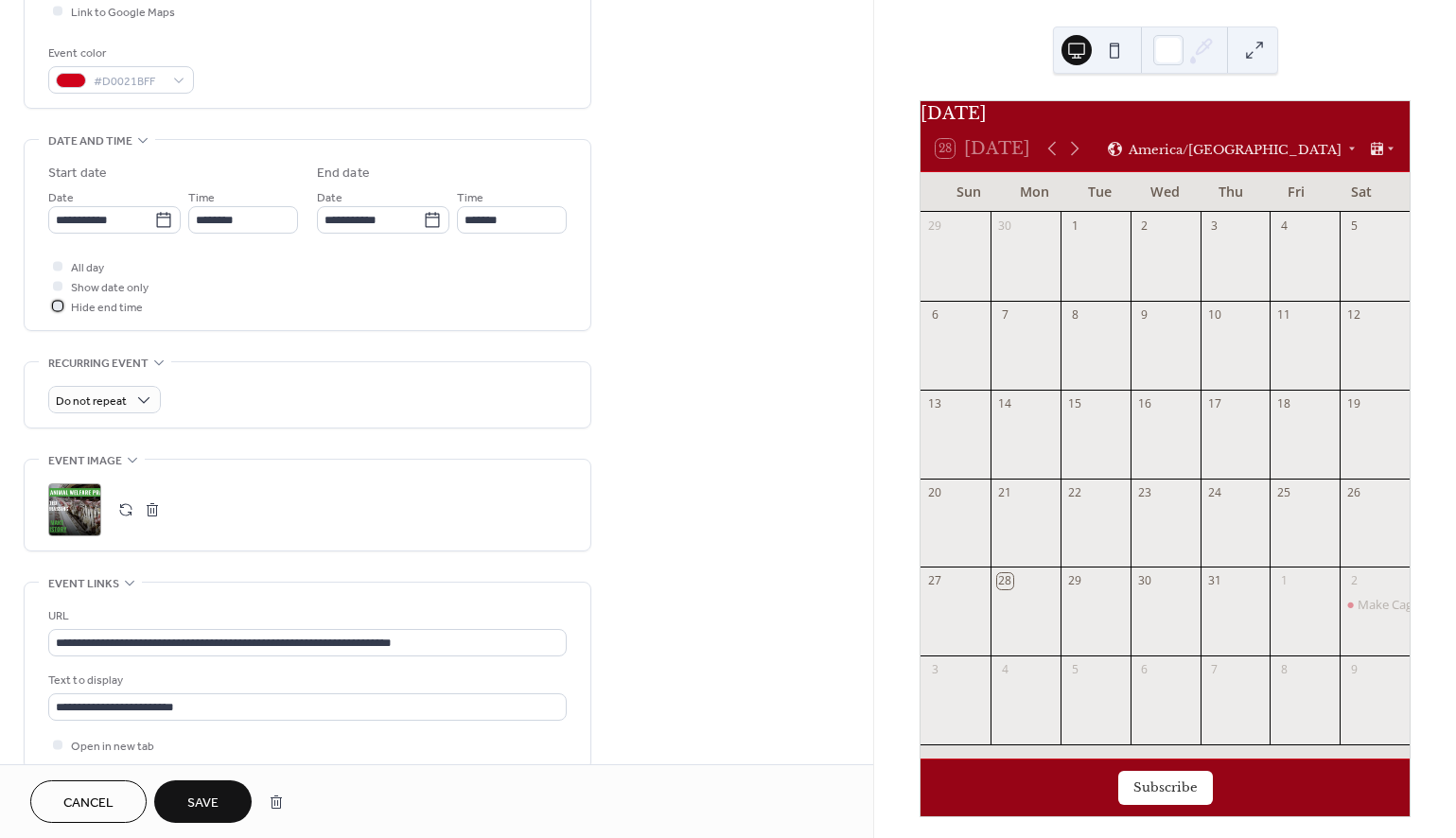 scroll, scrollTop: 493, scrollLeft: 0, axis: vertical 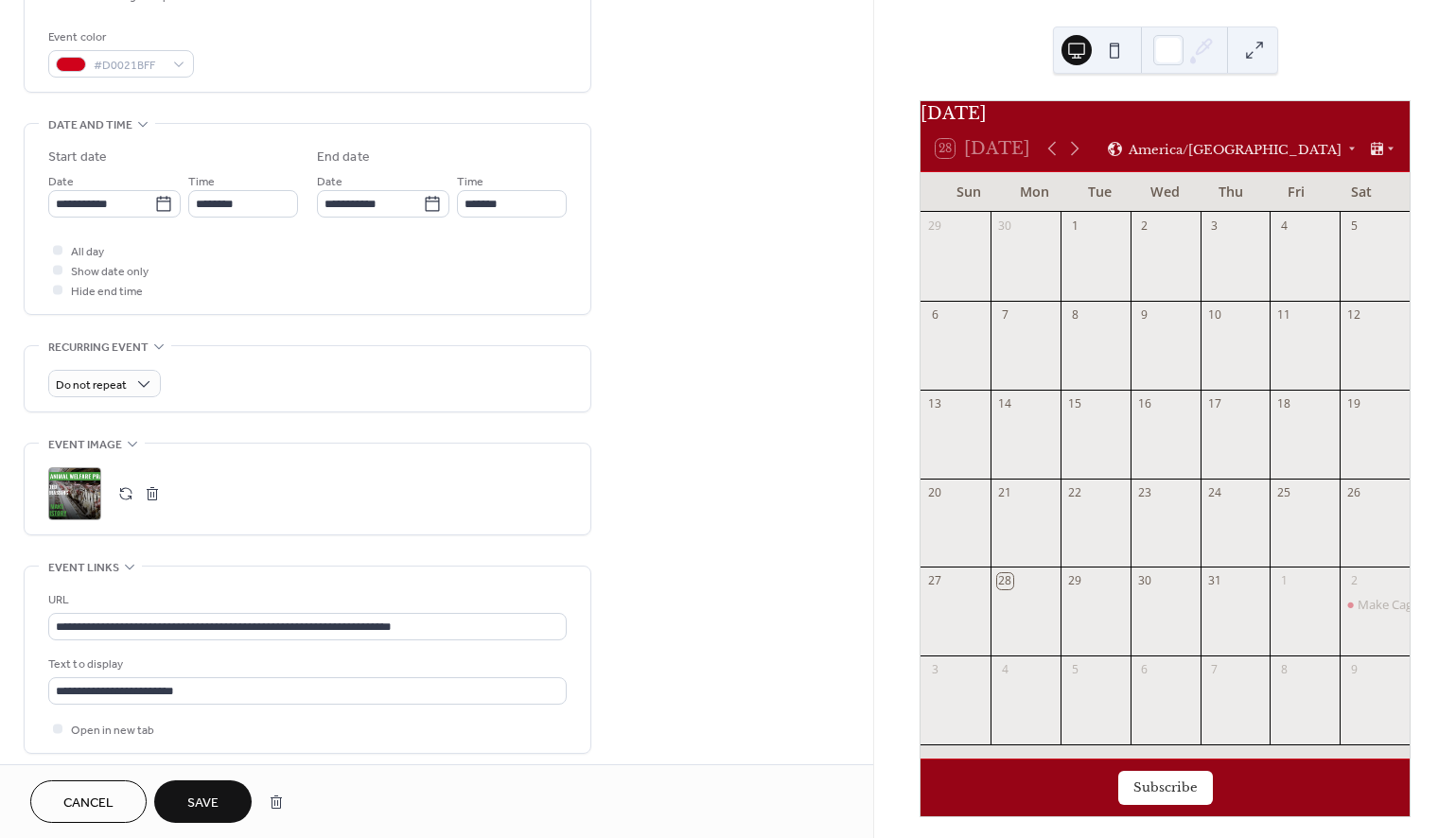 click on "Save" at bounding box center [202, 803] 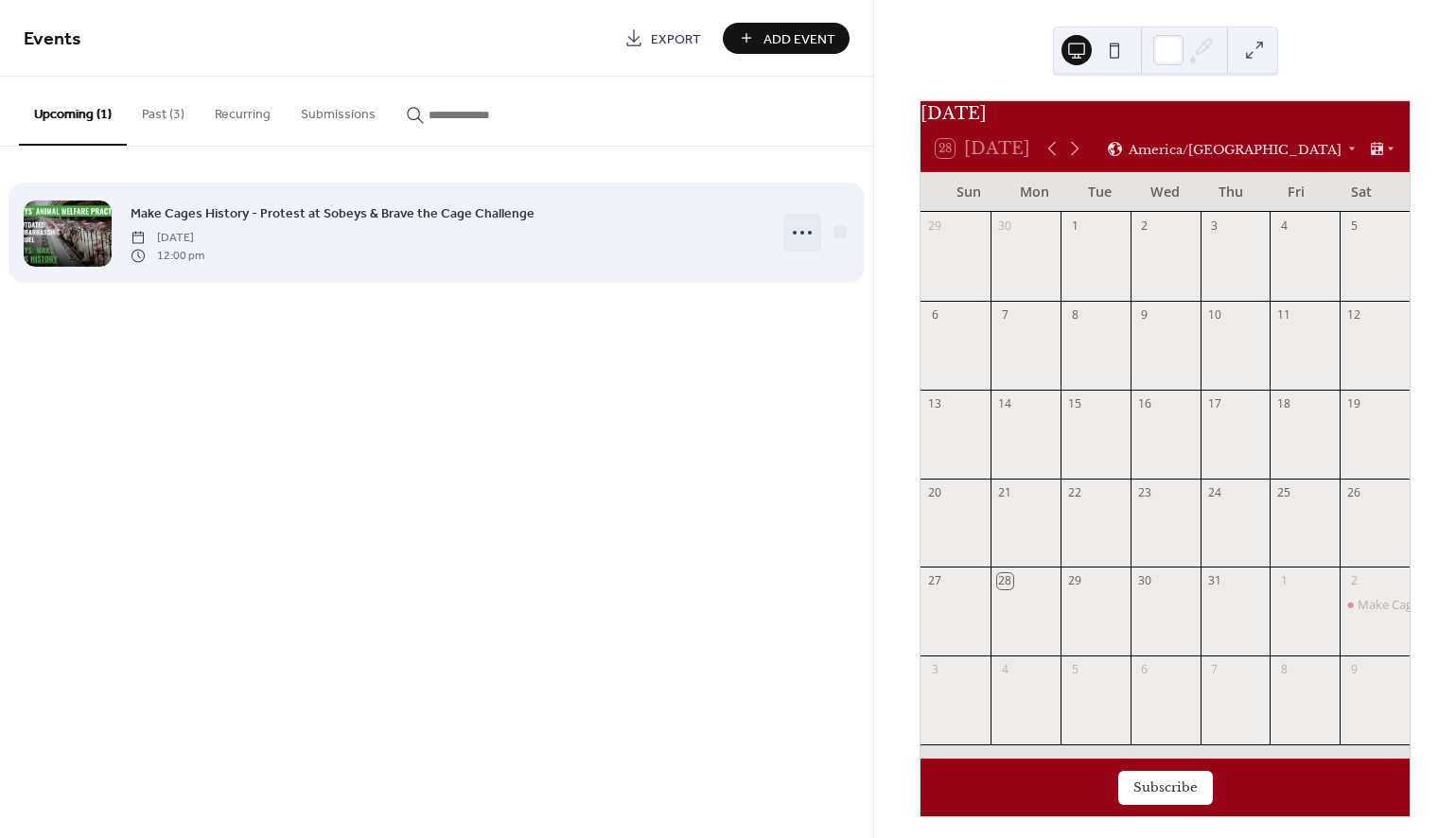 click 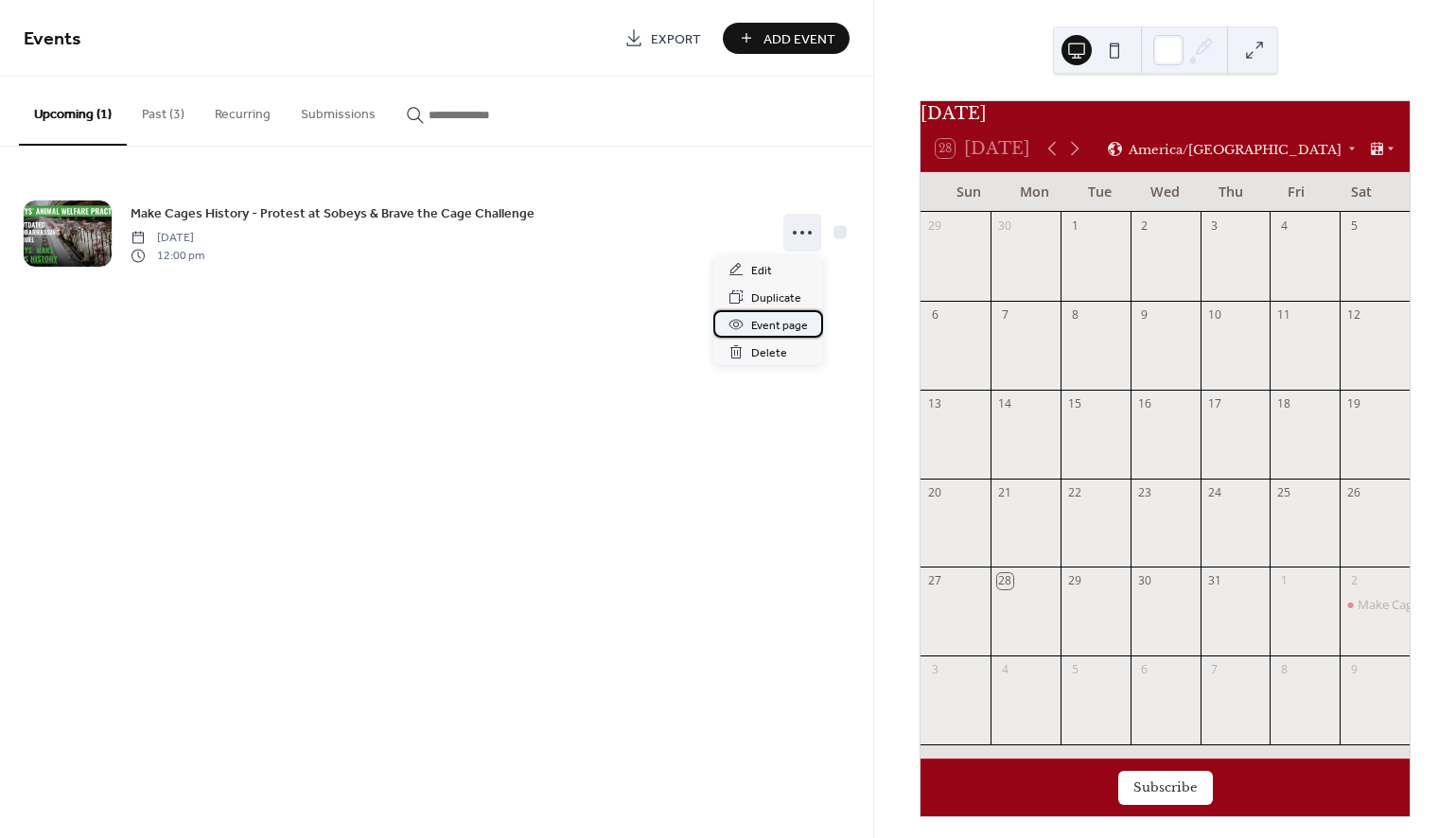 click on "Event page" at bounding box center [780, 325] 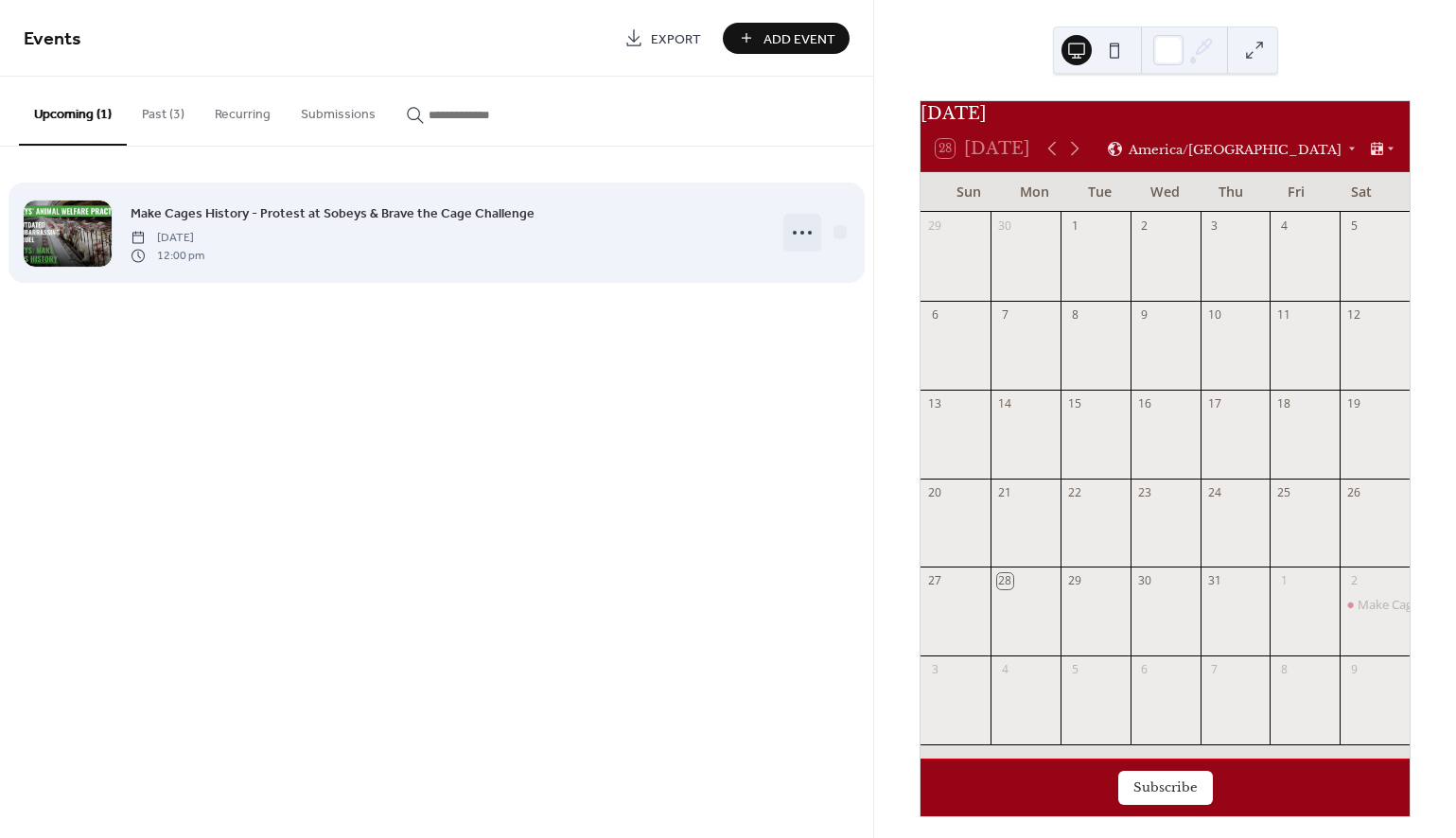 click 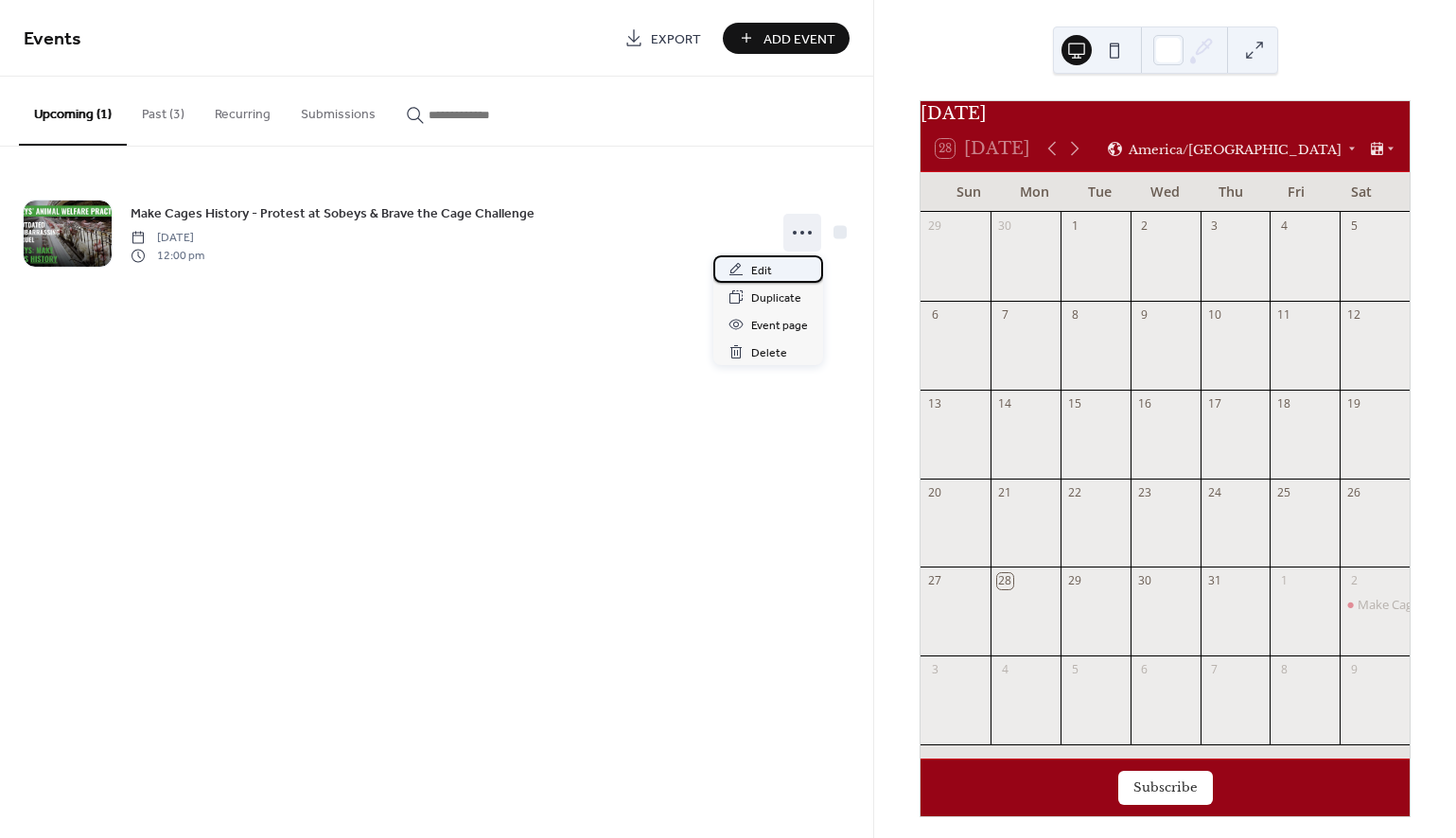 click on "Edit" at bounding box center [768, 269] 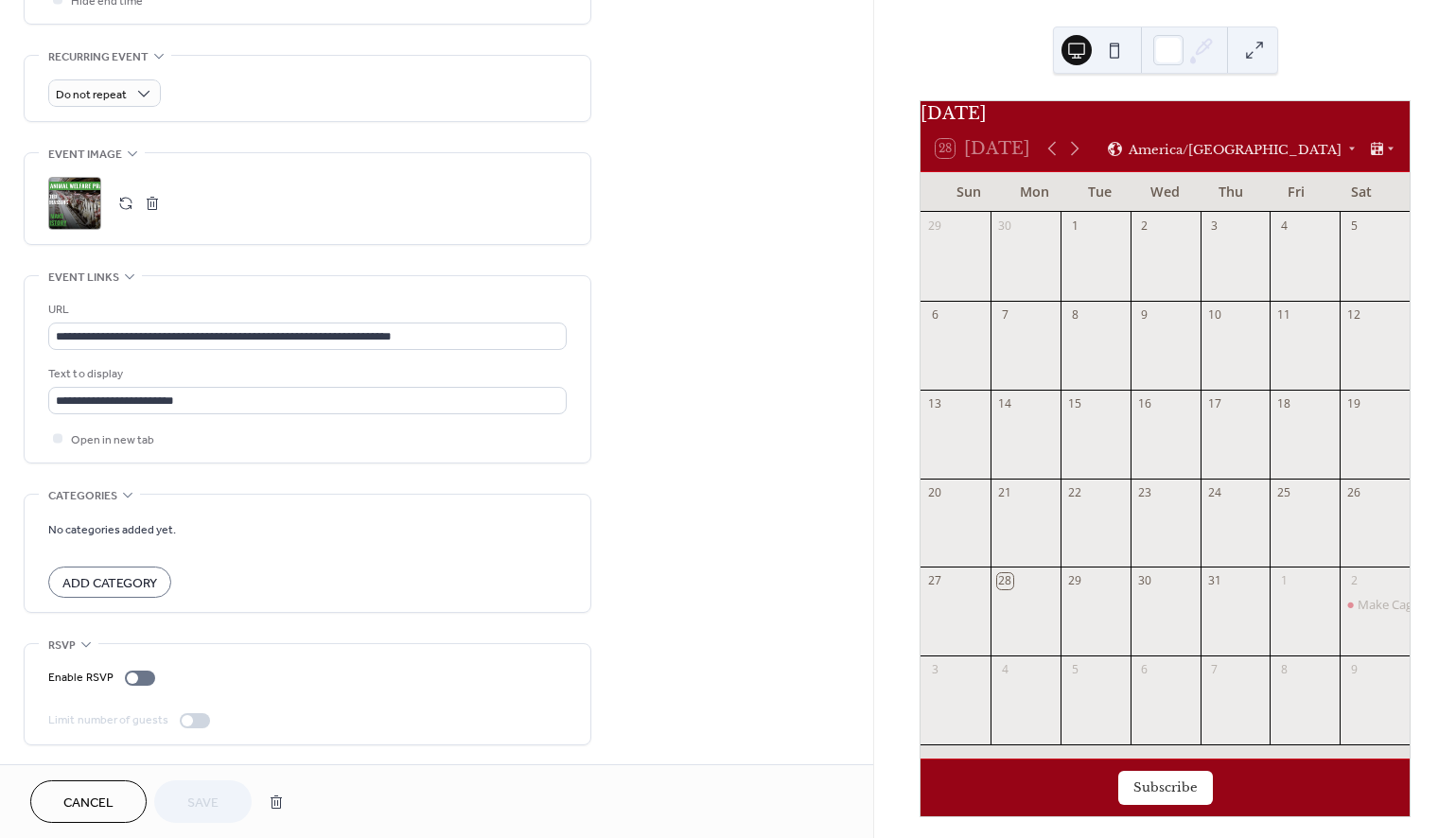 scroll, scrollTop: 793, scrollLeft: 0, axis: vertical 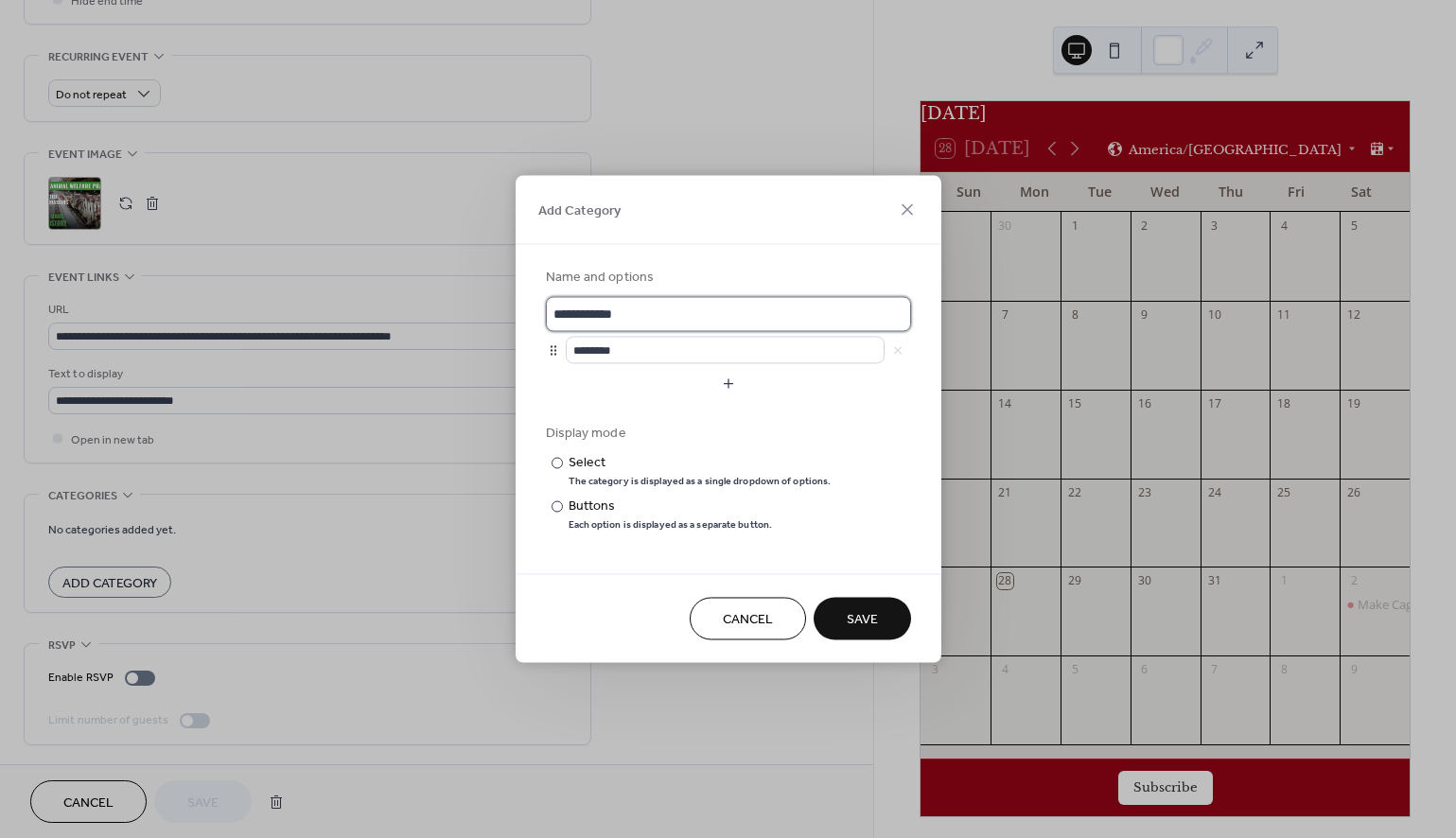click on "**********" at bounding box center (728, 314) 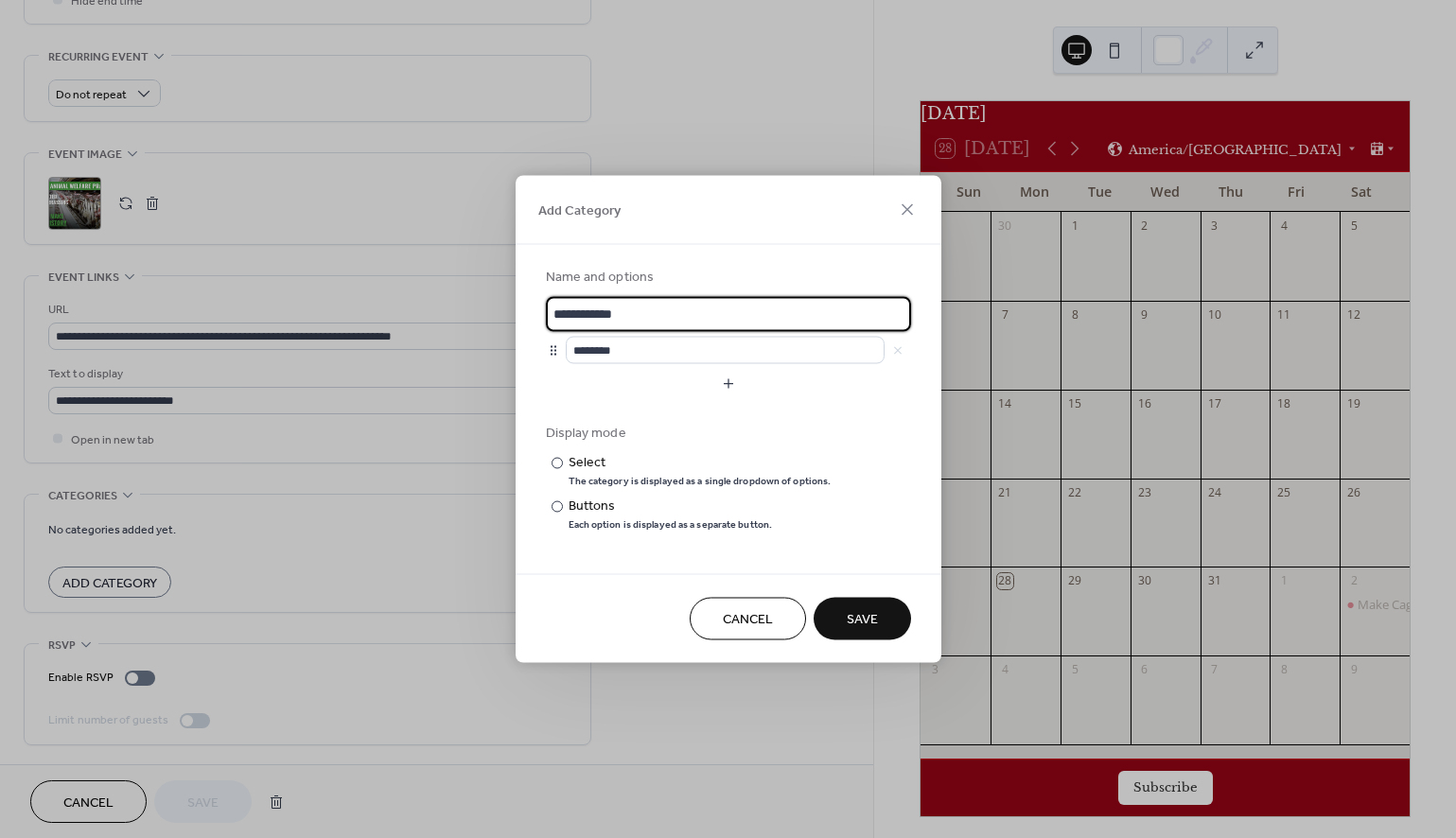 click on "**********" at bounding box center [728, 314] 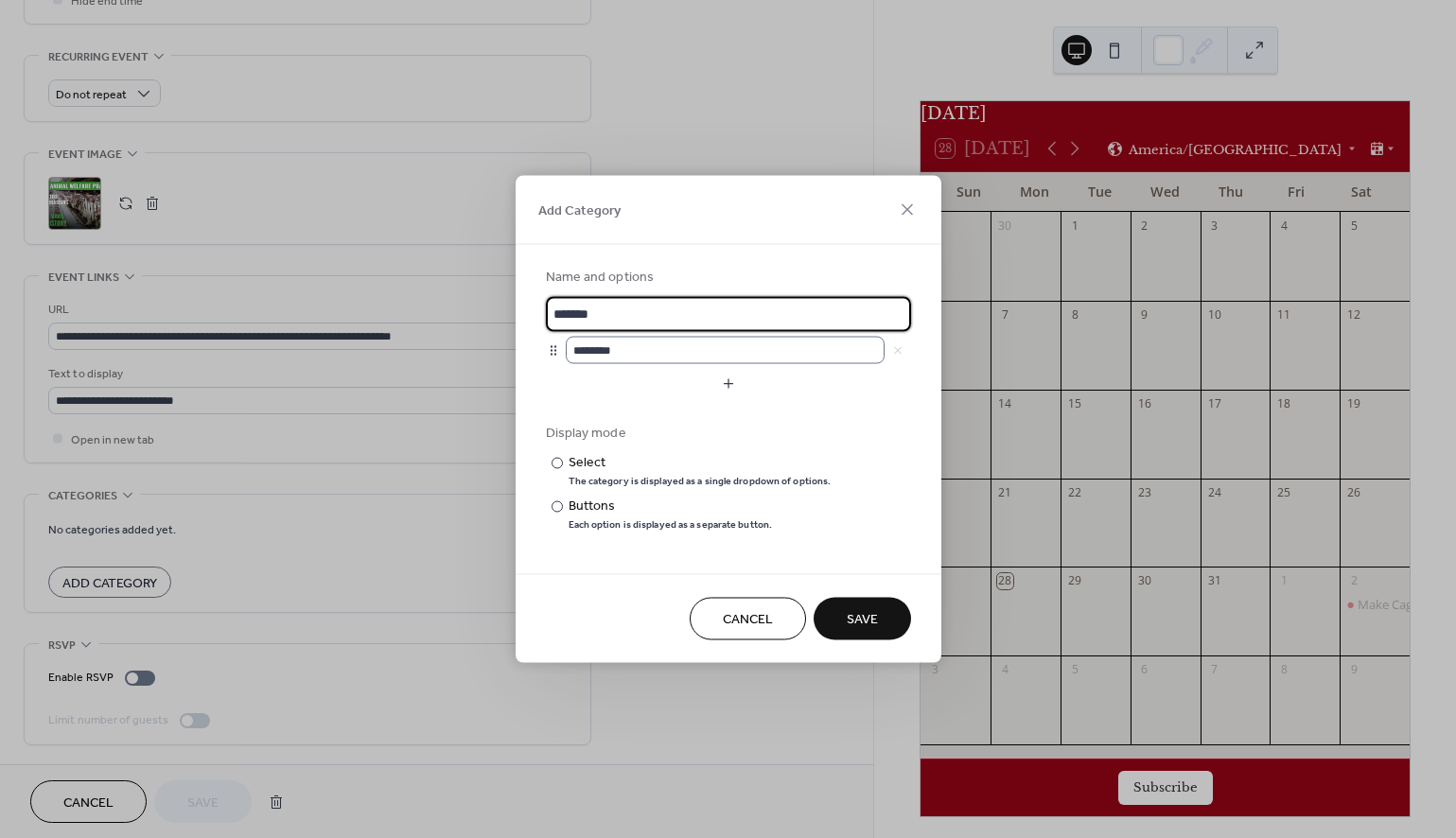 type on "*******" 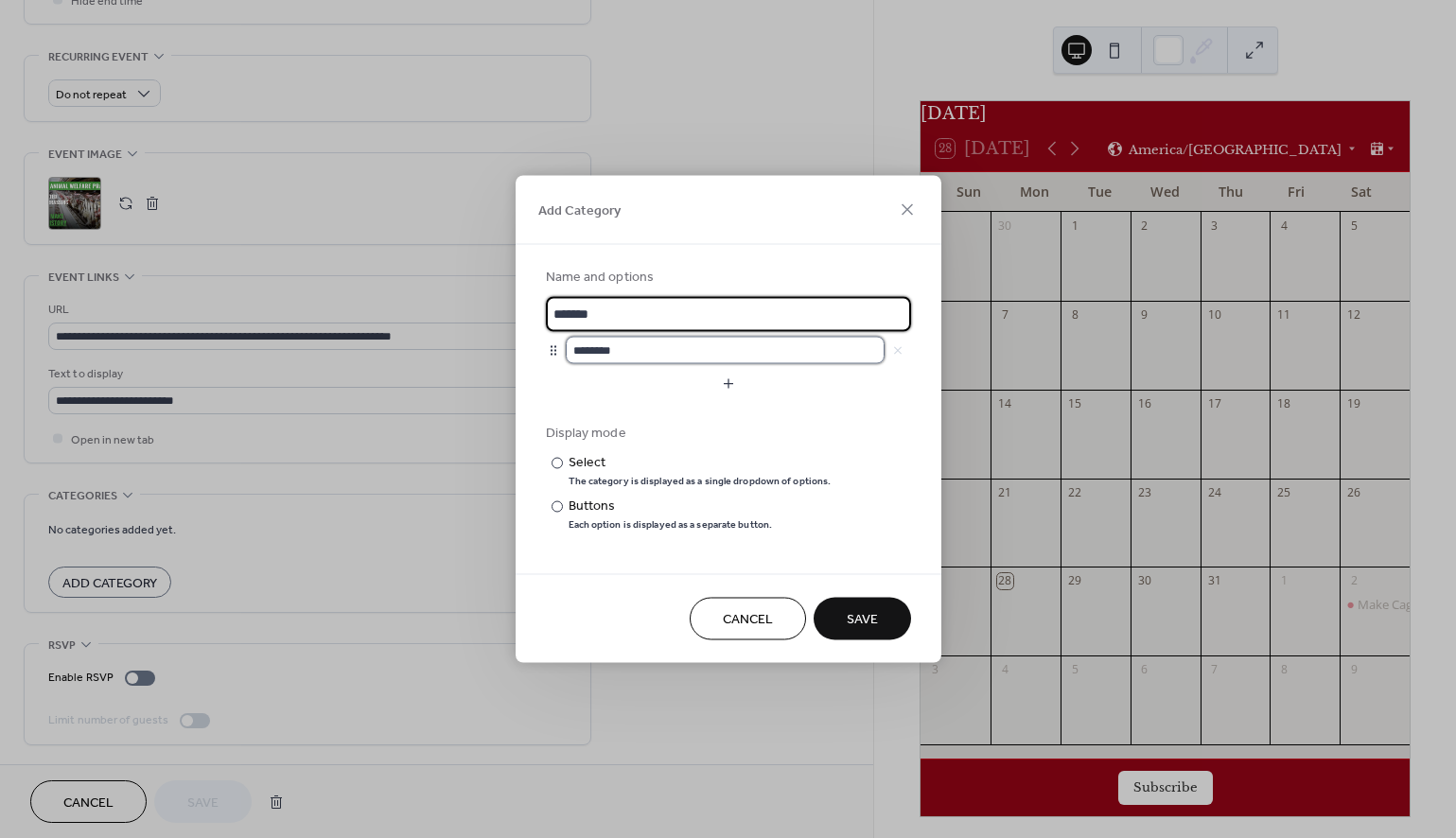 click on "********" at bounding box center (725, 350) 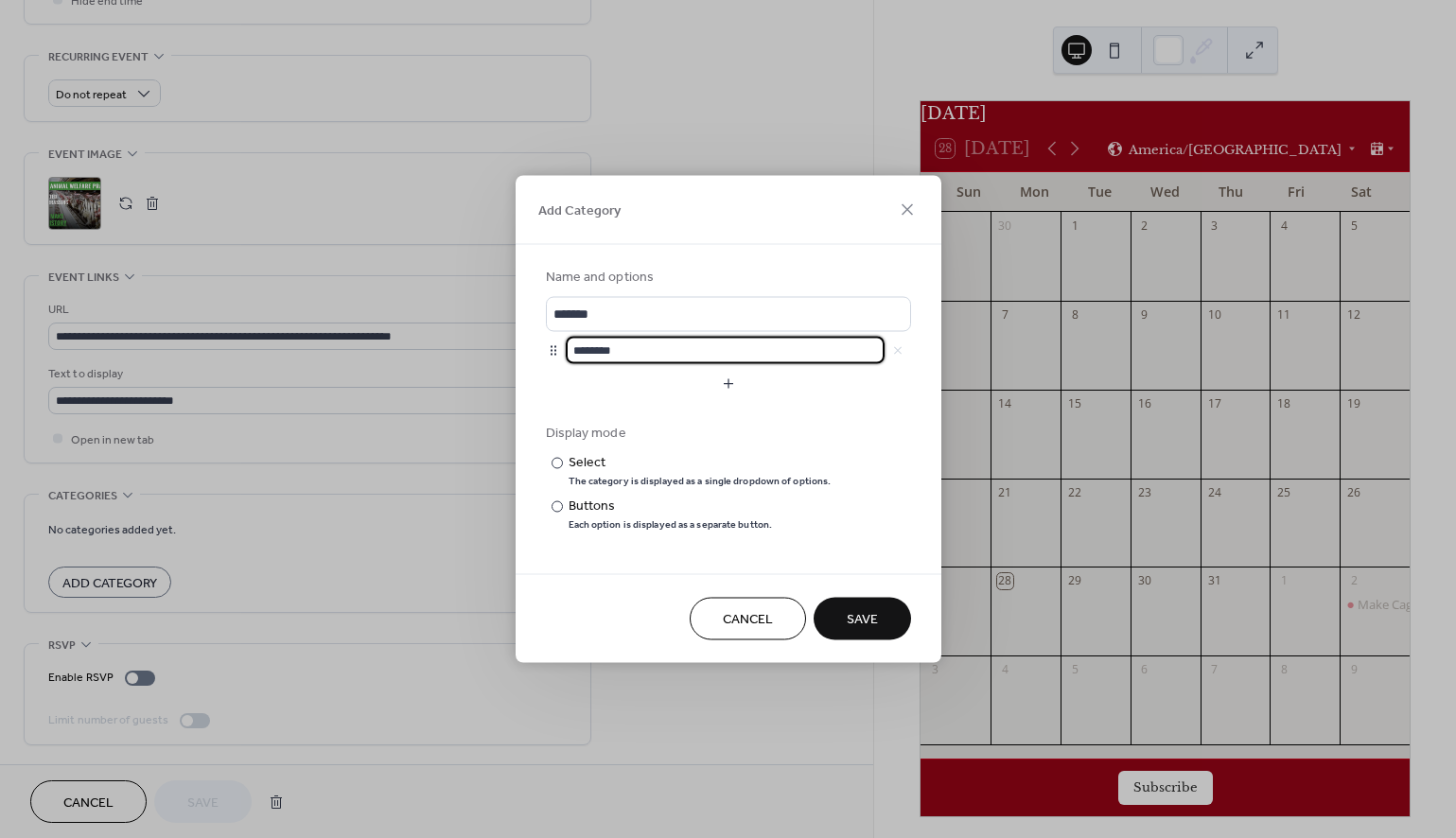 click on "Save" at bounding box center [862, 620] 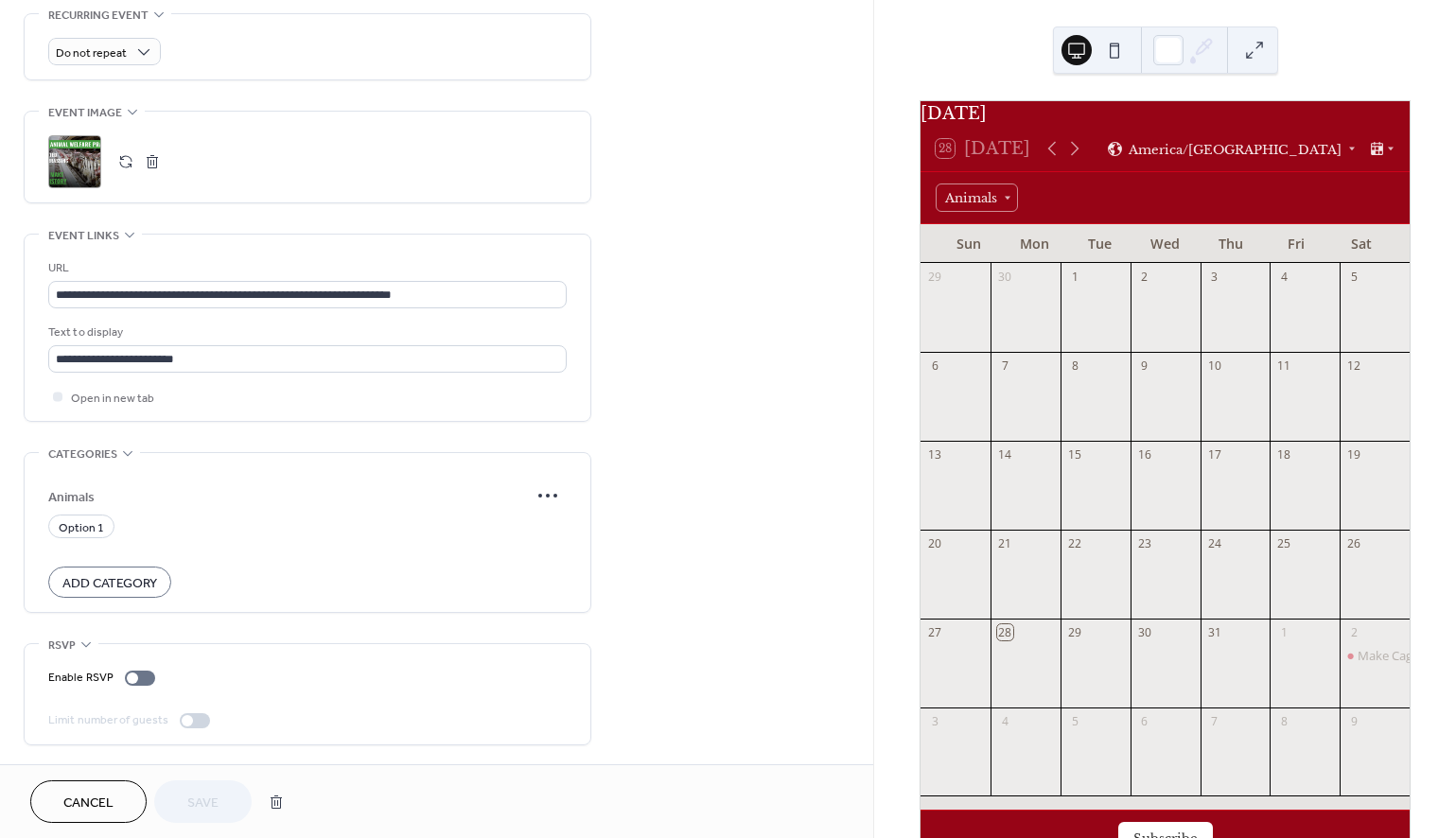 scroll, scrollTop: 834, scrollLeft: 0, axis: vertical 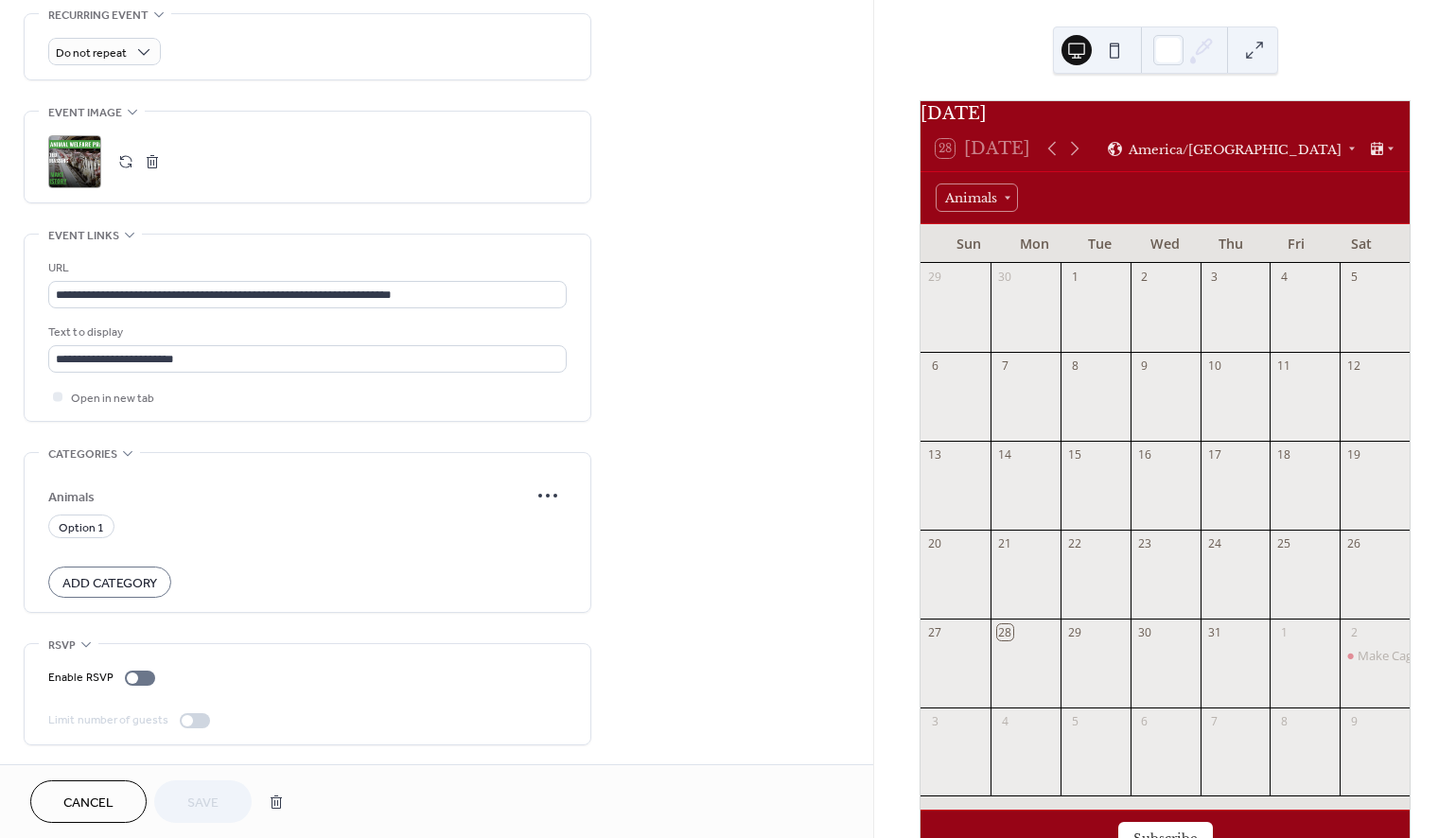 click on "Cancel Save" at bounding box center [162, 801] 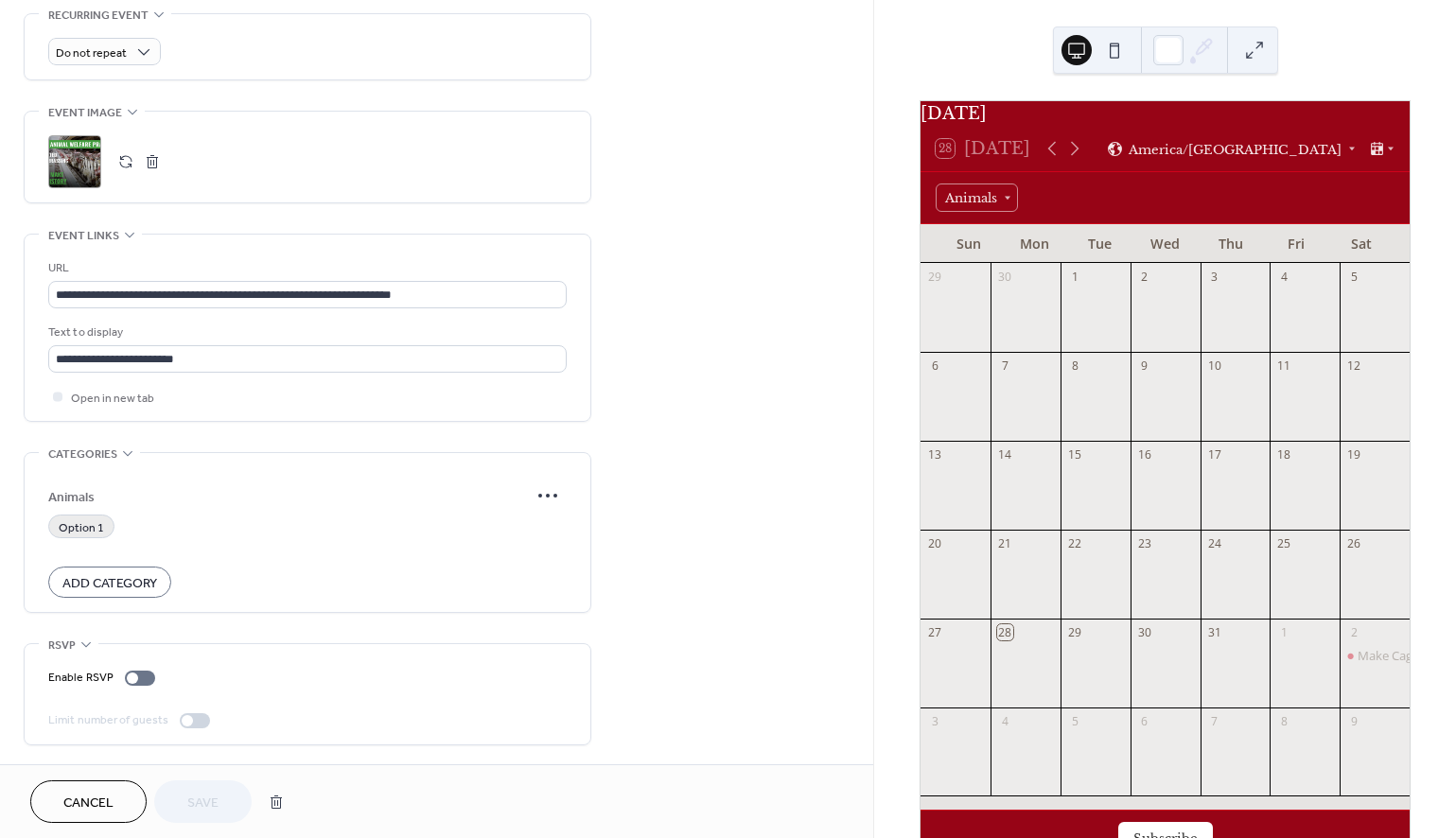 click on "Option 1" at bounding box center (81, 528) 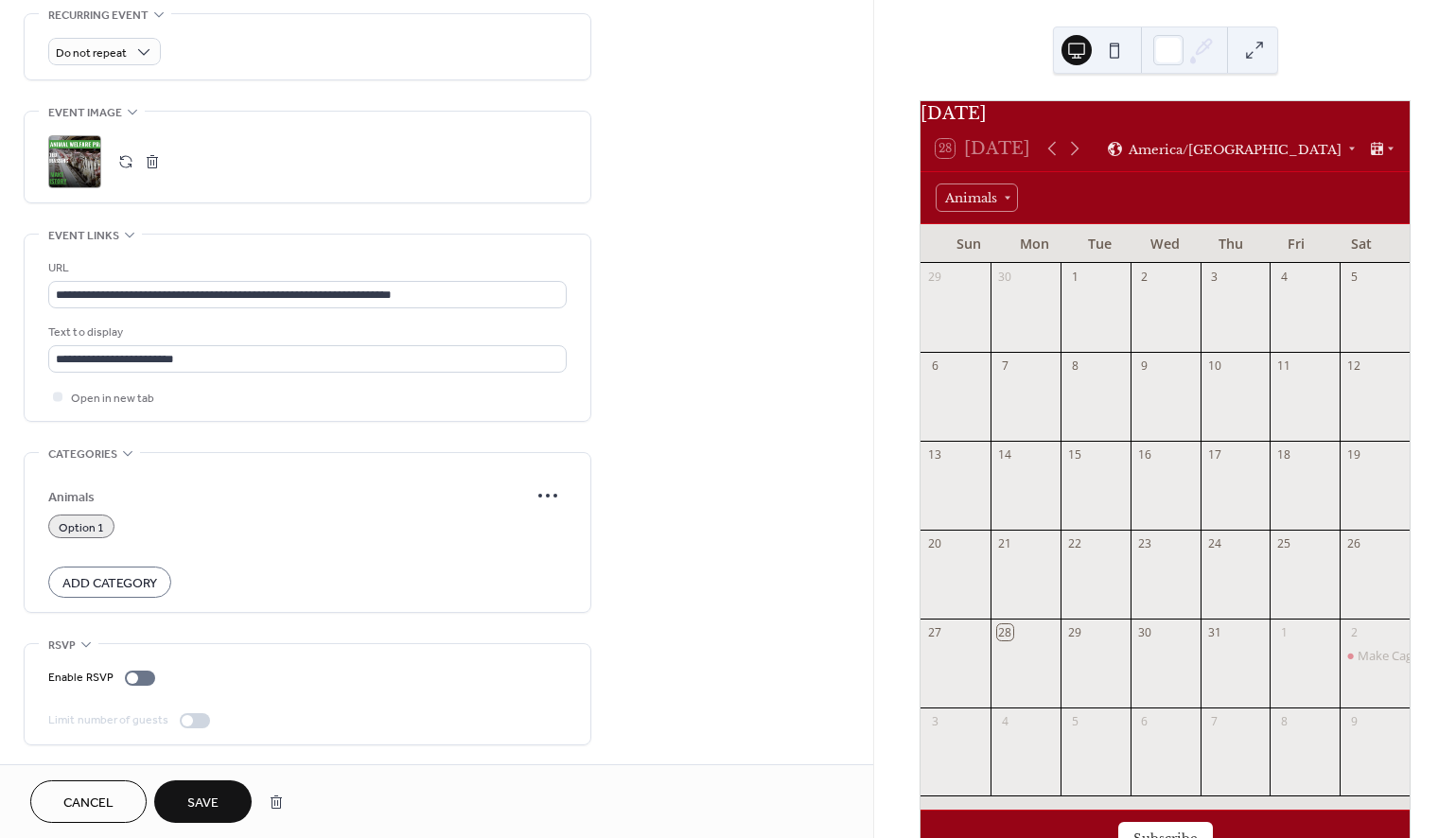 click on "Option 1" at bounding box center [81, 528] 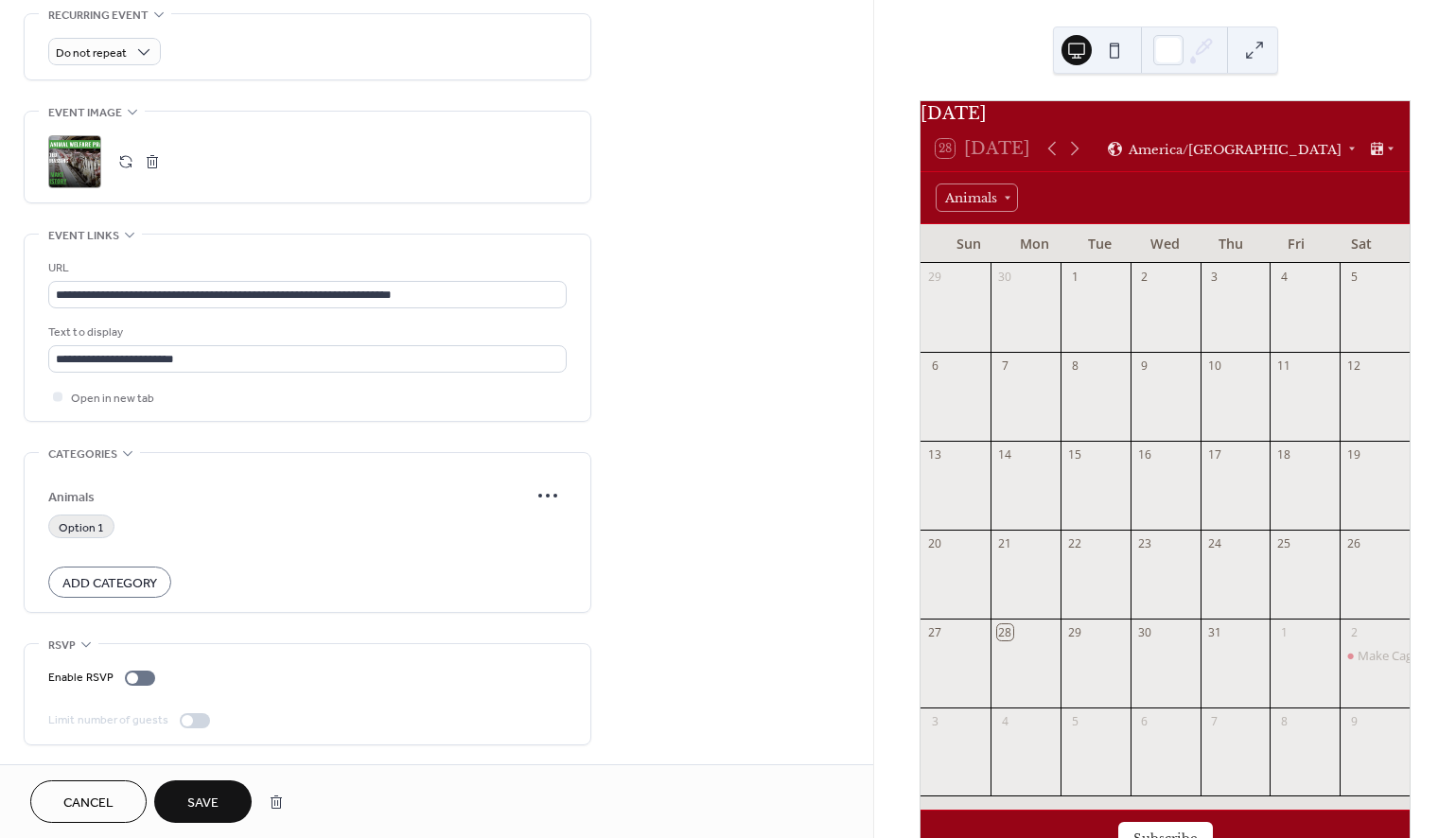 click on "Option 1" at bounding box center [81, 528] 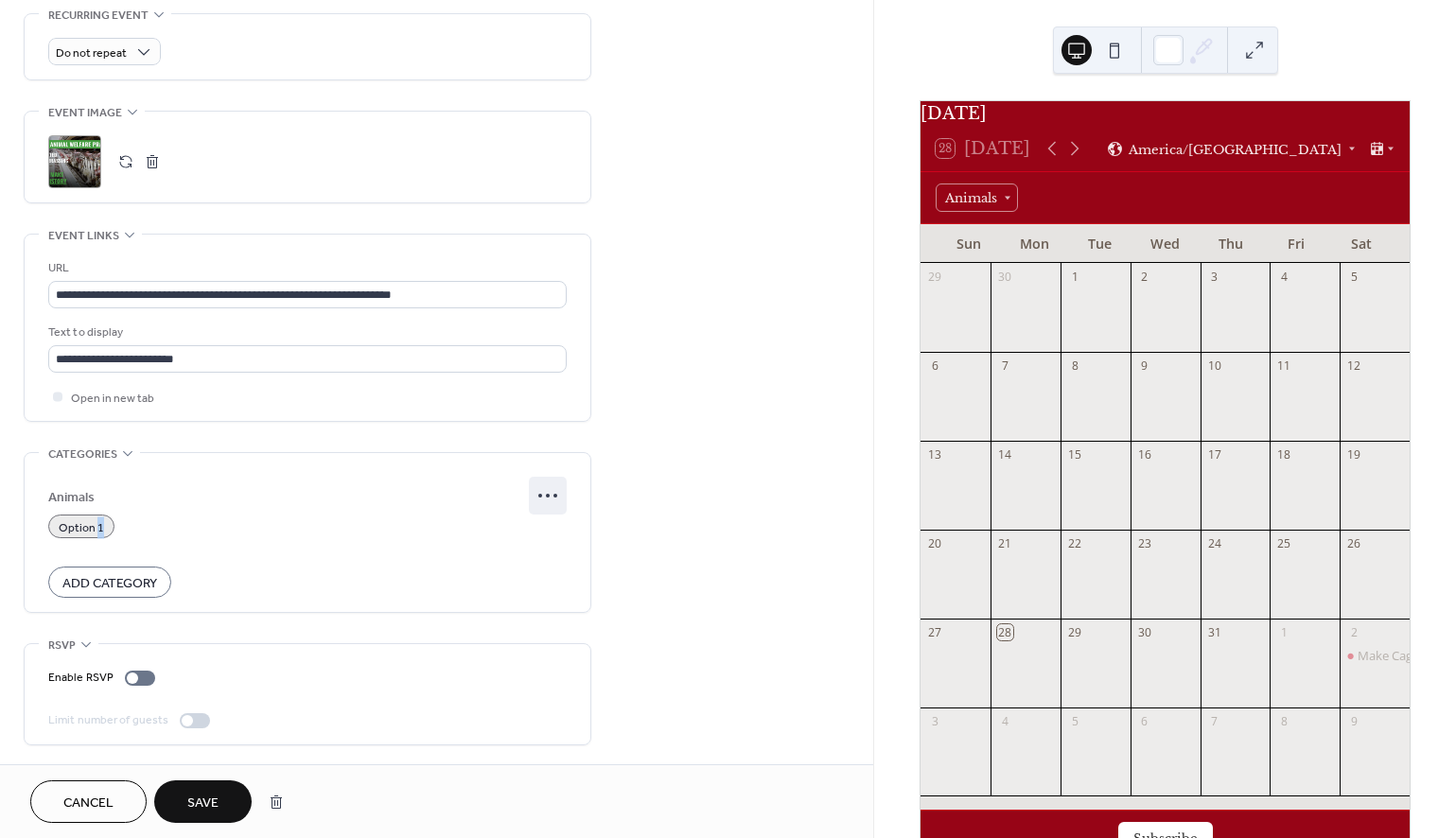 click 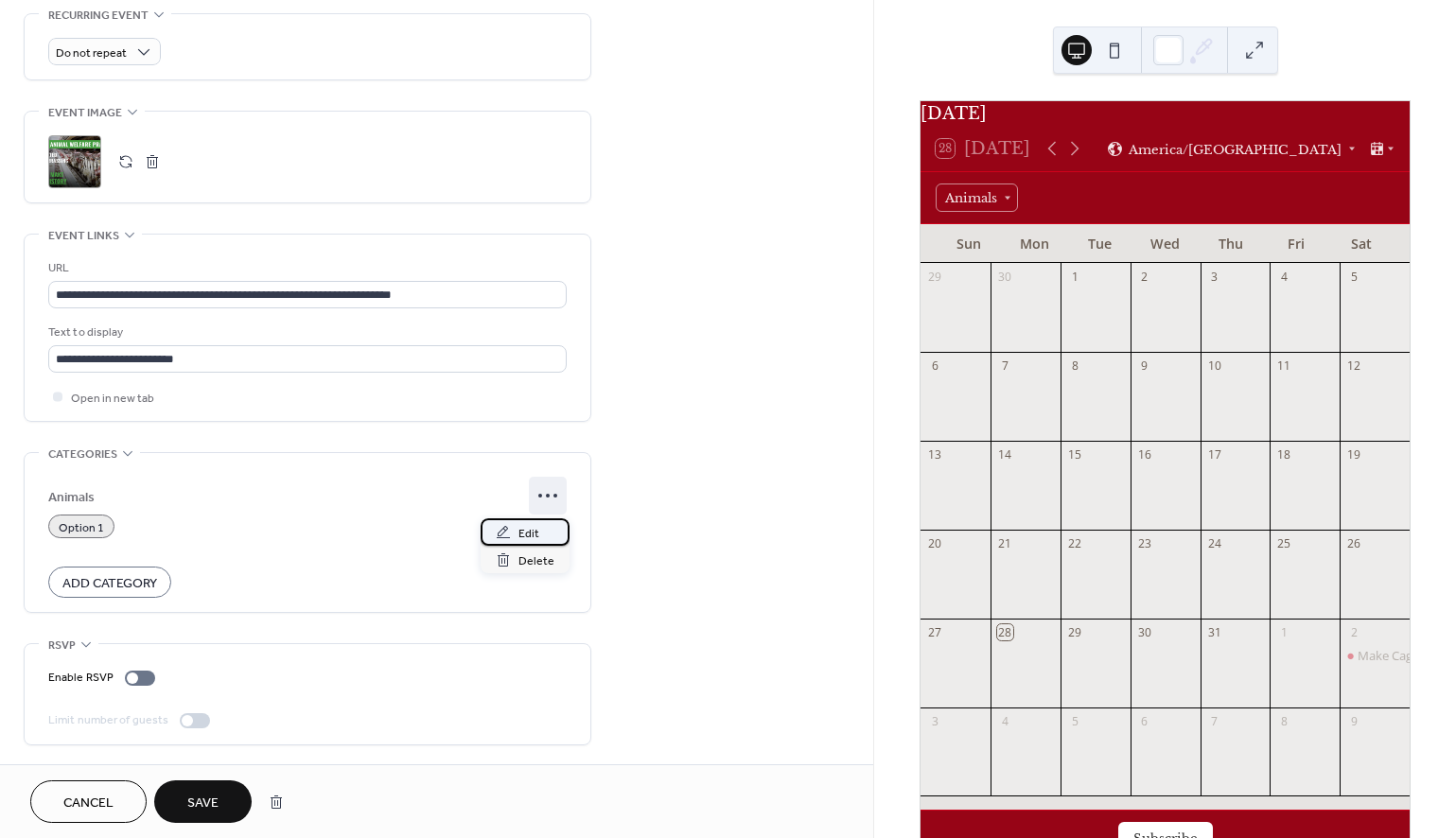click on "Edit" at bounding box center (525, 532) 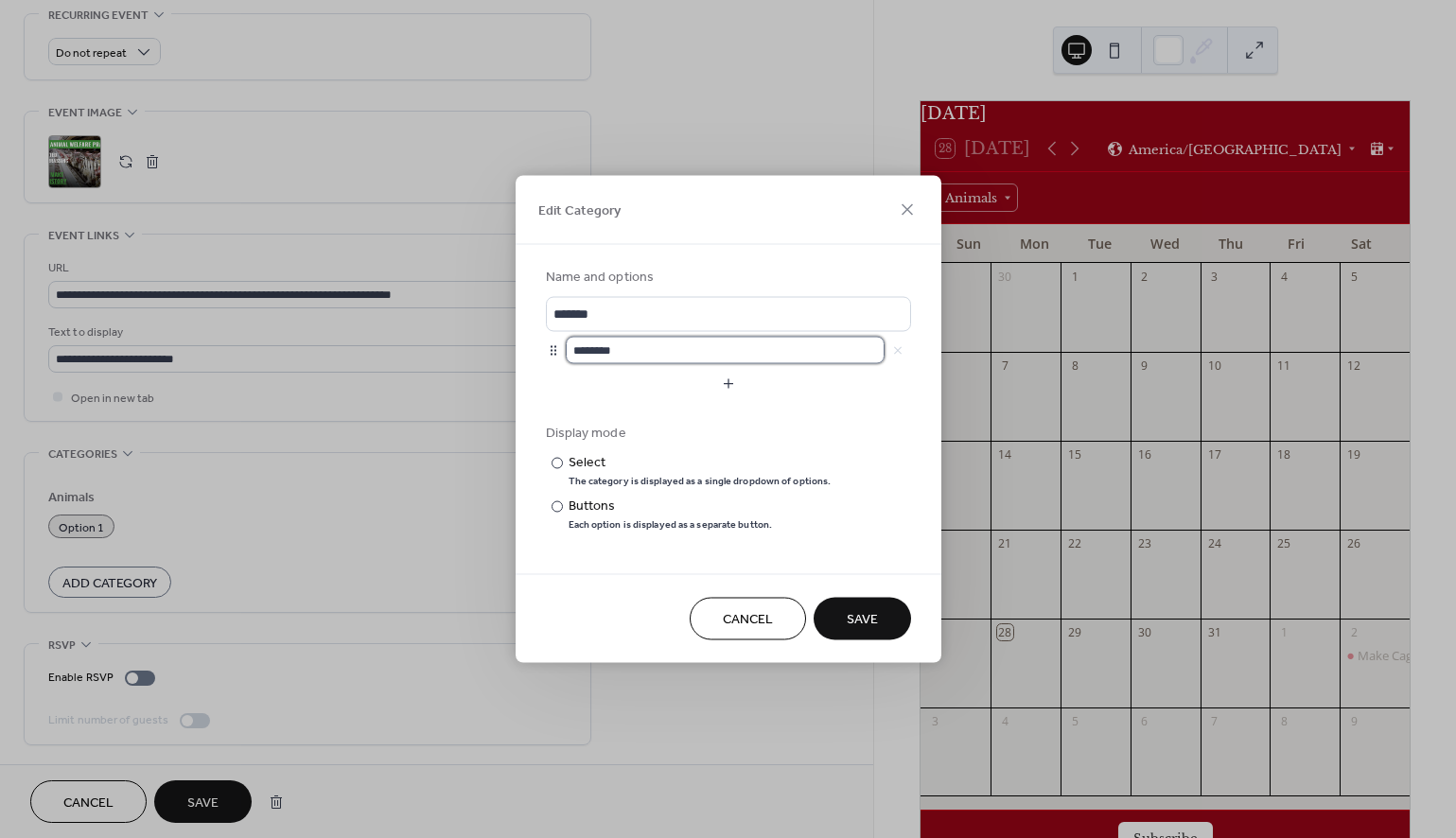 click on "********" at bounding box center [725, 350] 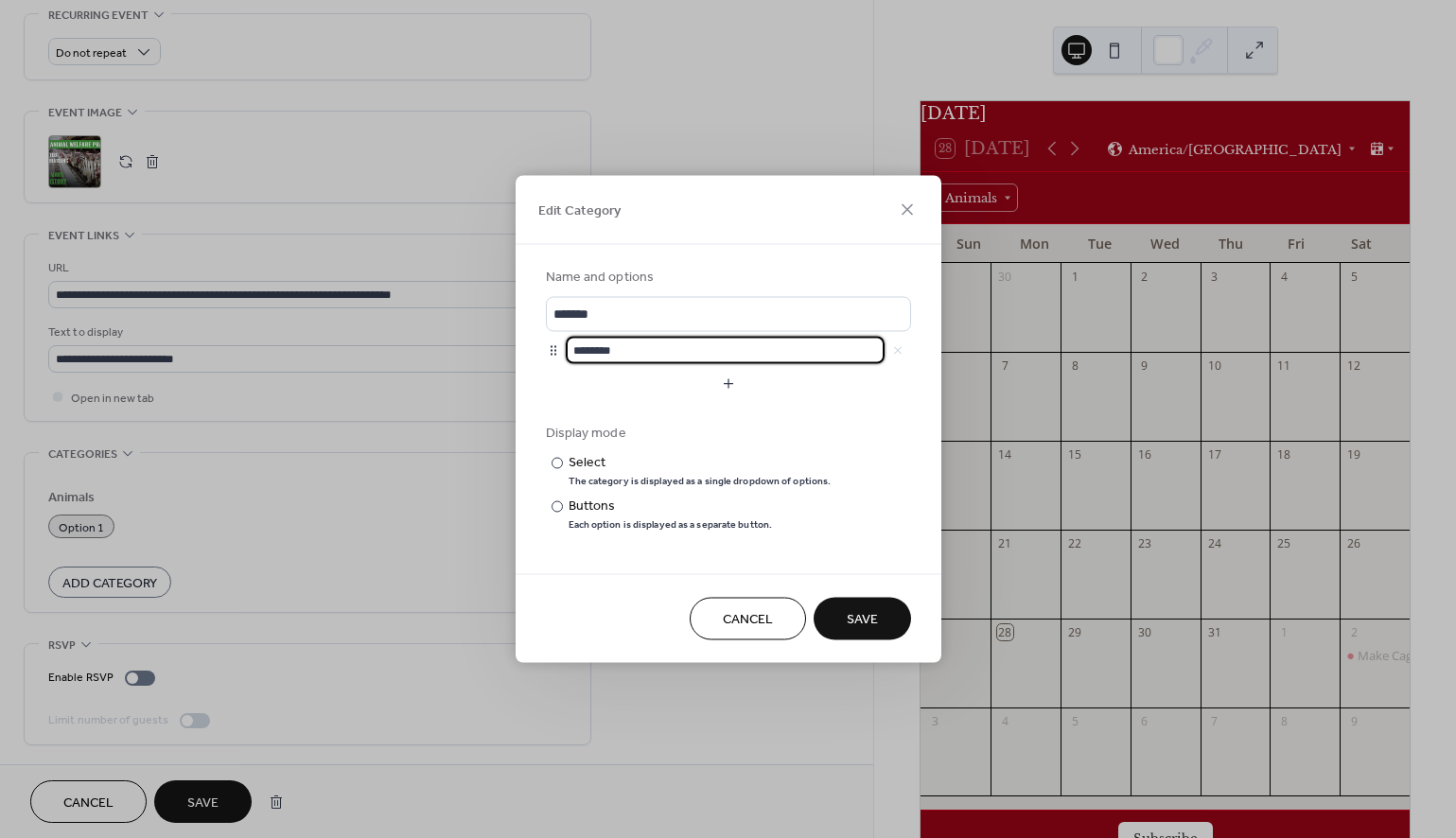 click on "********" at bounding box center (725, 350) 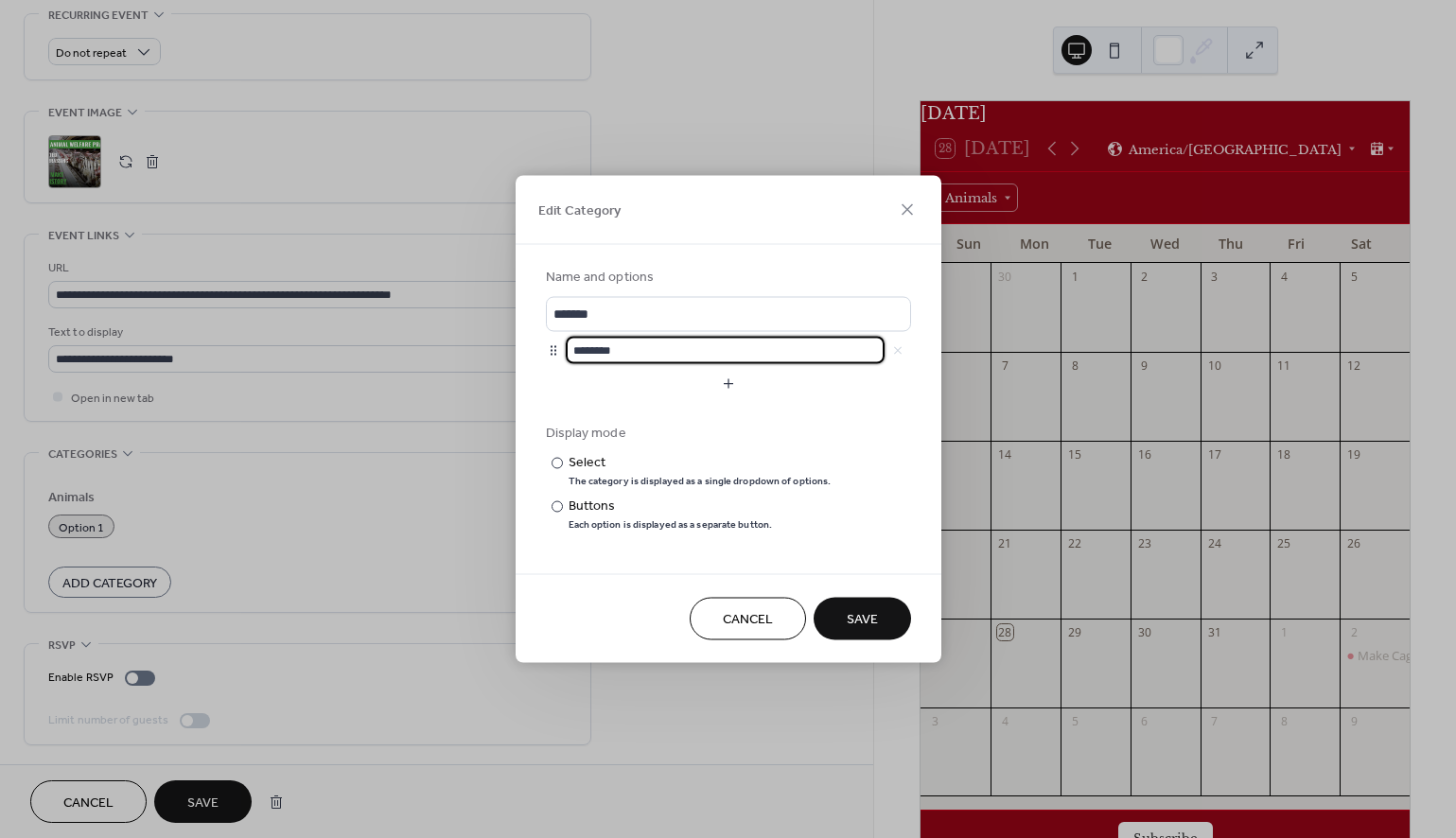 click on "********" at bounding box center (725, 350) 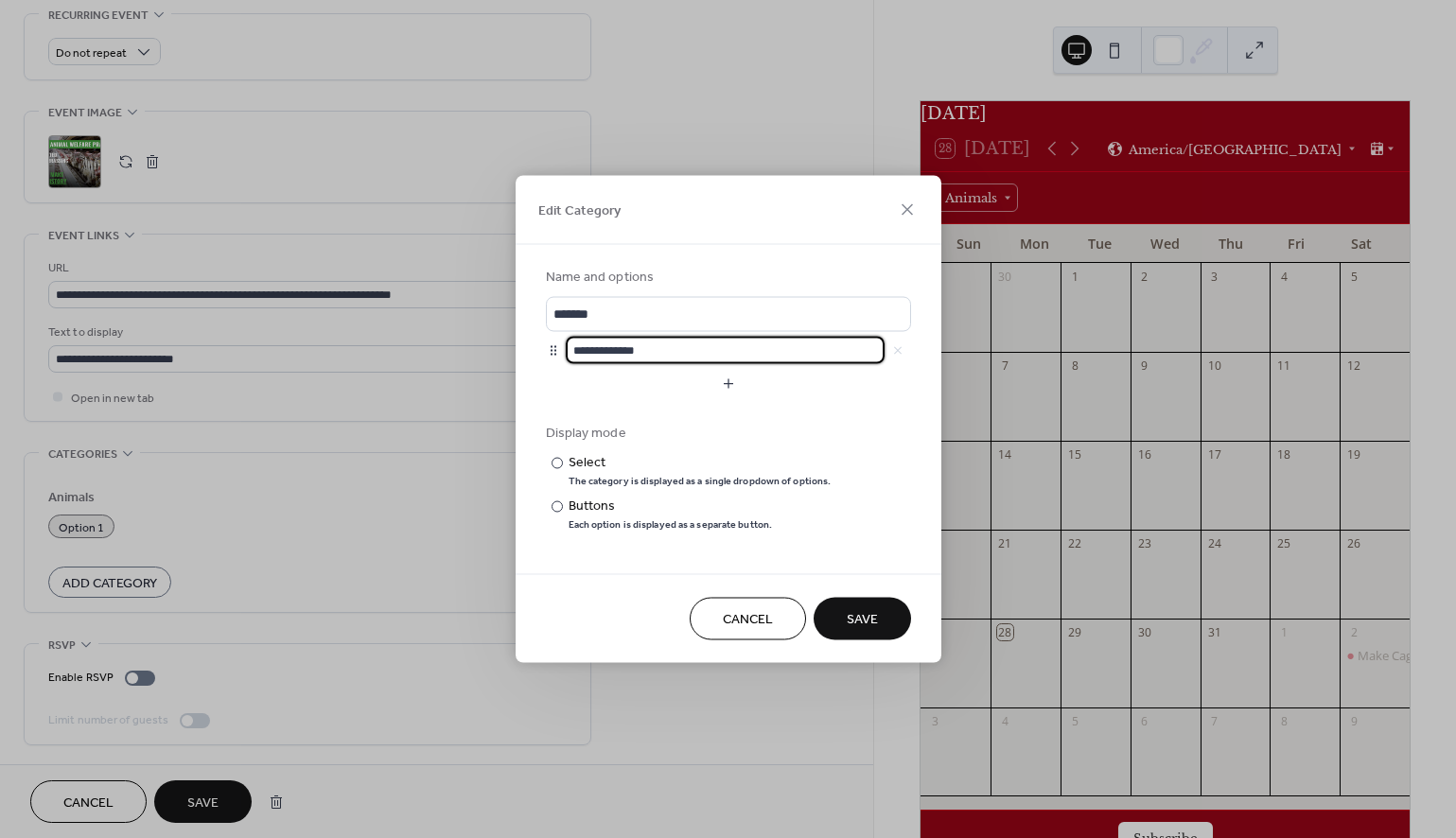 type on "**********" 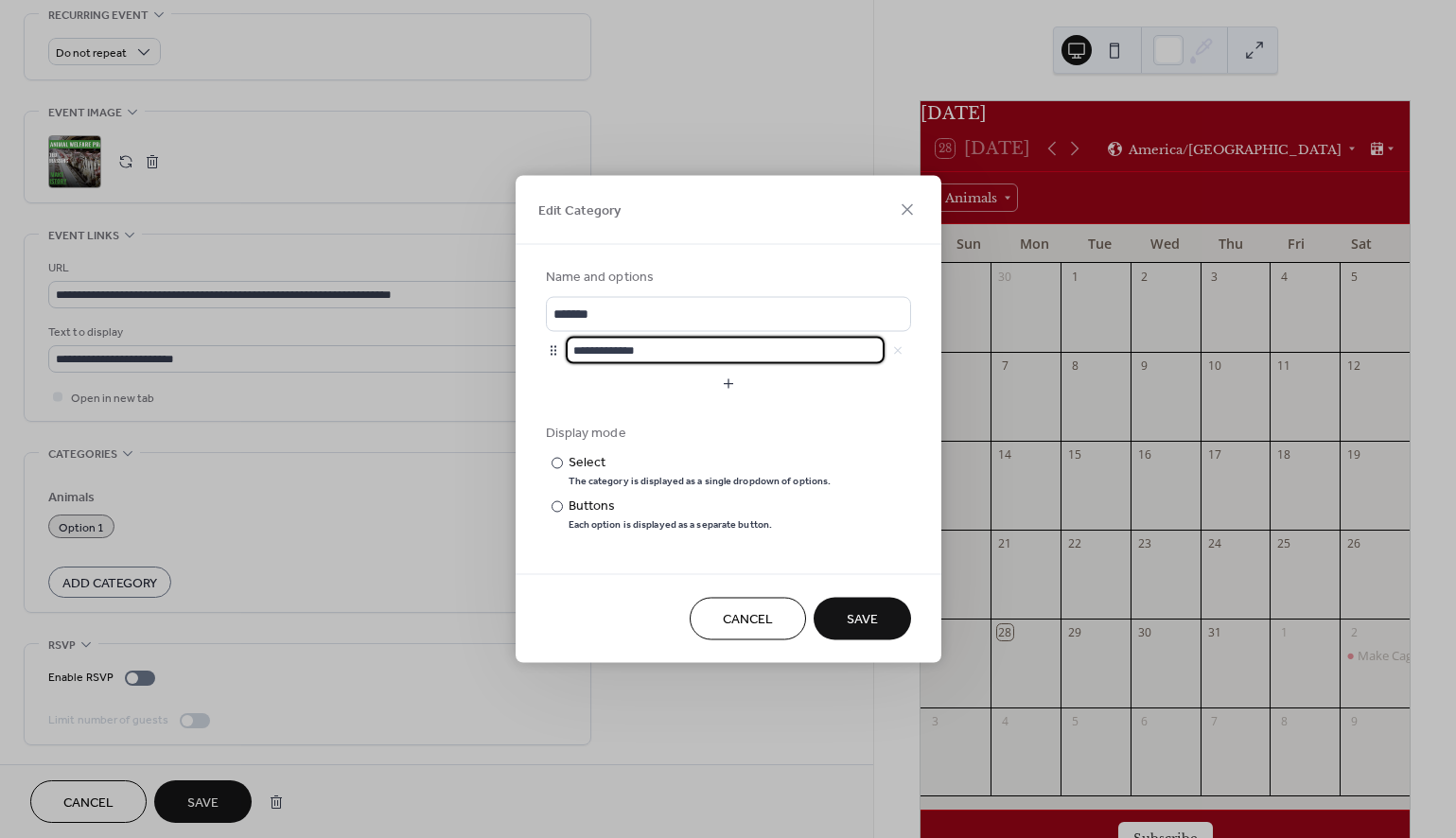 click on "Save" at bounding box center [862, 620] 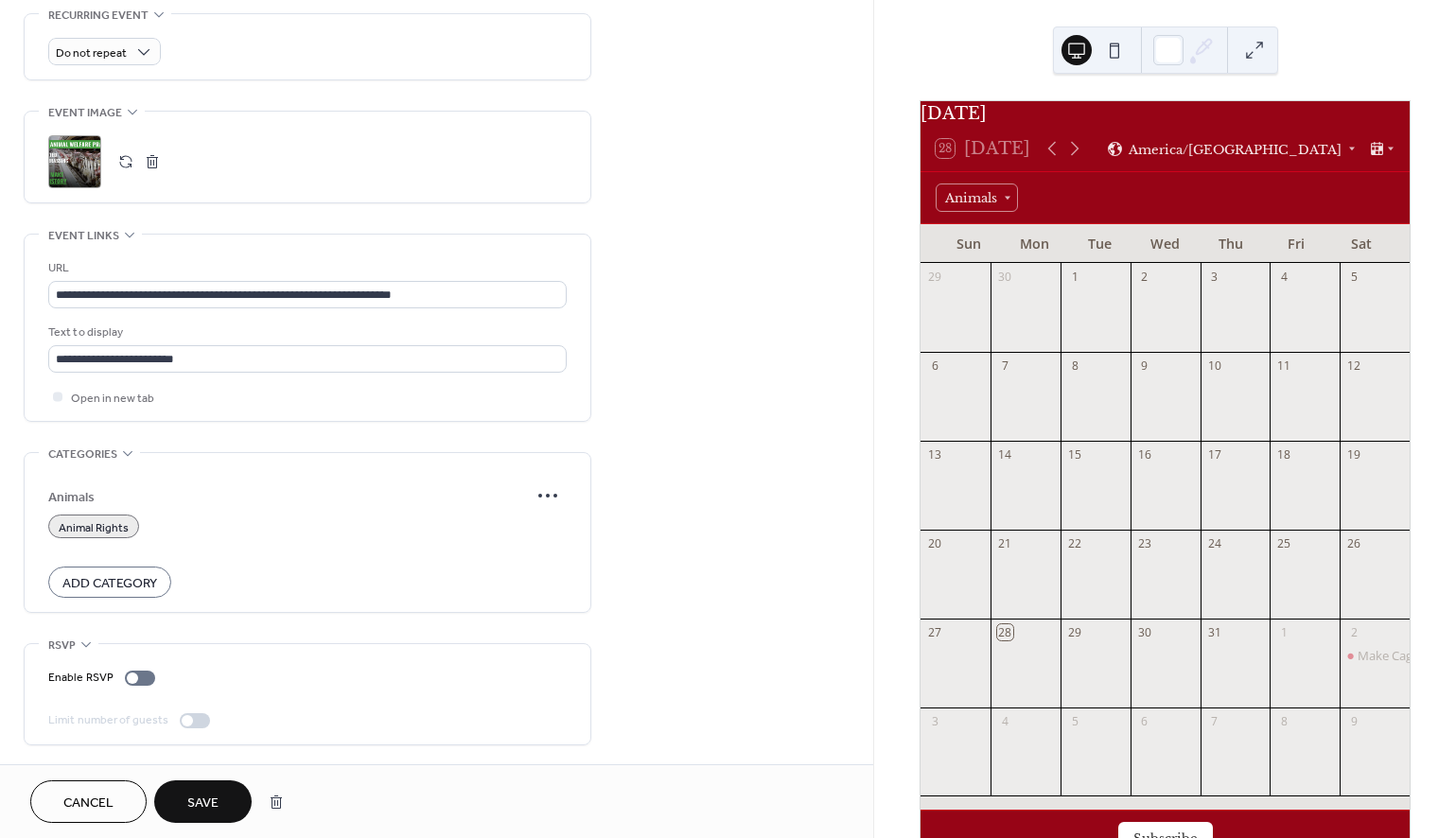 click on "Save" at bounding box center (202, 801) 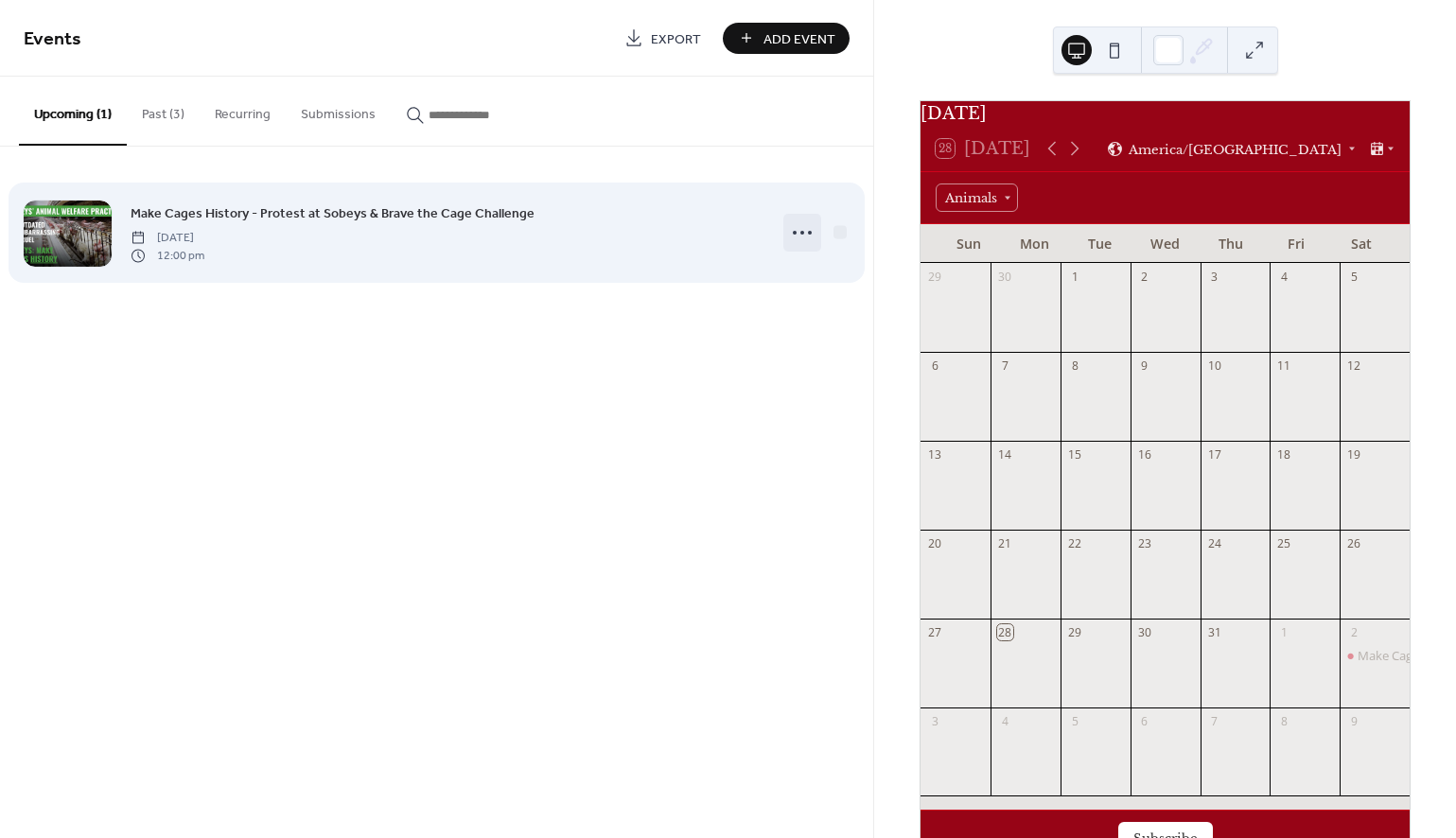 click 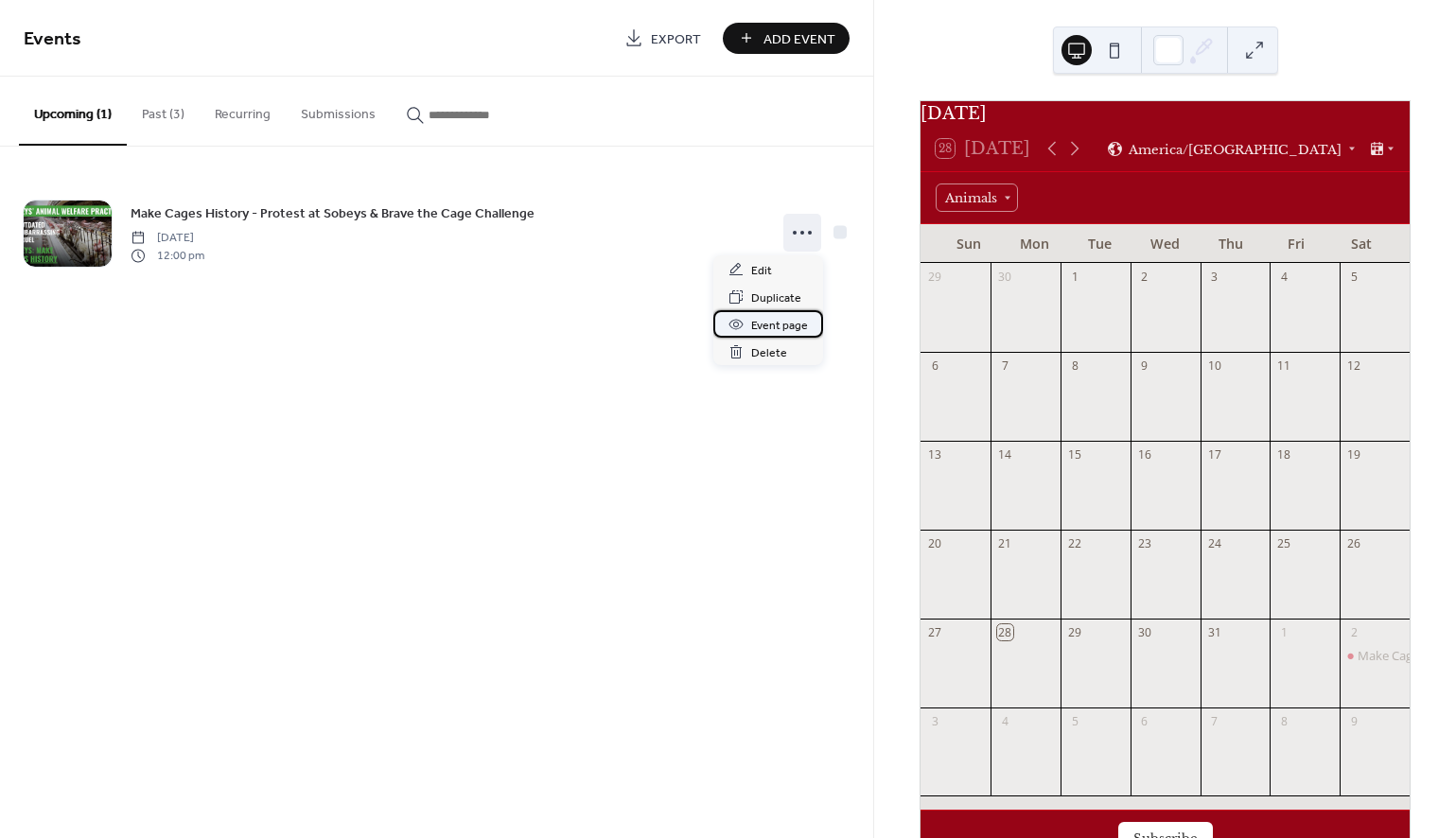 click on "Event page" at bounding box center [780, 325] 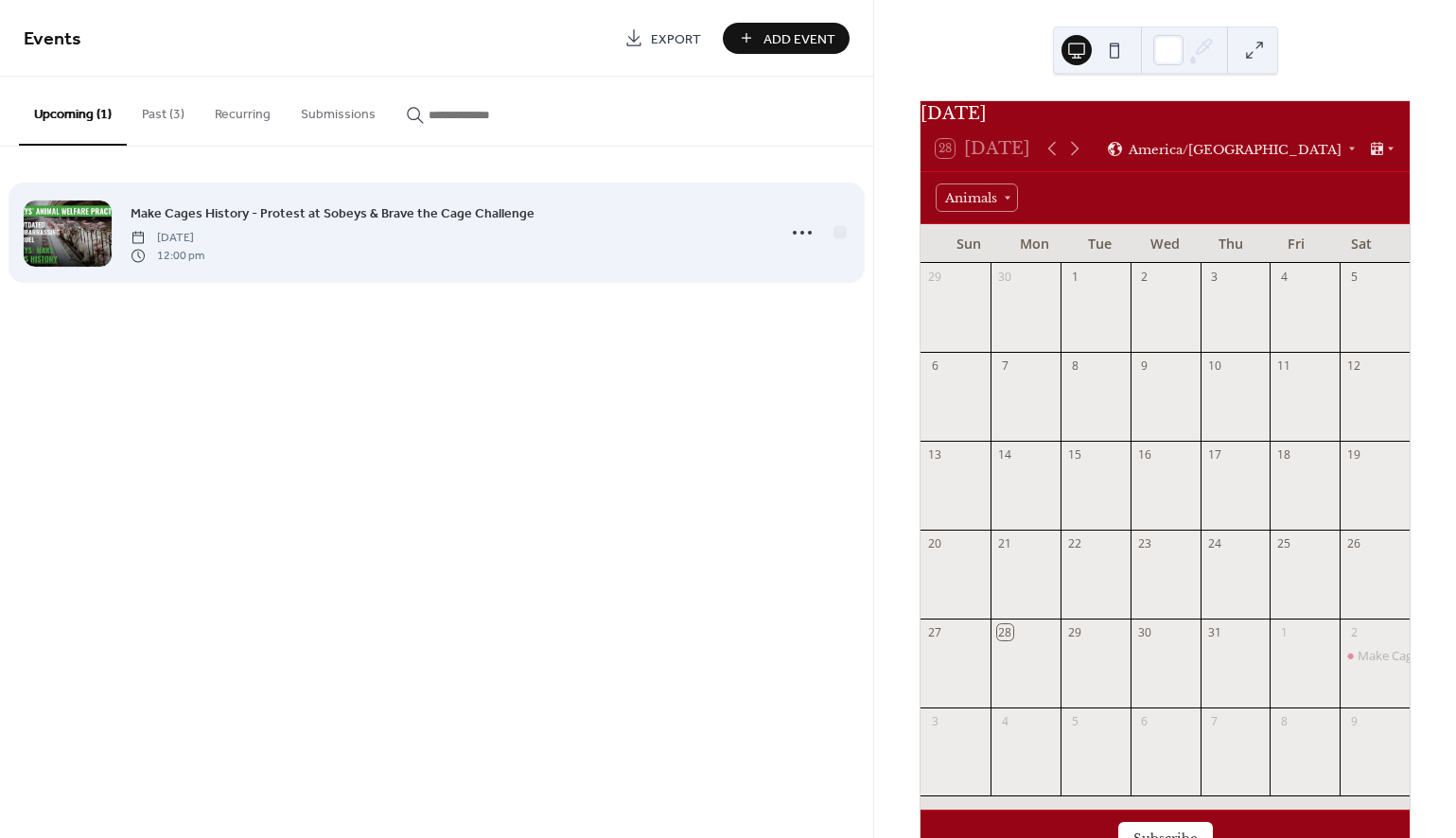 click on "Make Cages History - Protest at Sobeys & Brave the Cage Challenge [DATE] 12:00 pm" at bounding box center [447, 233] 